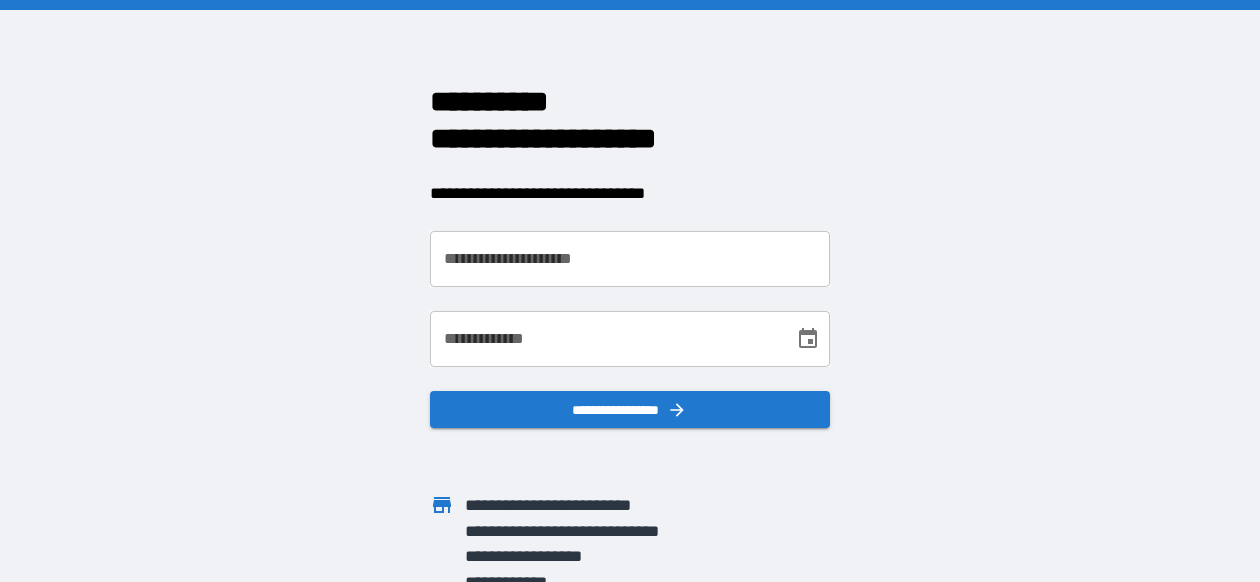 scroll, scrollTop: 0, scrollLeft: 0, axis: both 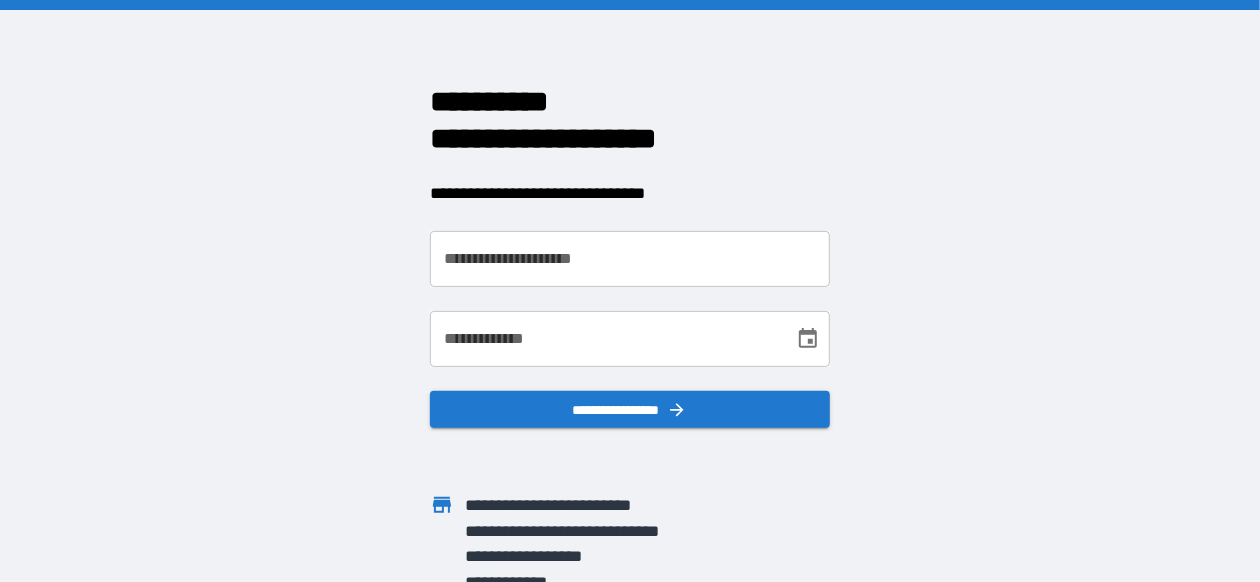 click on "**********" at bounding box center (630, 259) 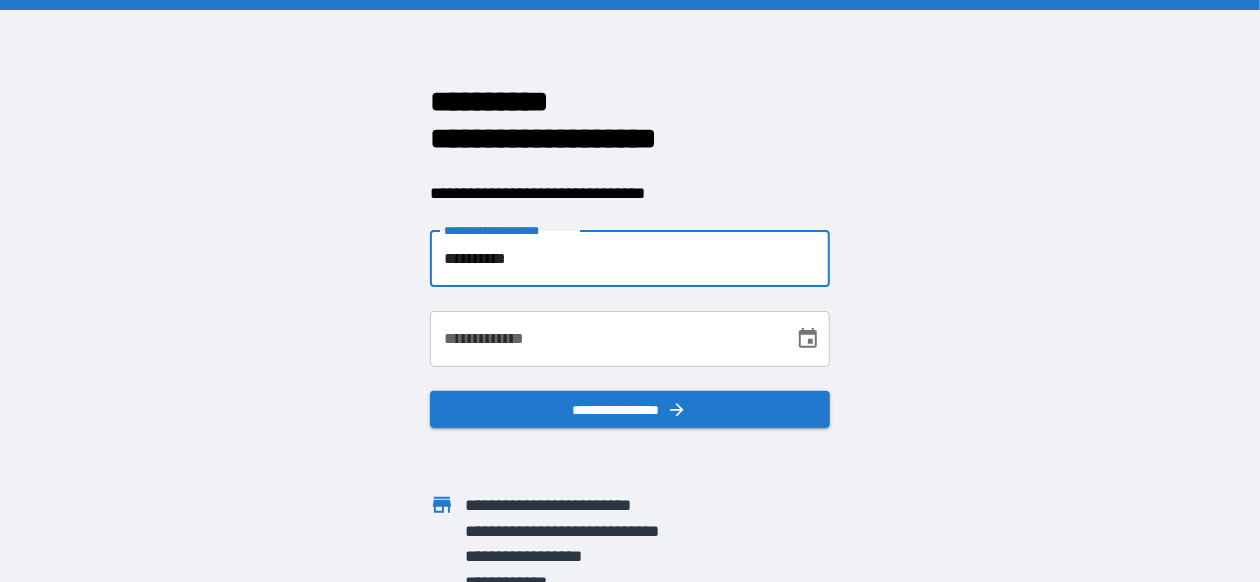 type on "**********" 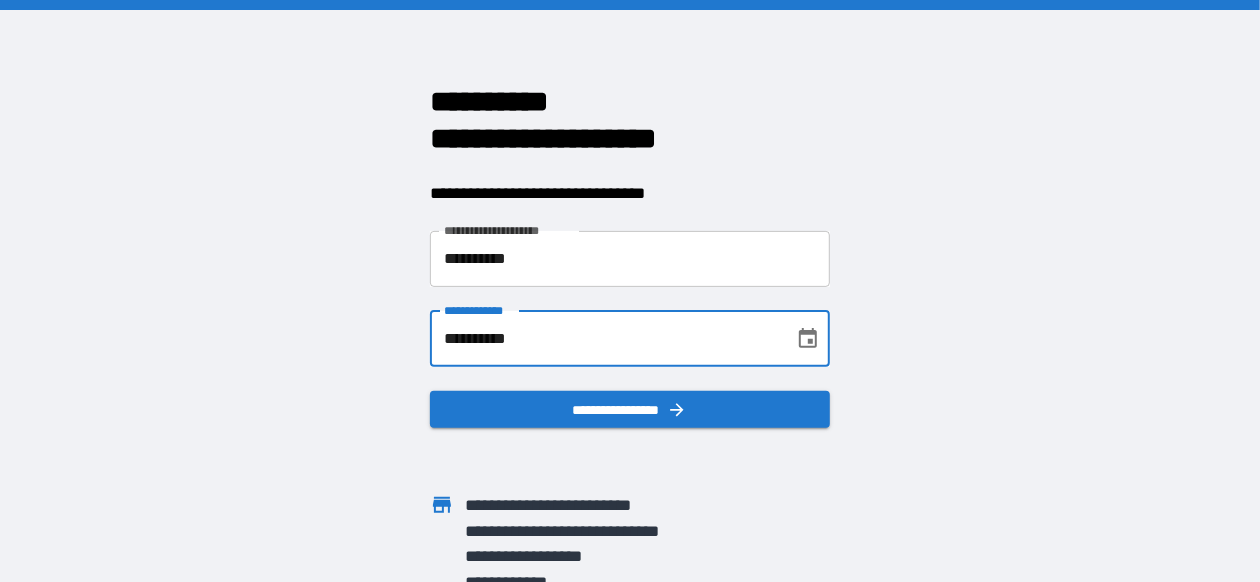 type on "**********" 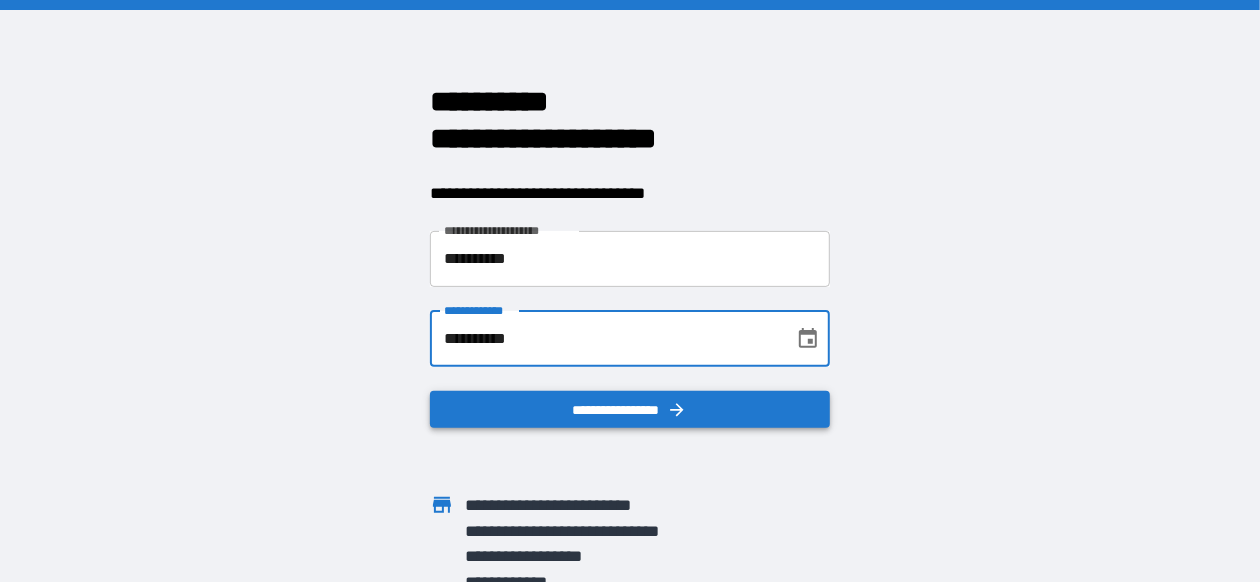 click on "**********" at bounding box center (630, 409) 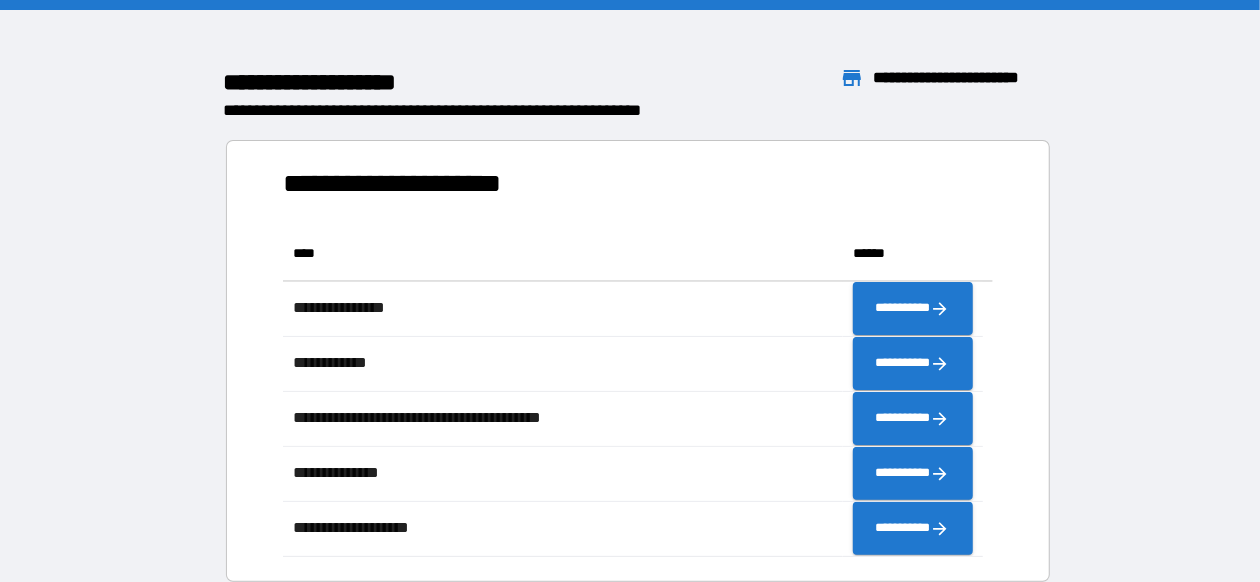 scroll, scrollTop: 315, scrollLeft: 684, axis: both 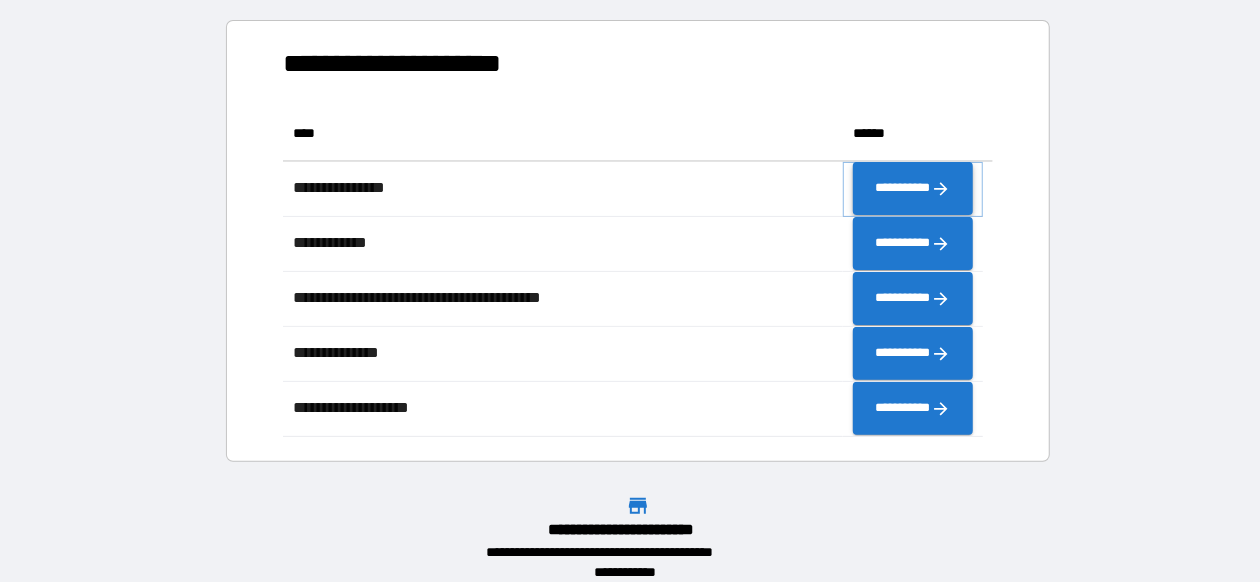 click 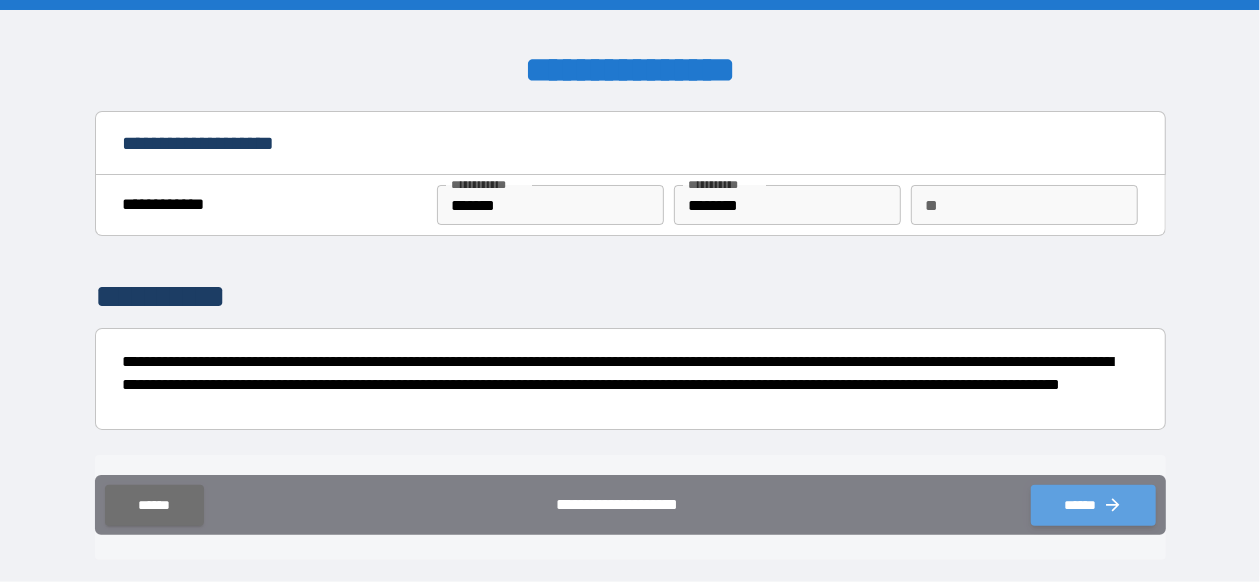 click 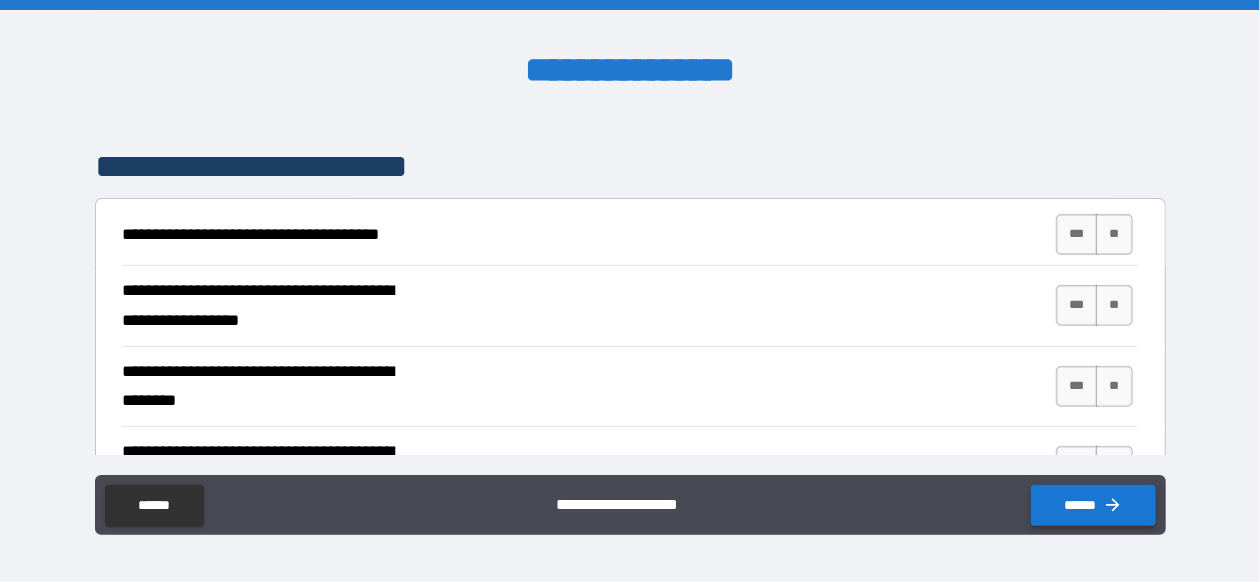 scroll, scrollTop: 325, scrollLeft: 0, axis: vertical 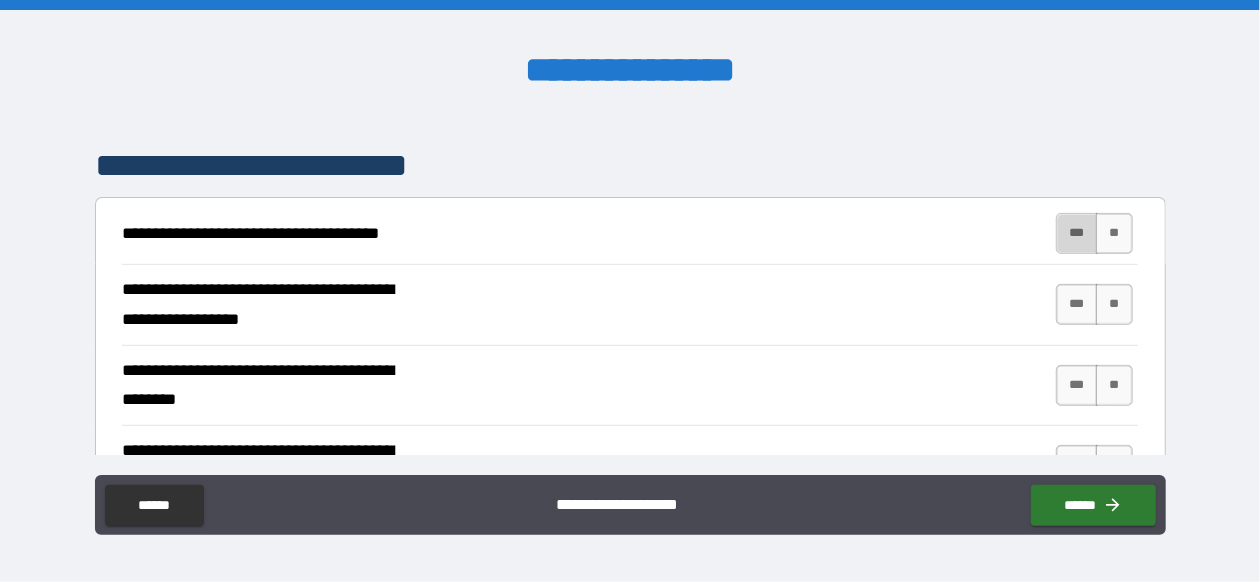 click on "***" at bounding box center [1077, 233] 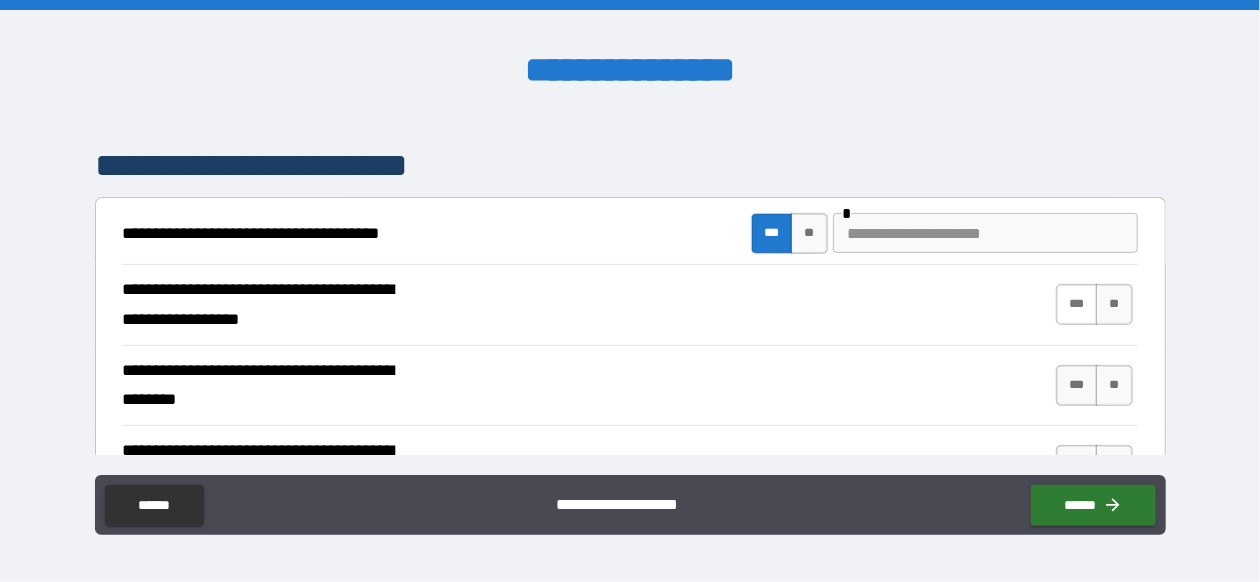click on "***" at bounding box center (1077, 304) 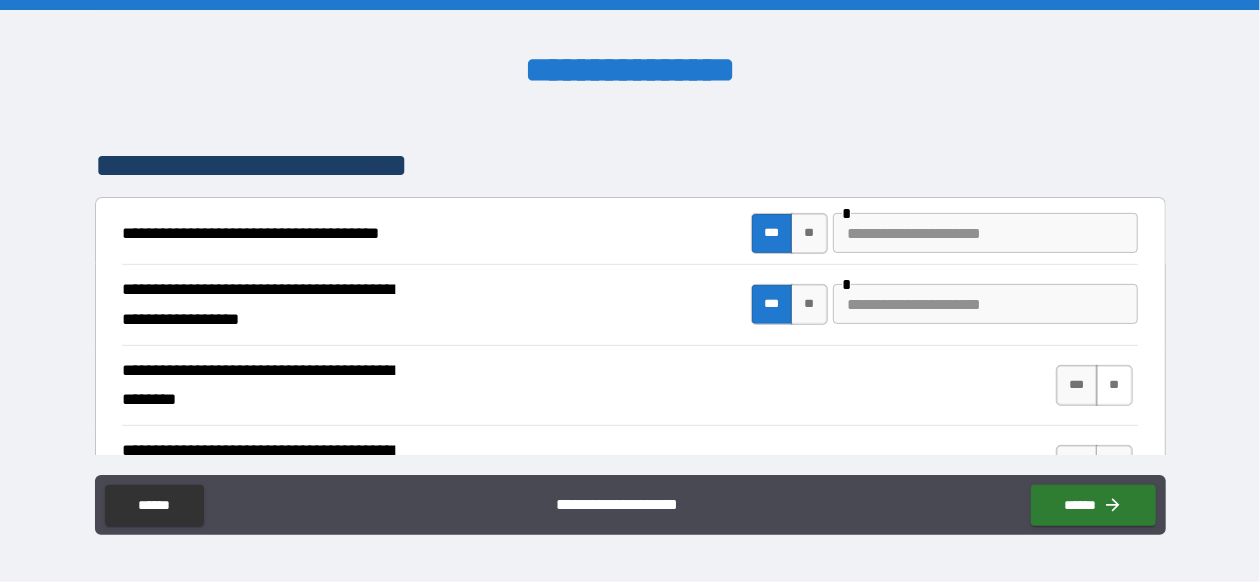 click on "**" at bounding box center (1114, 385) 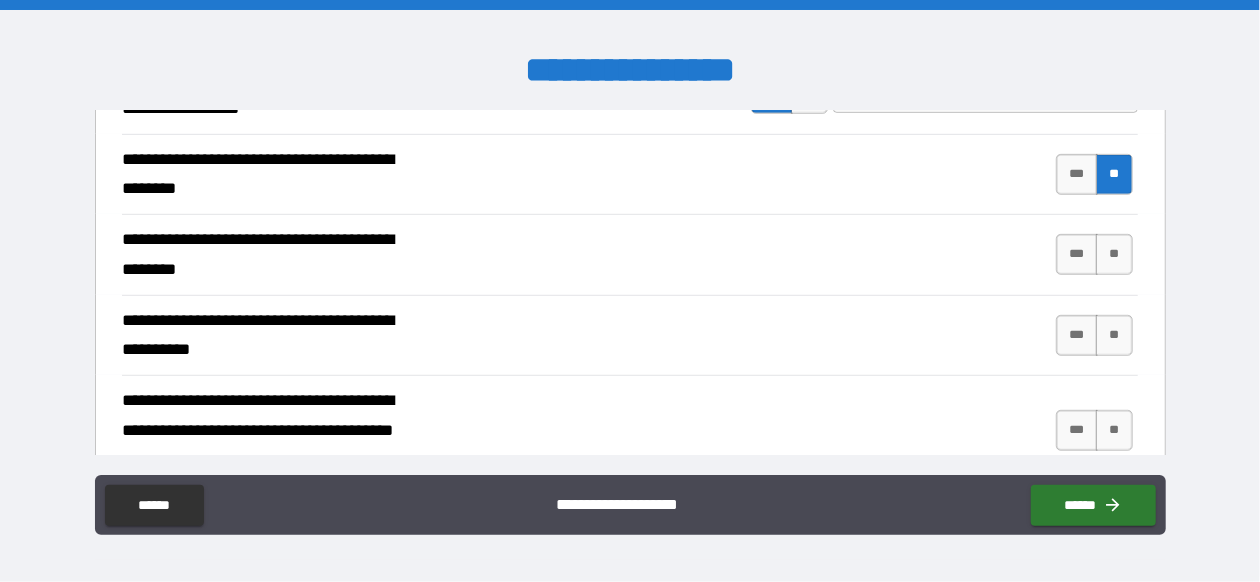 scroll, scrollTop: 537, scrollLeft: 0, axis: vertical 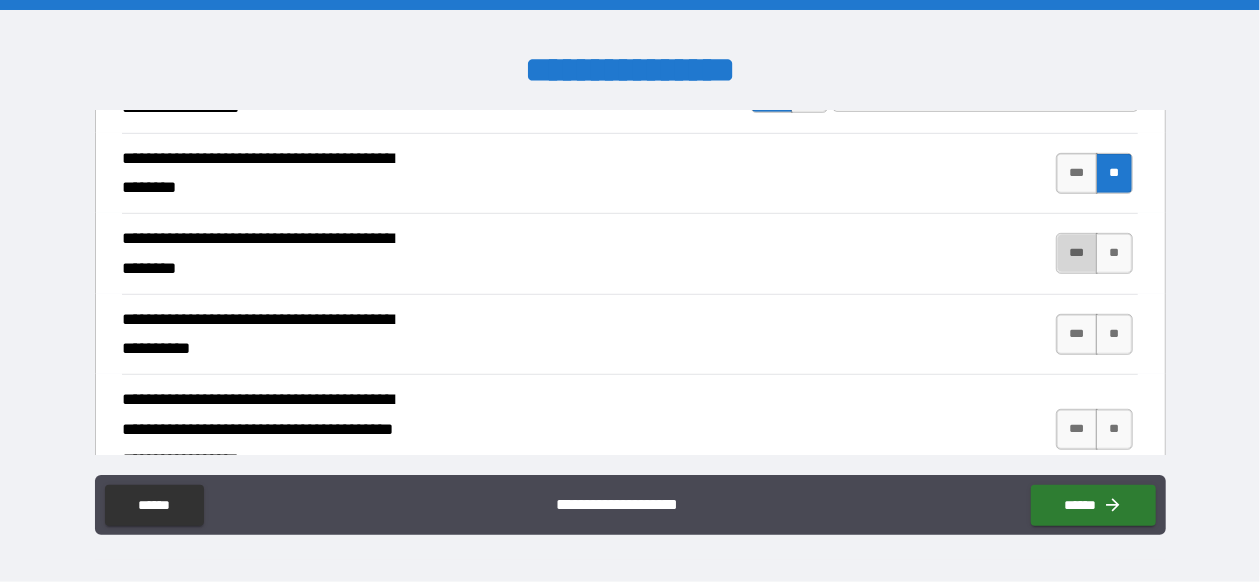 click on "***" at bounding box center [1077, 253] 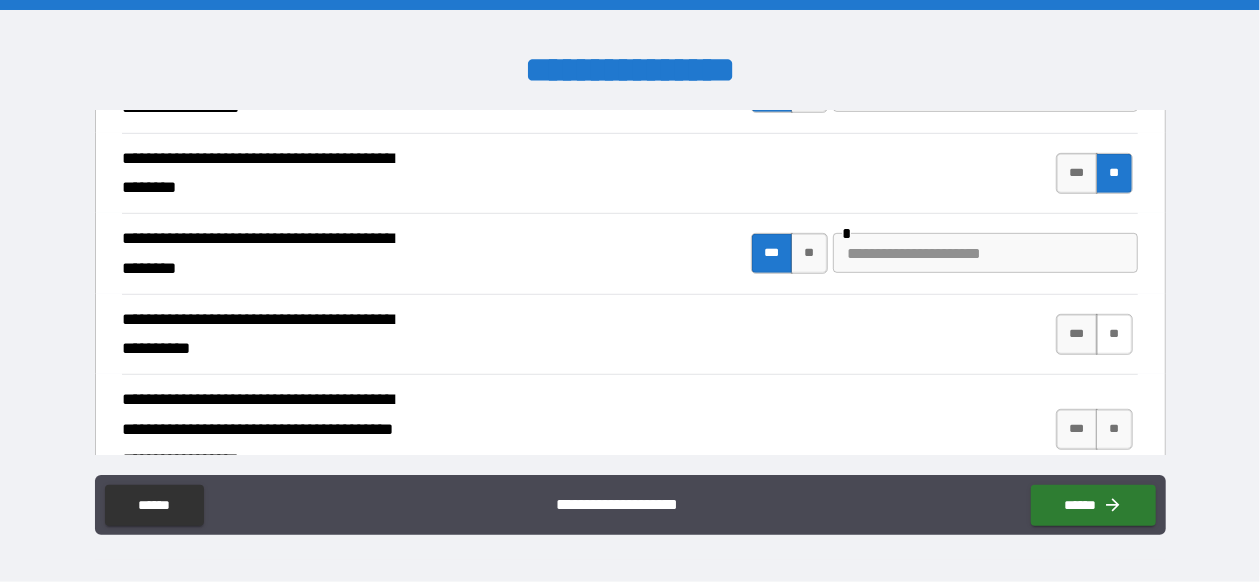 click on "**" at bounding box center (1114, 334) 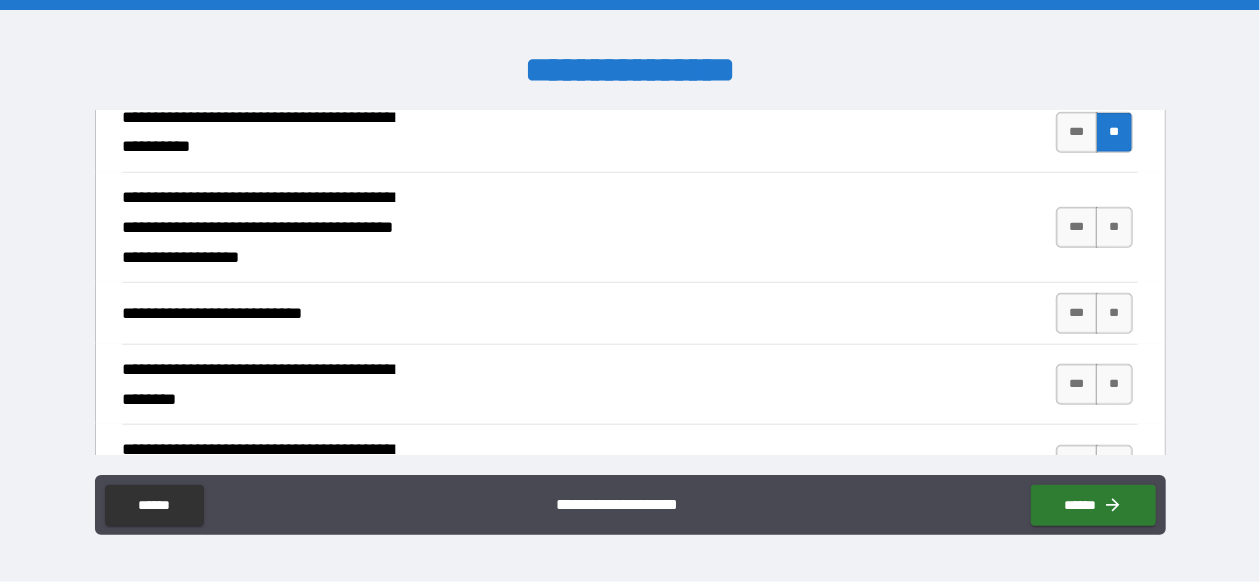 scroll, scrollTop: 740, scrollLeft: 0, axis: vertical 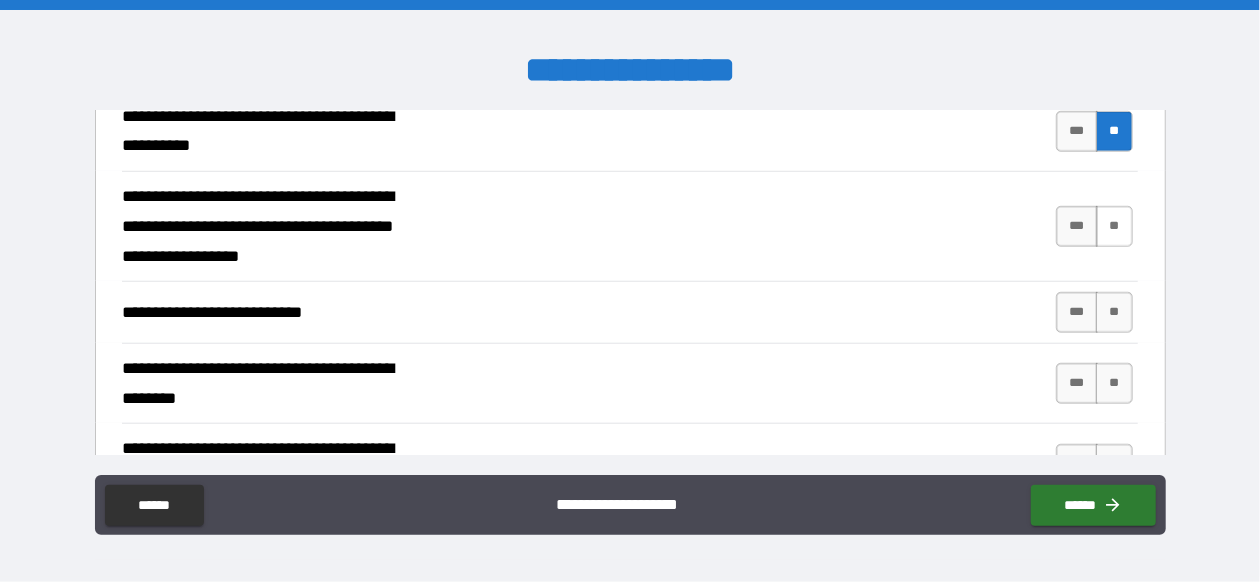 click on "**" at bounding box center (1114, 226) 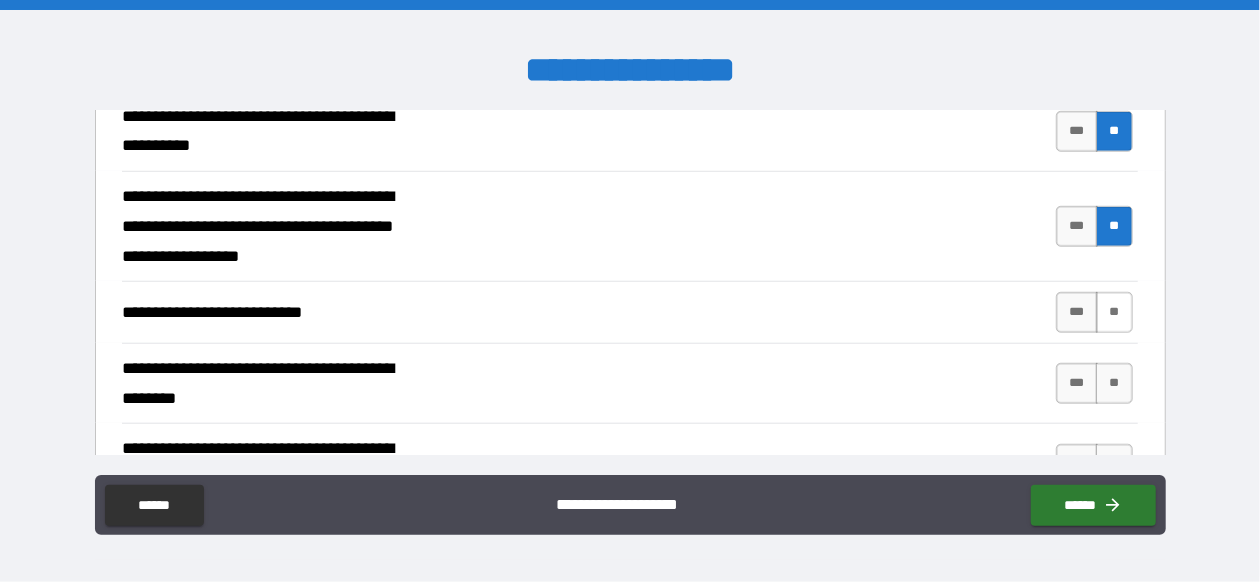 click on "**" at bounding box center (1114, 312) 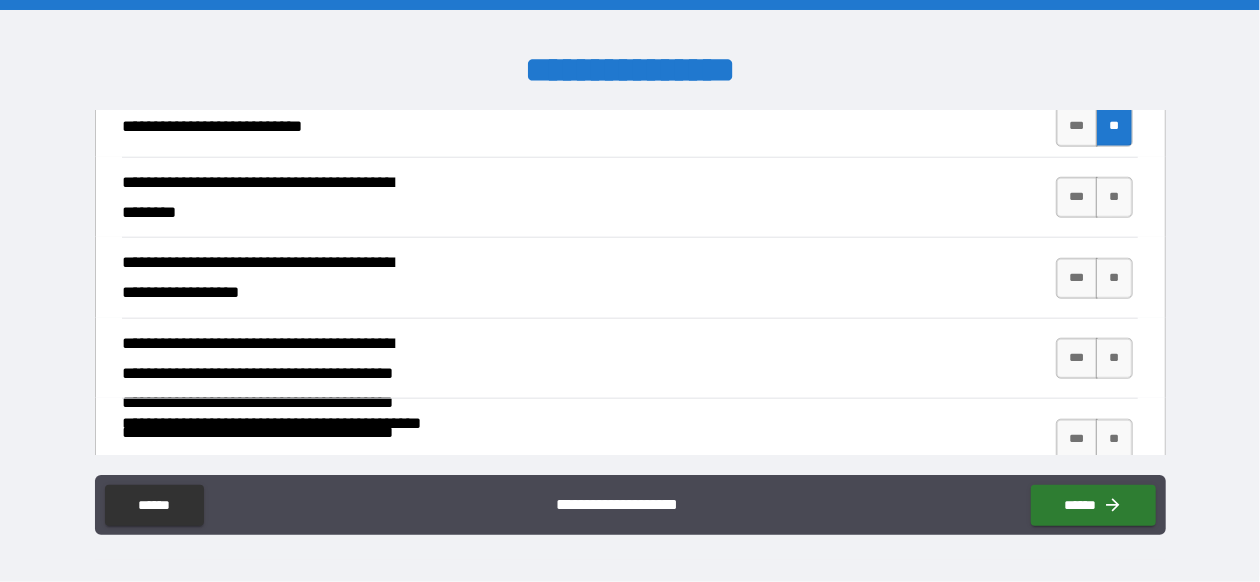 scroll, scrollTop: 926, scrollLeft: 0, axis: vertical 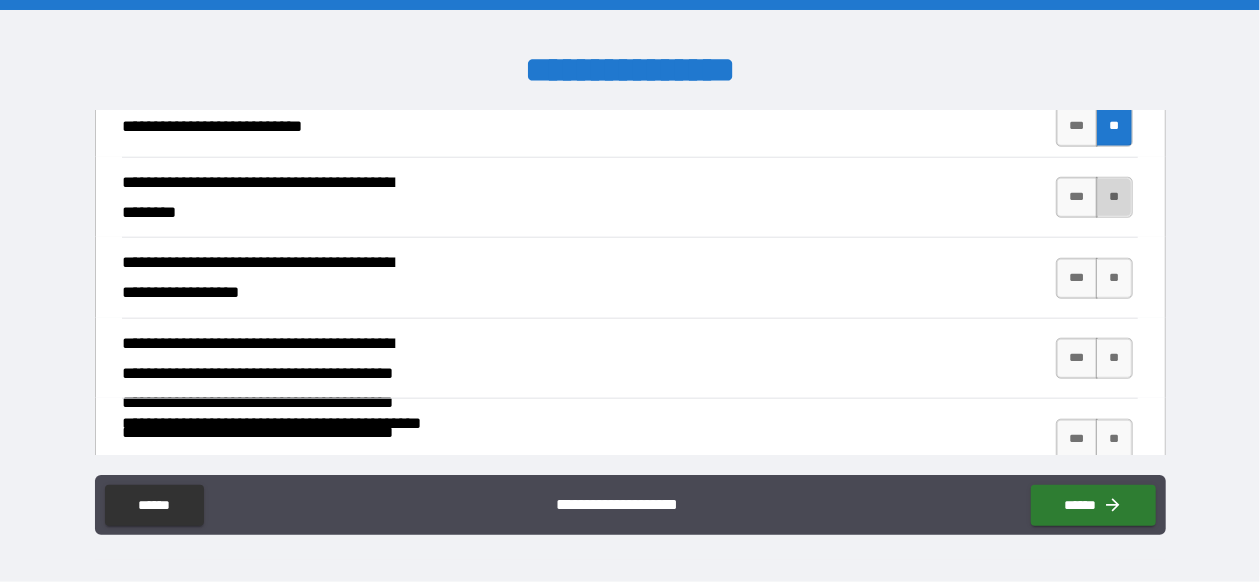 click on "**" at bounding box center [1114, 197] 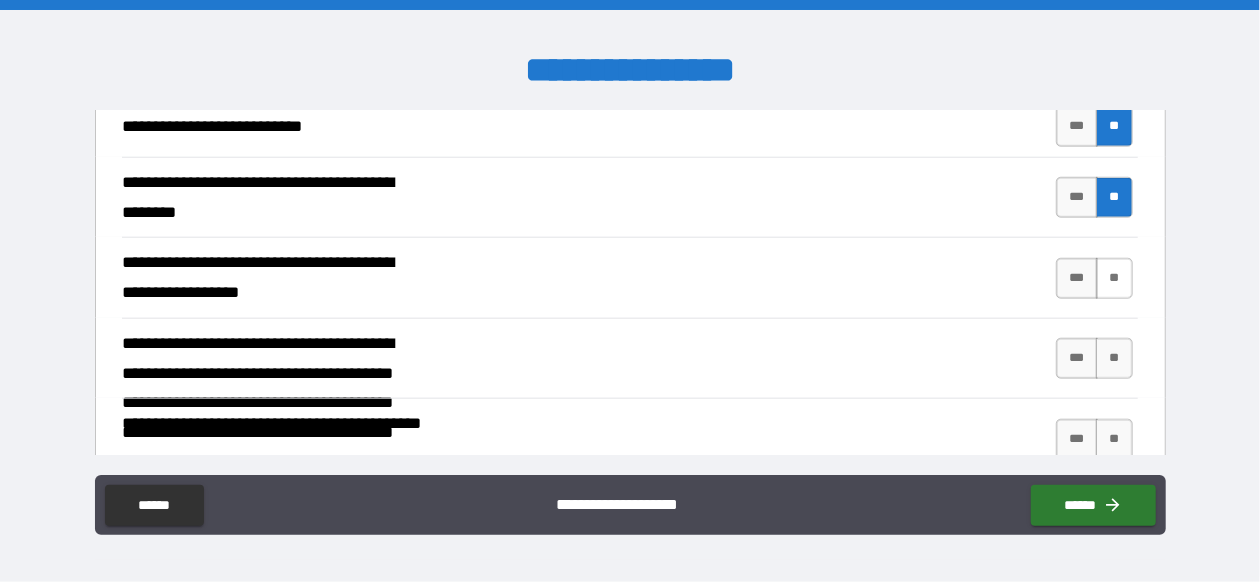 click on "**" at bounding box center [1114, 278] 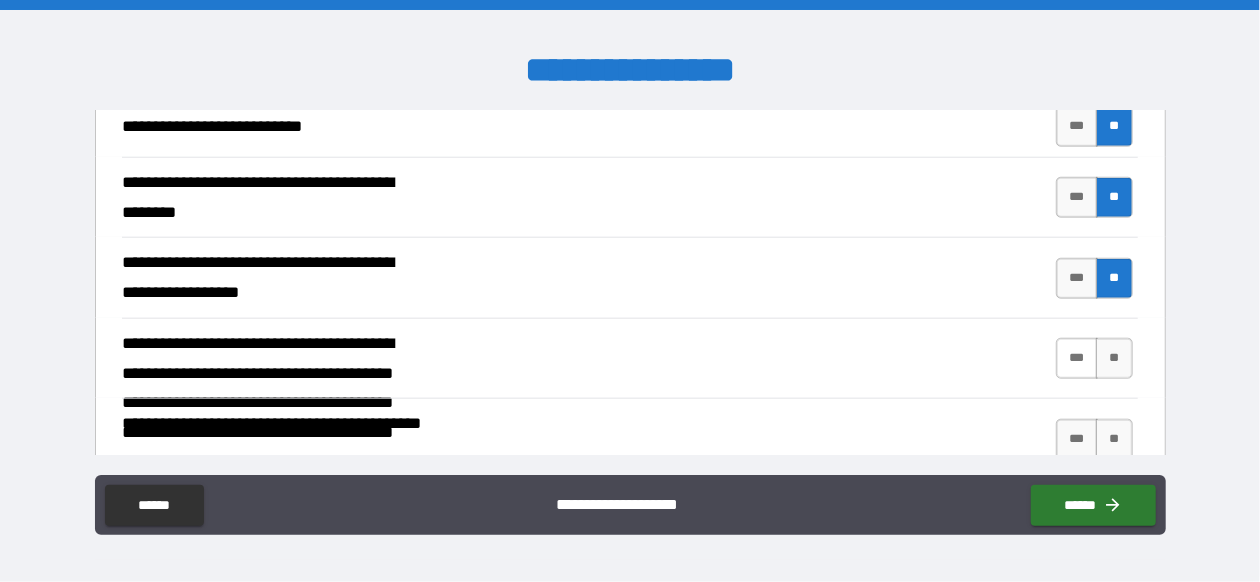 click on "***" at bounding box center [1077, 358] 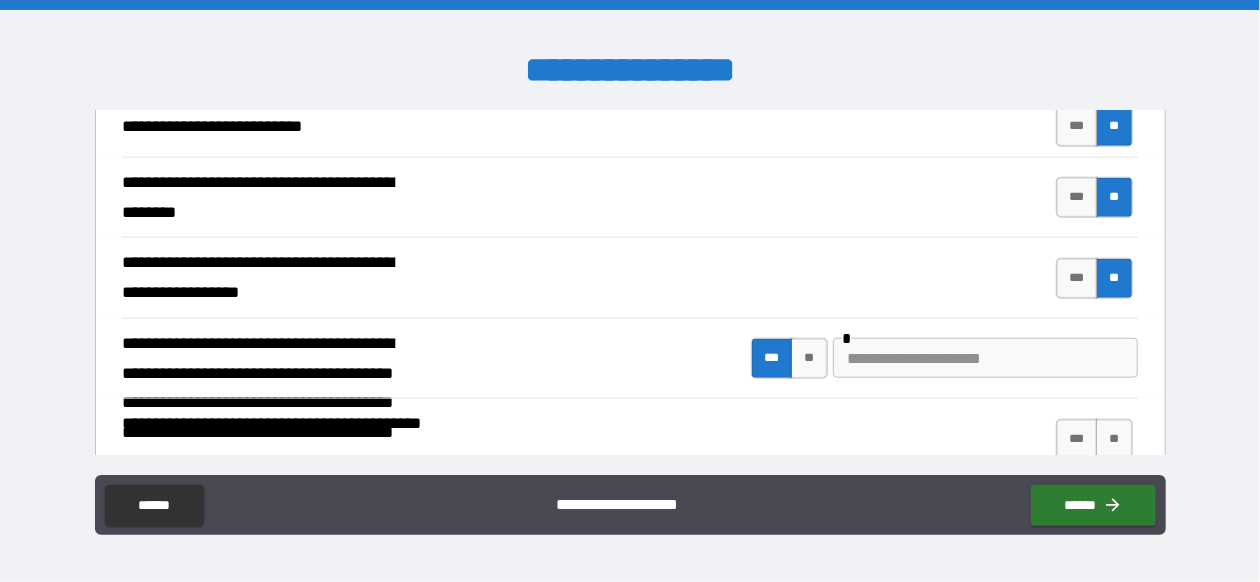 click at bounding box center (985, 358) 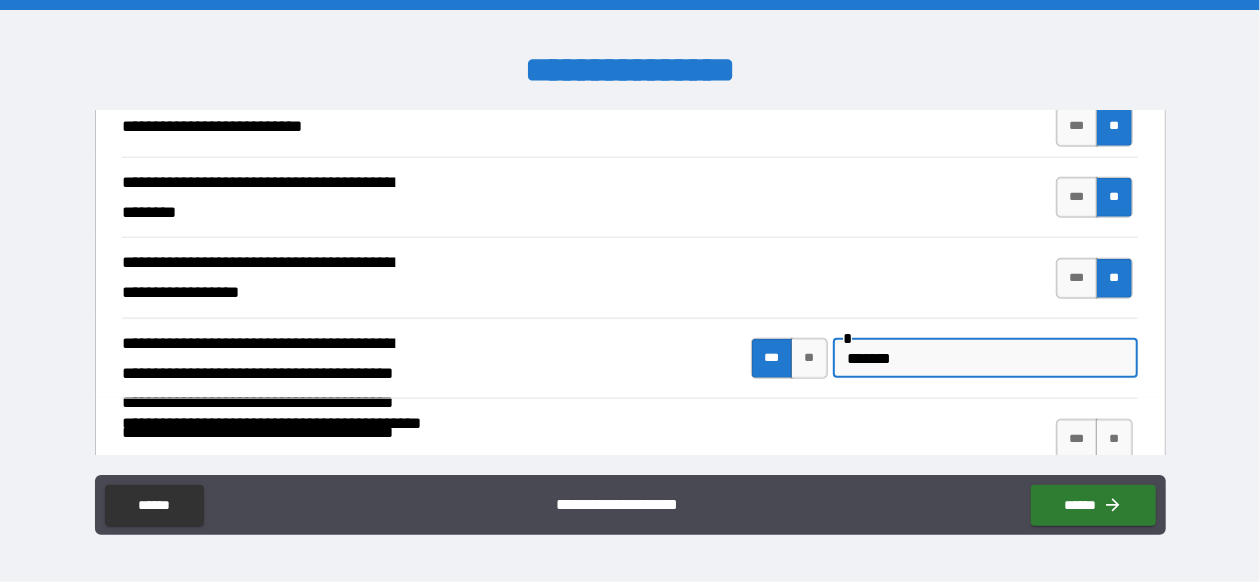 type on "*******" 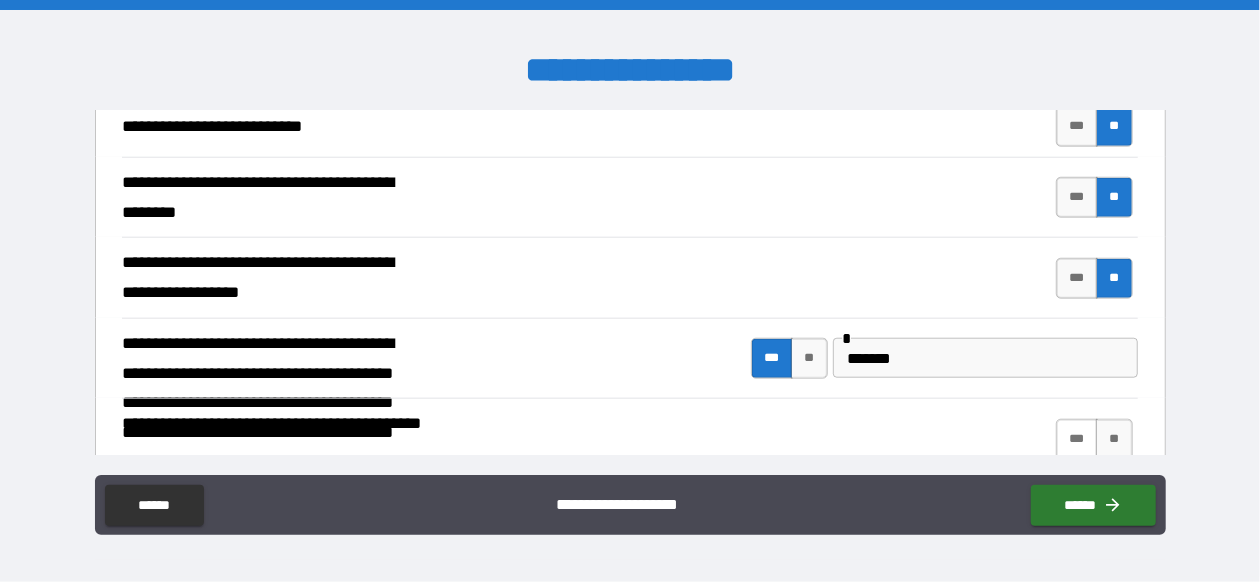 click on "***" at bounding box center [1077, 439] 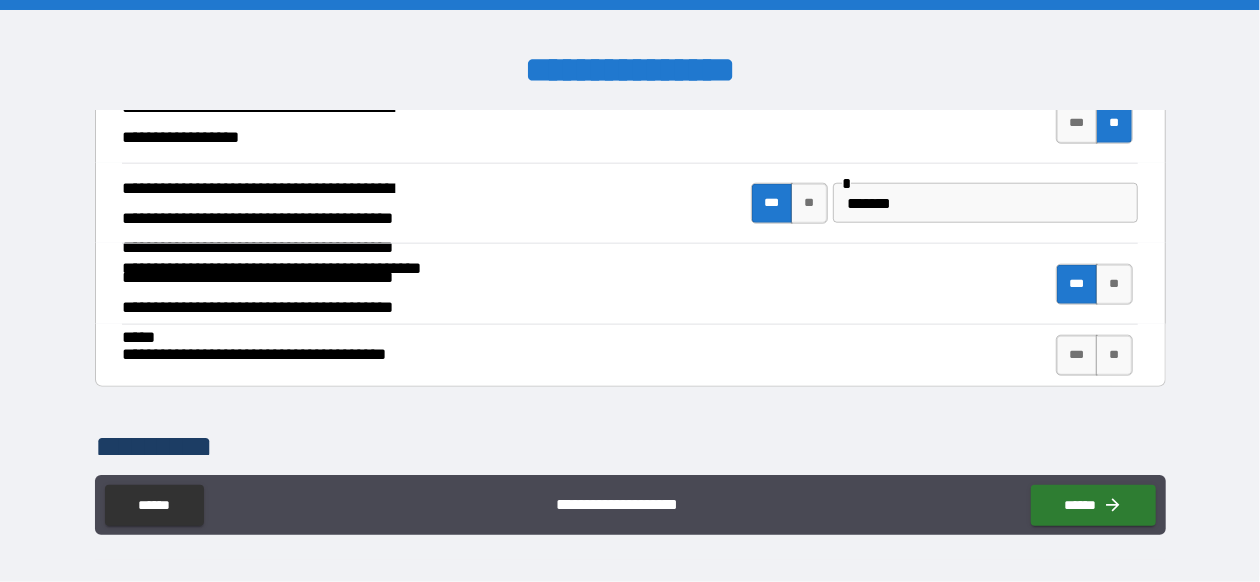 scroll, scrollTop: 1086, scrollLeft: 0, axis: vertical 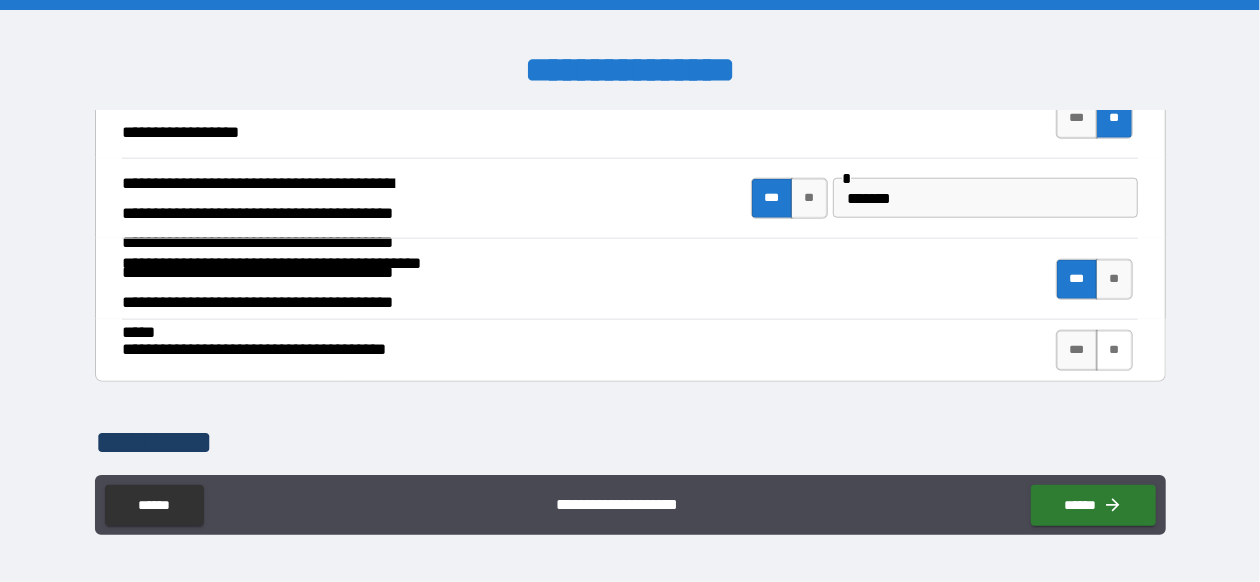 click on "**" at bounding box center (1114, 350) 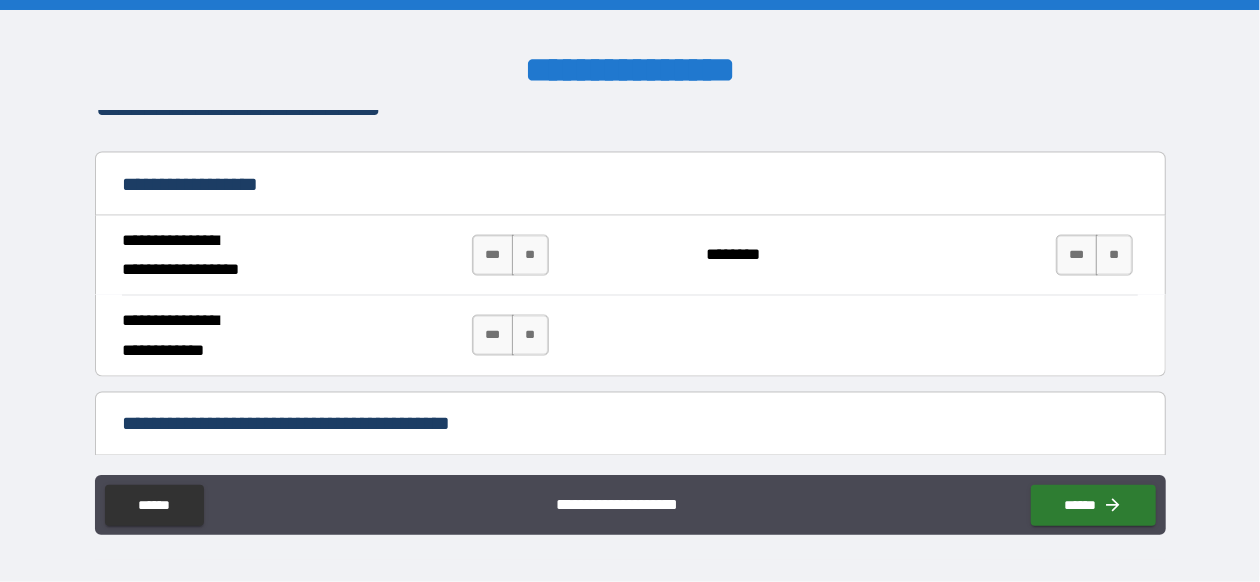 scroll, scrollTop: 1633, scrollLeft: 0, axis: vertical 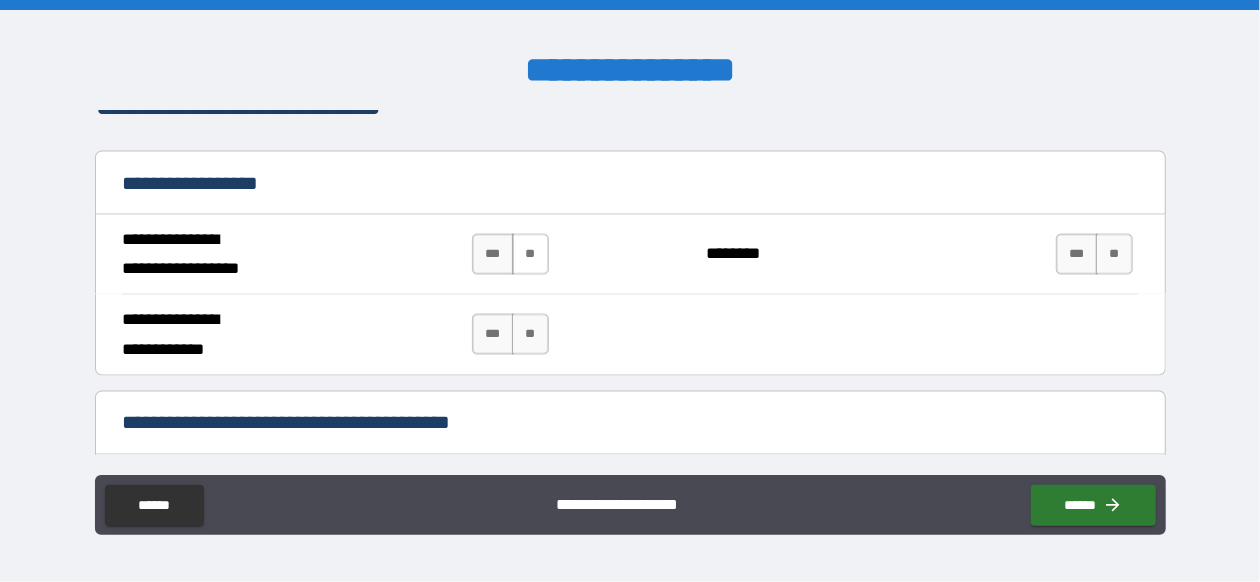 click on "**" at bounding box center (530, 254) 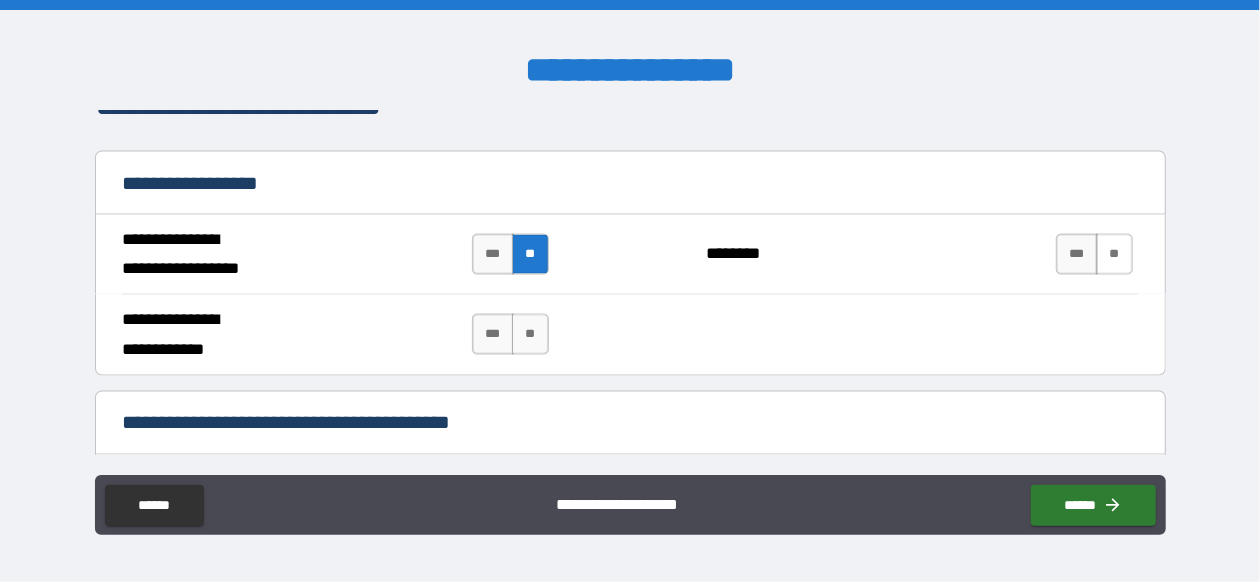 click on "**" at bounding box center (1114, 254) 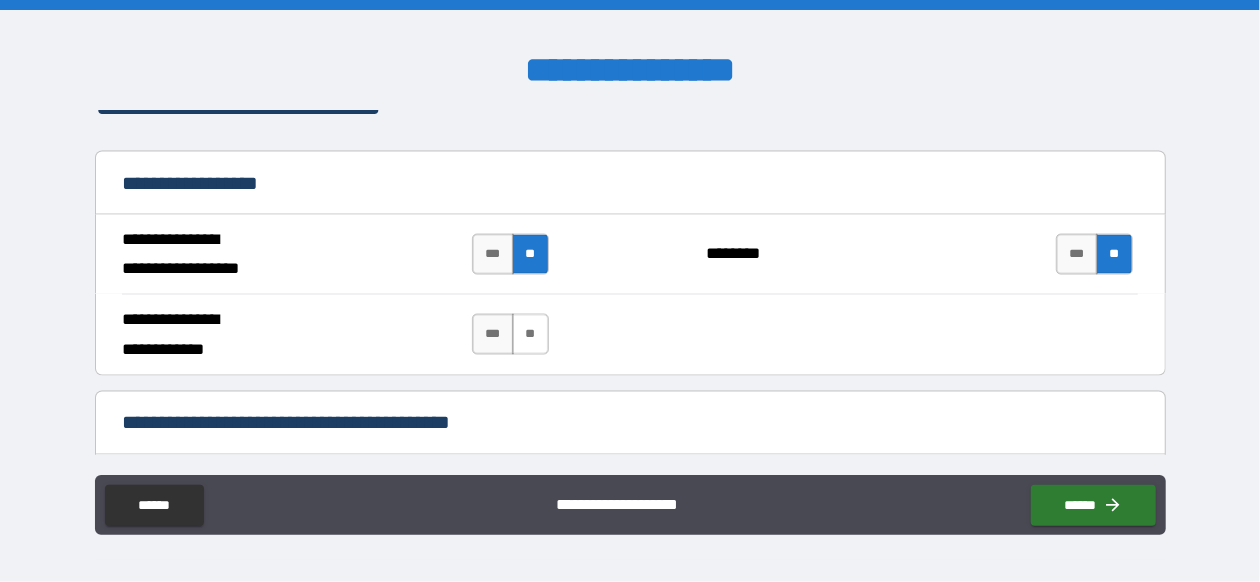 click on "**" at bounding box center [530, 334] 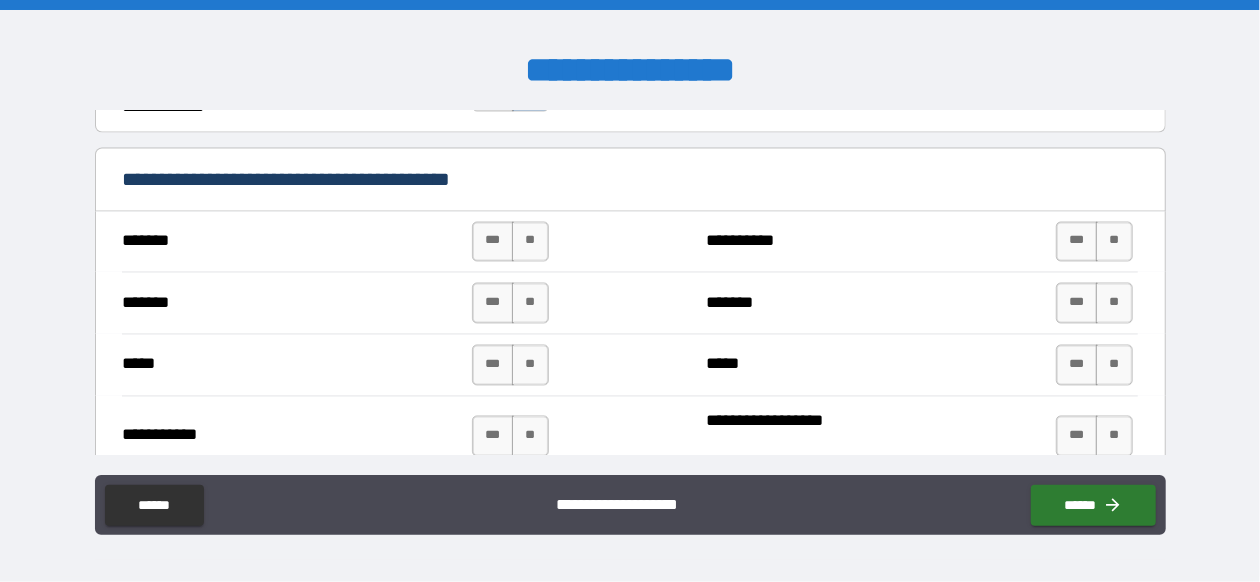 scroll, scrollTop: 1877, scrollLeft: 0, axis: vertical 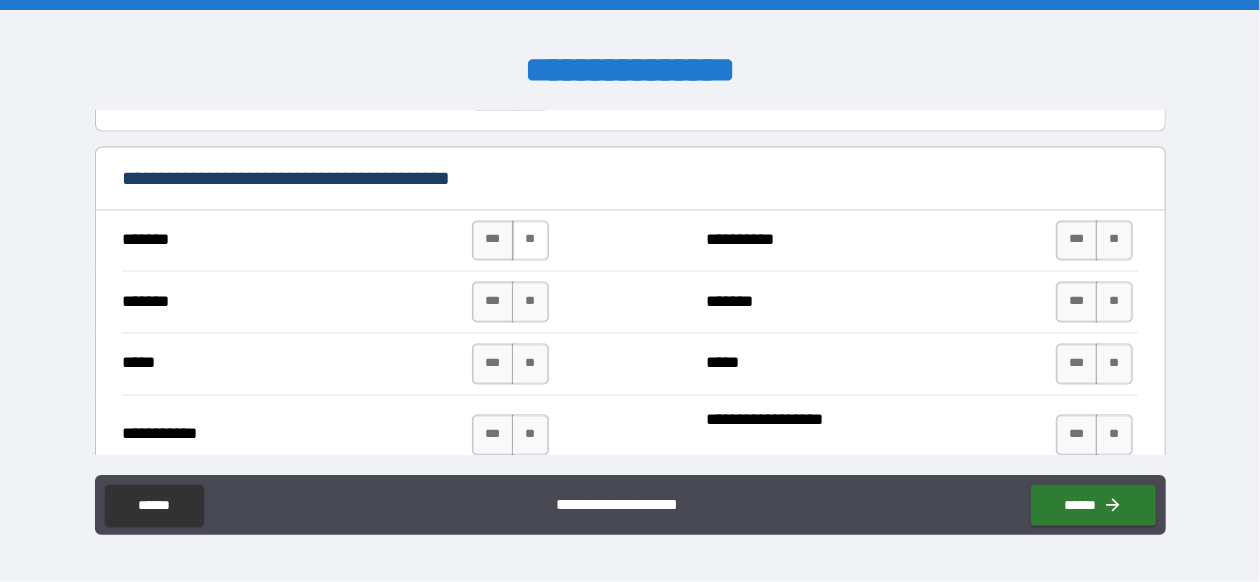 click on "**" at bounding box center [530, 241] 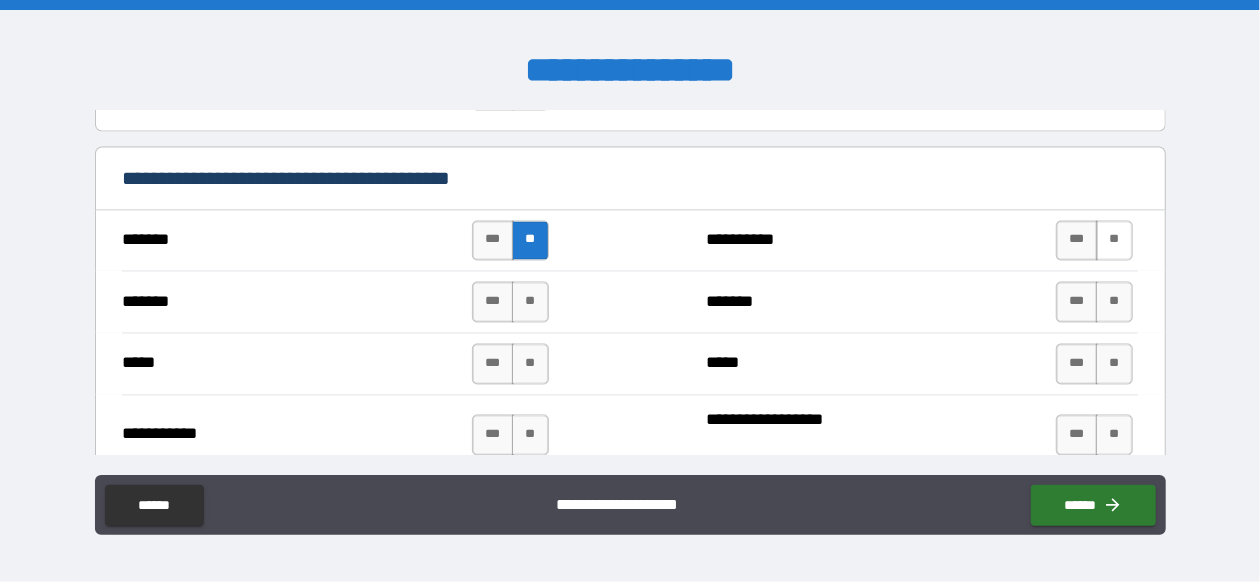 click on "**" at bounding box center [1114, 241] 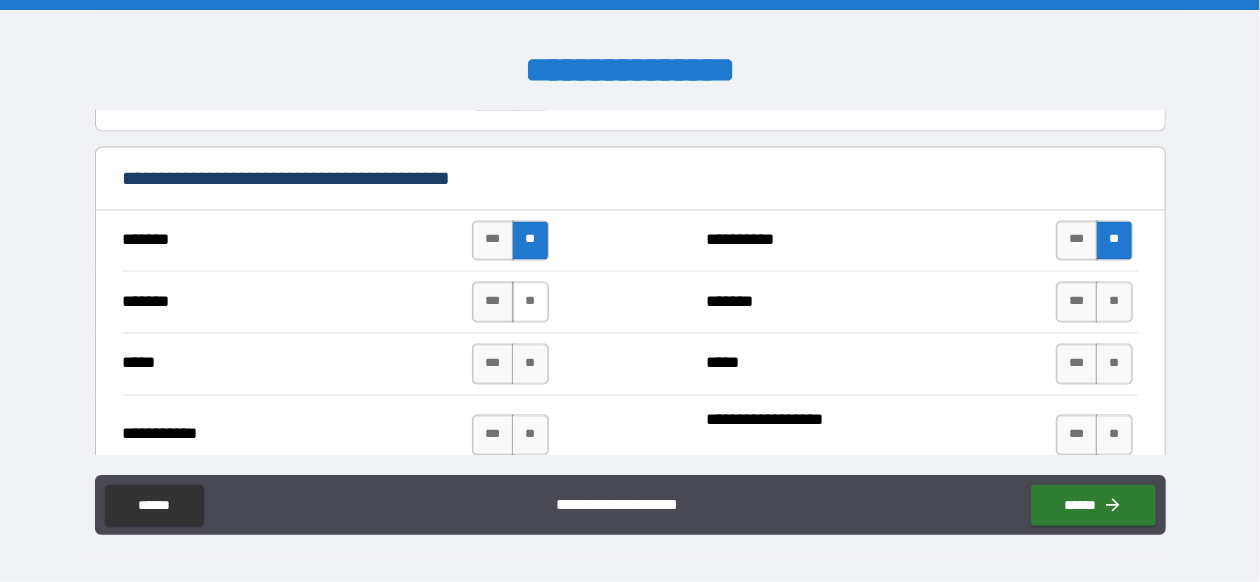 click on "**" at bounding box center (530, 302) 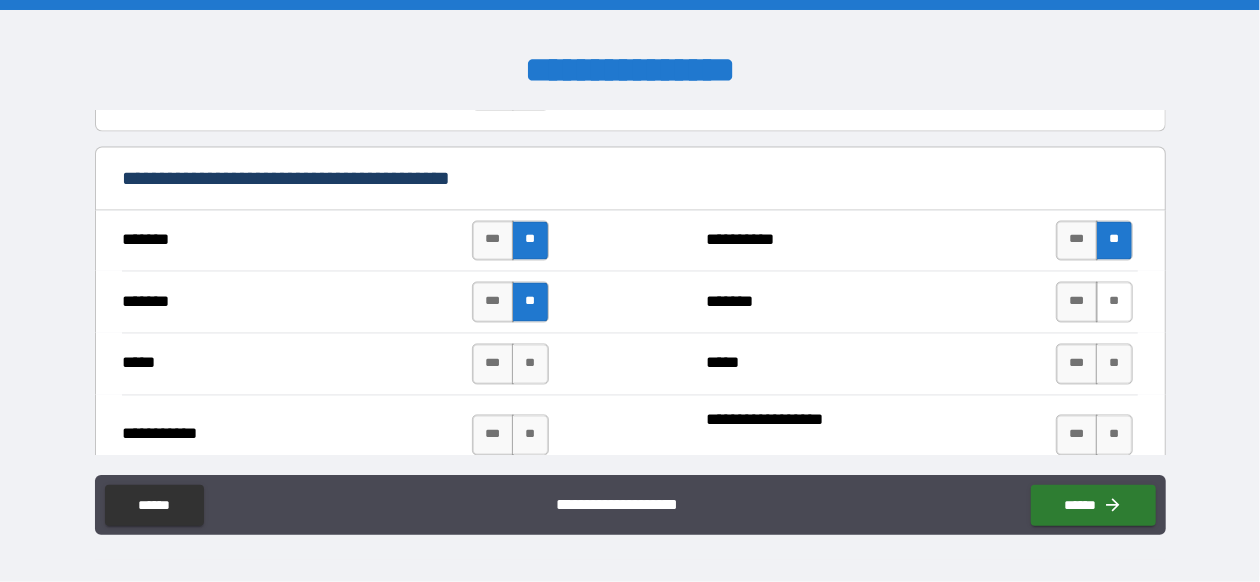 click on "**" at bounding box center (1114, 302) 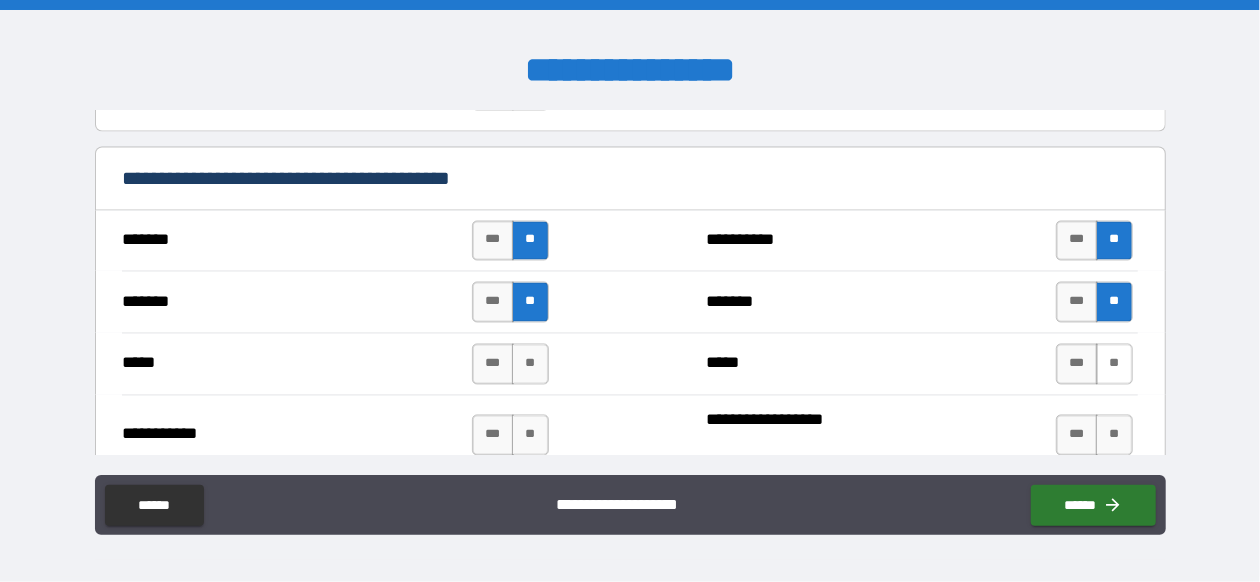 click on "**" at bounding box center [1114, 364] 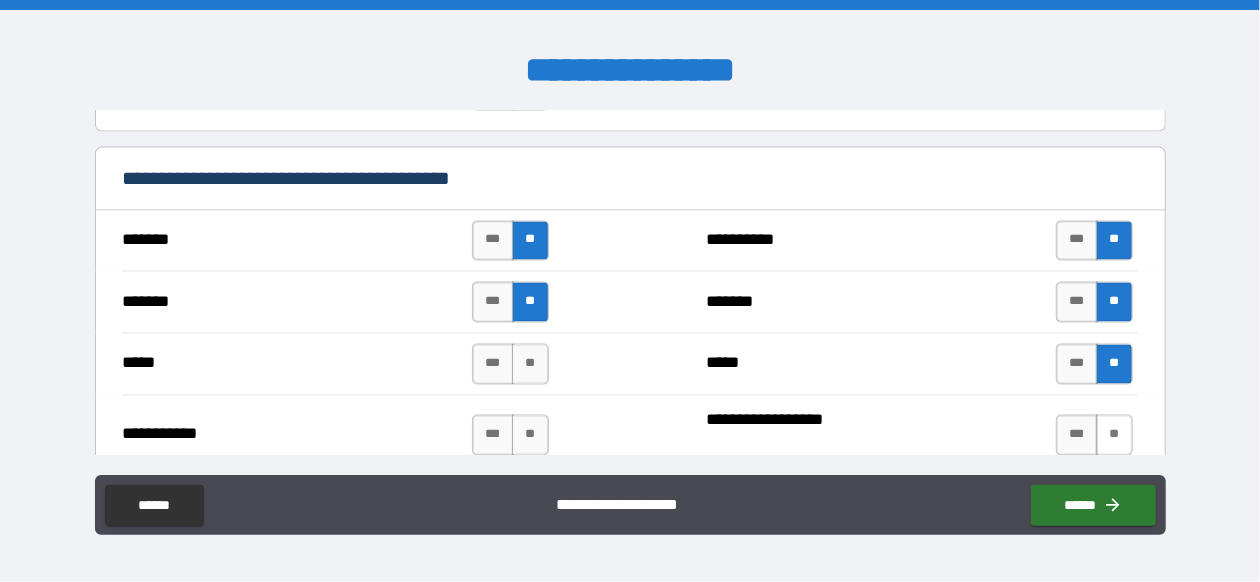 click on "**" at bounding box center (1114, 435) 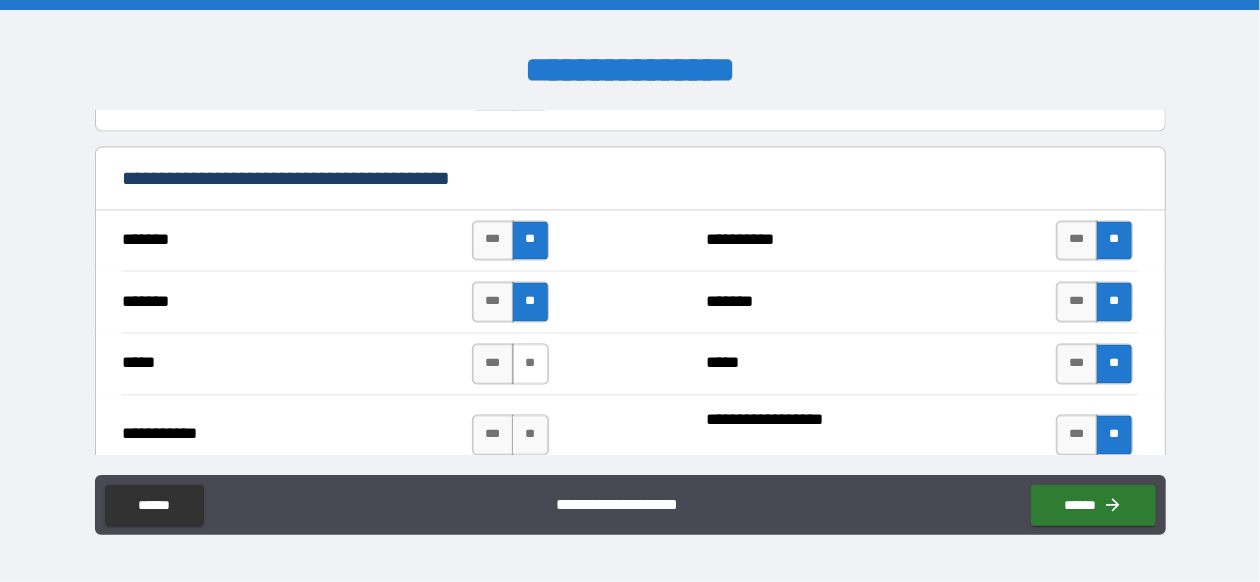 click on "**" at bounding box center [530, 364] 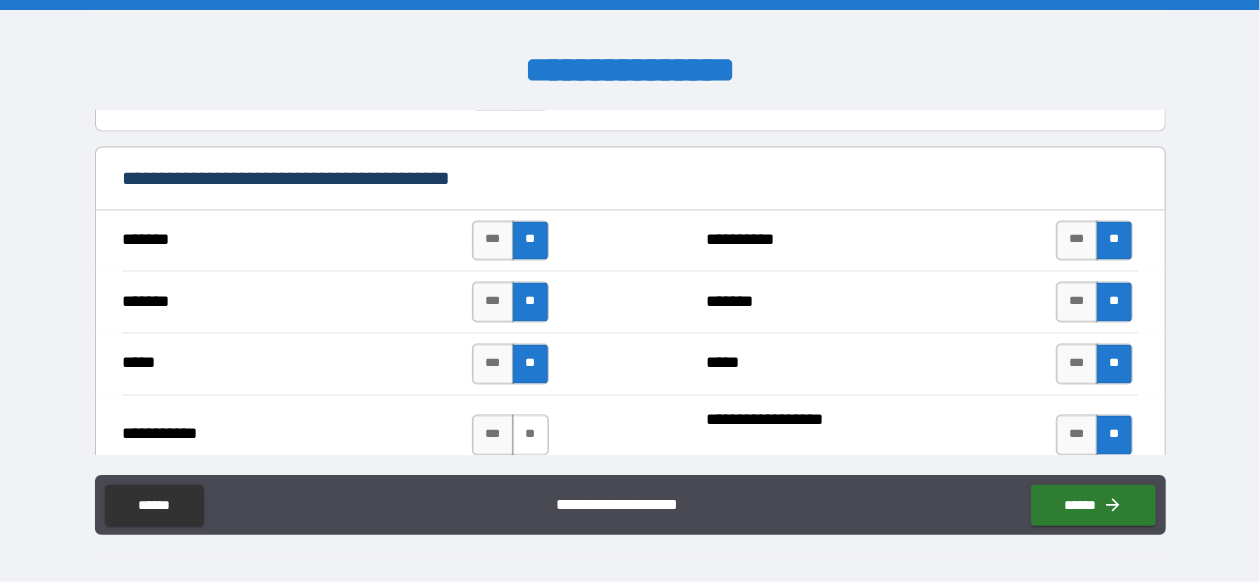 click on "**" at bounding box center [530, 435] 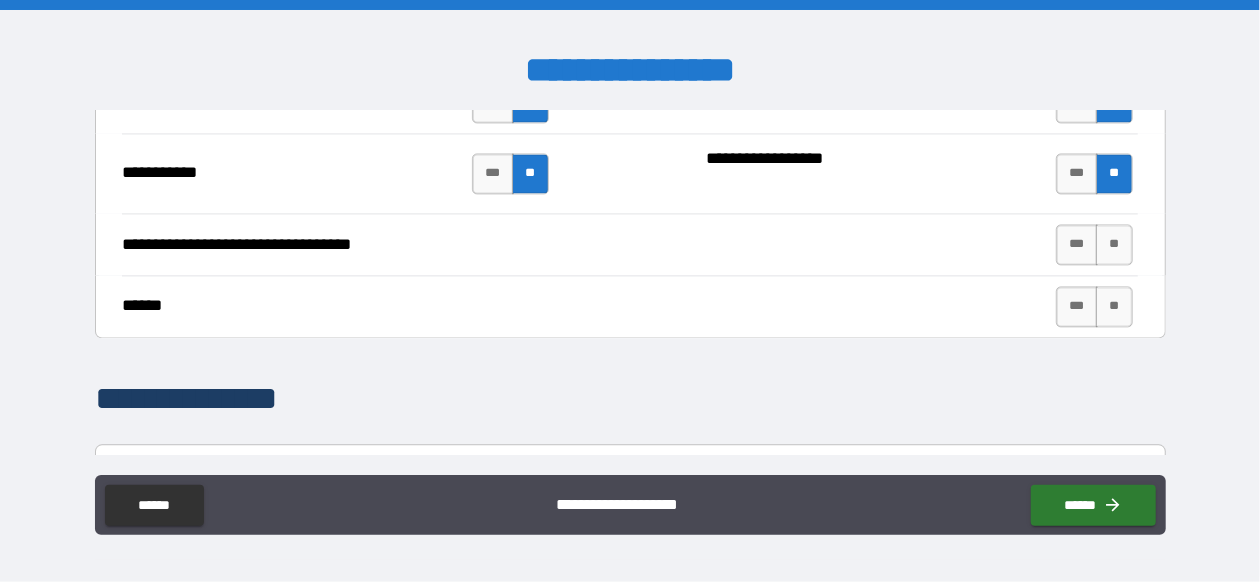 scroll, scrollTop: 2143, scrollLeft: 0, axis: vertical 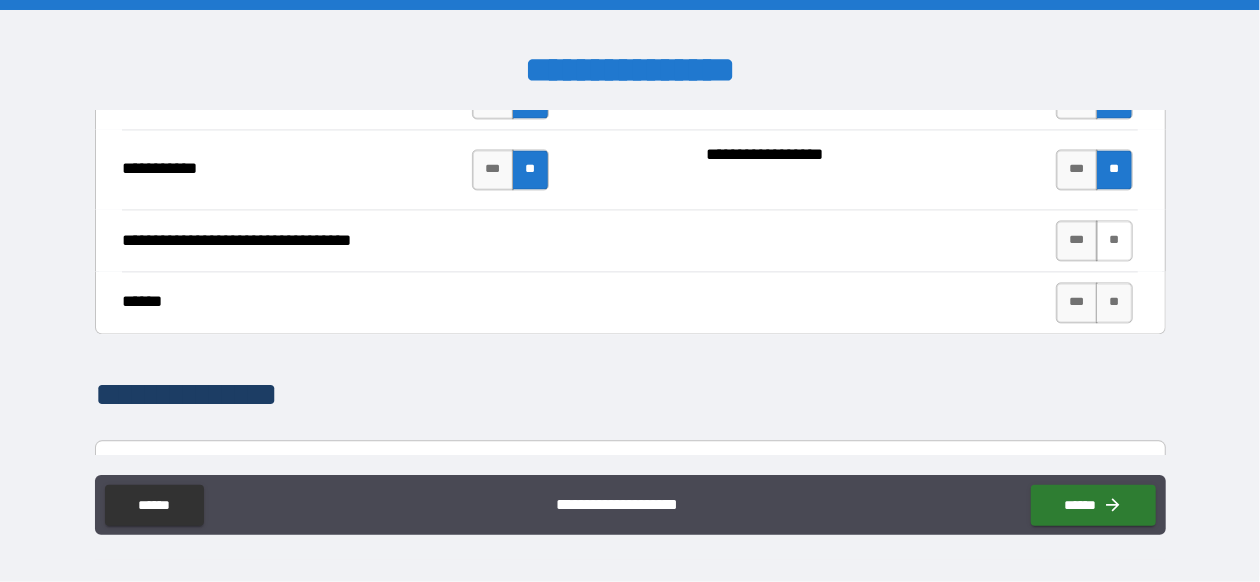 click on "**" at bounding box center (1114, 240) 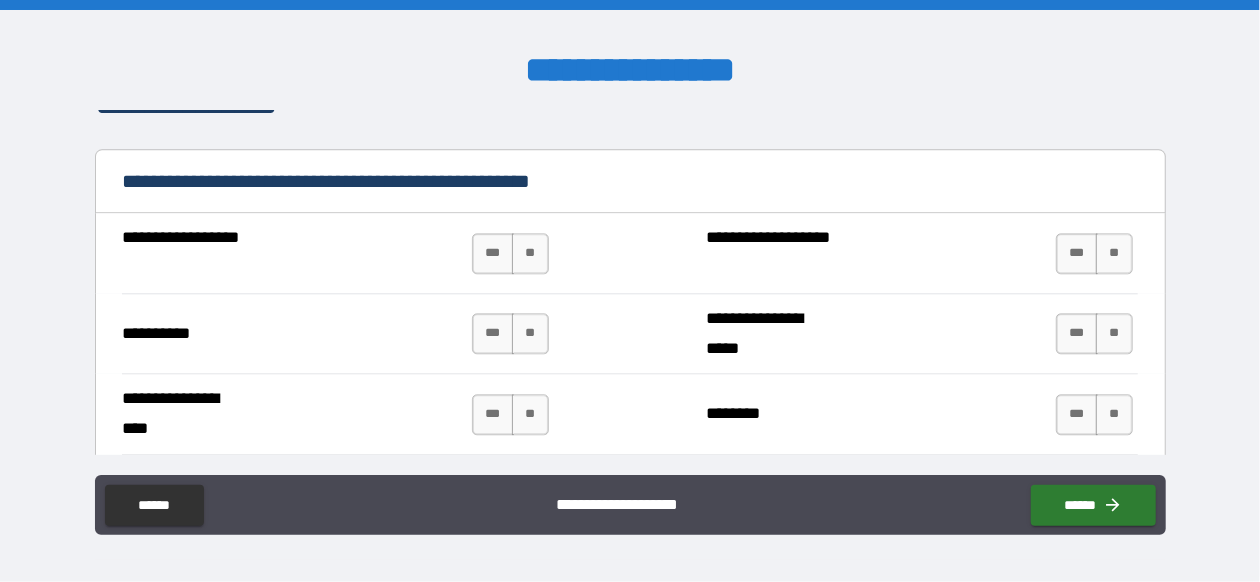 scroll, scrollTop: 2433, scrollLeft: 0, axis: vertical 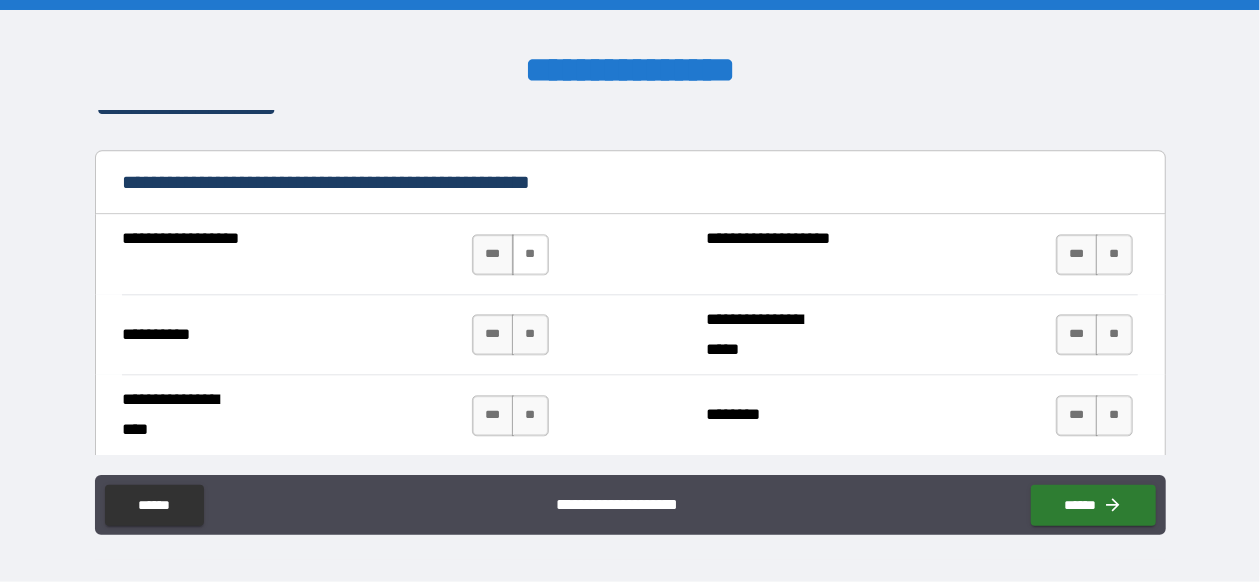 click on "**" at bounding box center (530, 254) 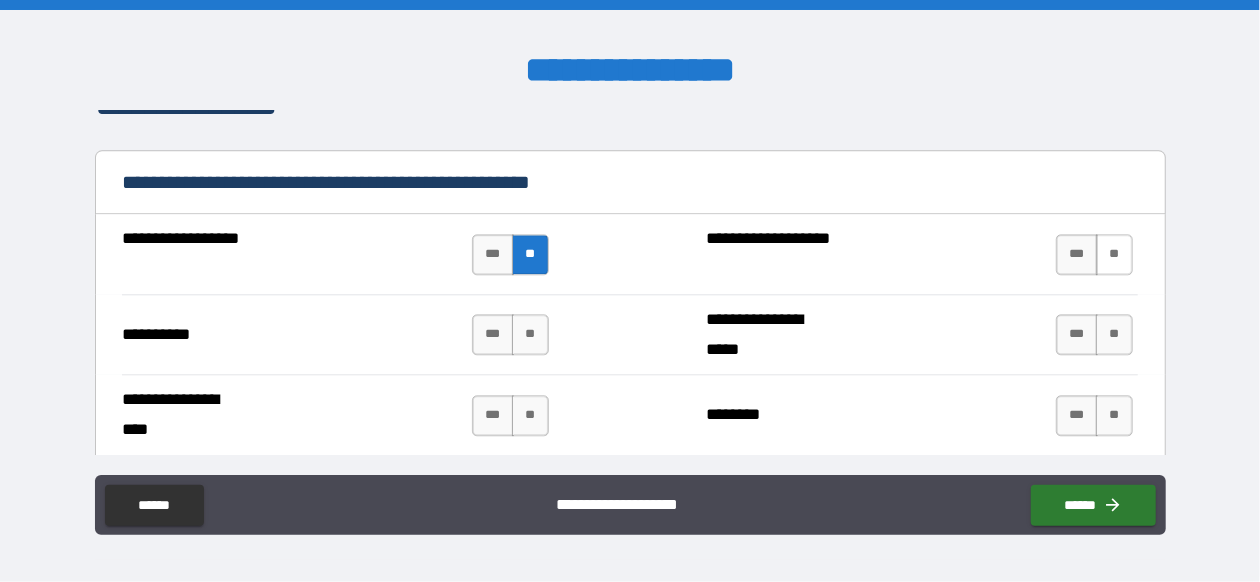 click on "**" at bounding box center [1114, 254] 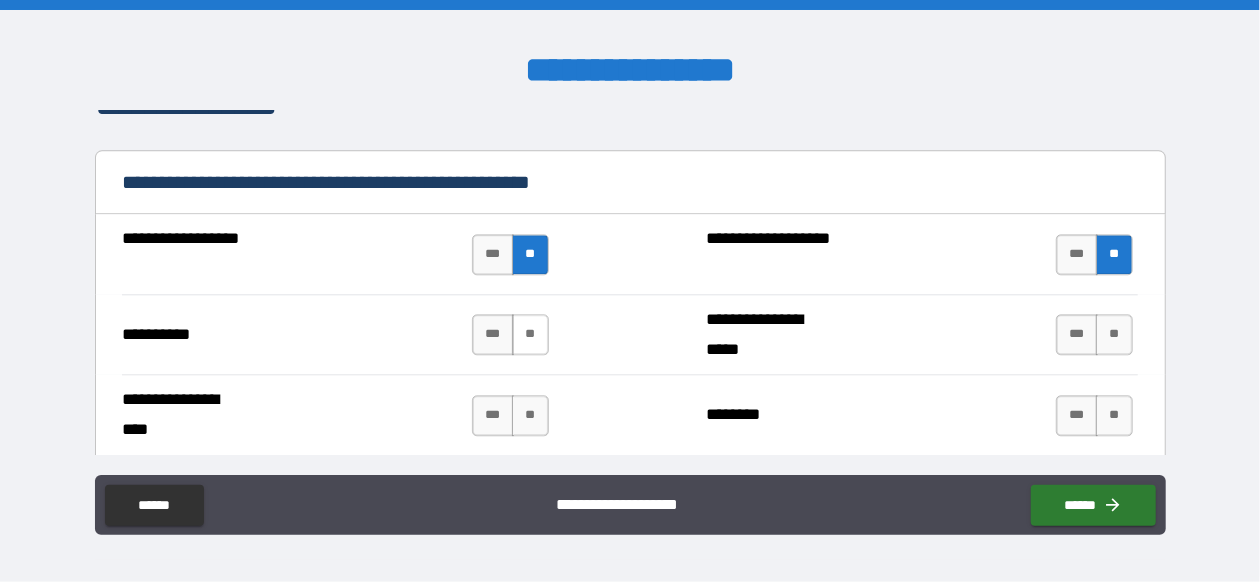 click on "**" at bounding box center [530, 334] 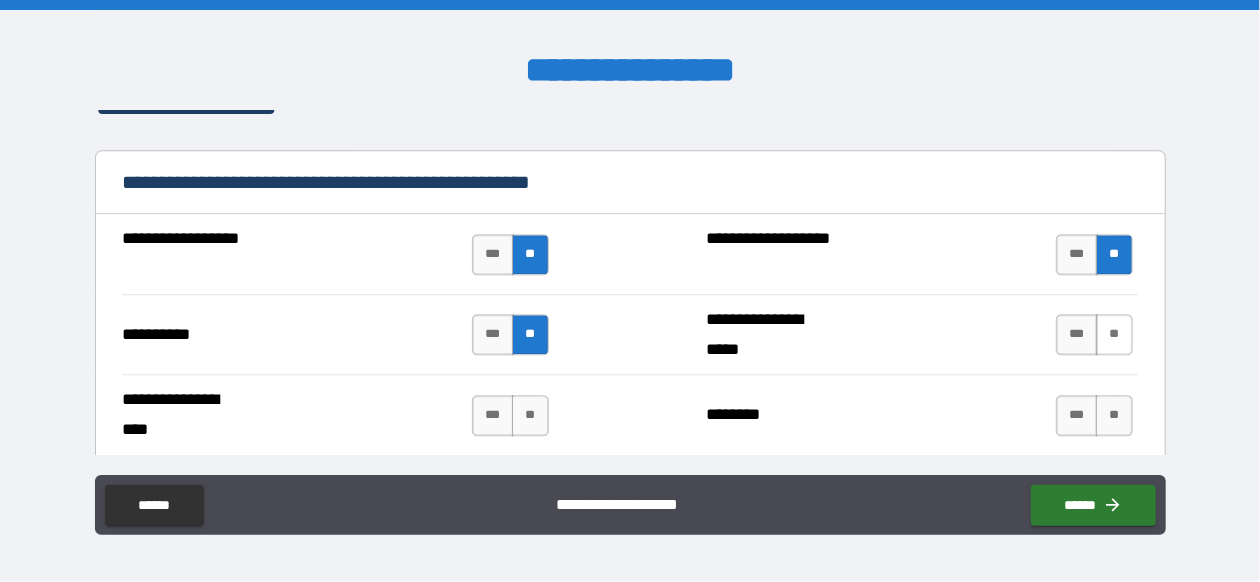 click on "**" at bounding box center [1114, 334] 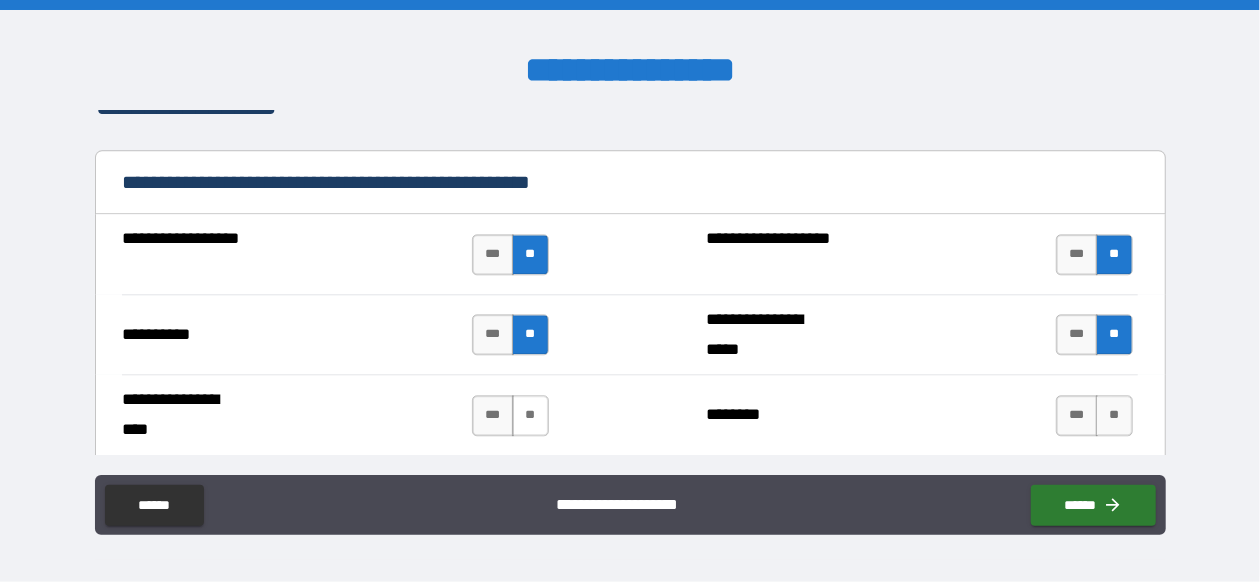 click on "**" at bounding box center (530, 415) 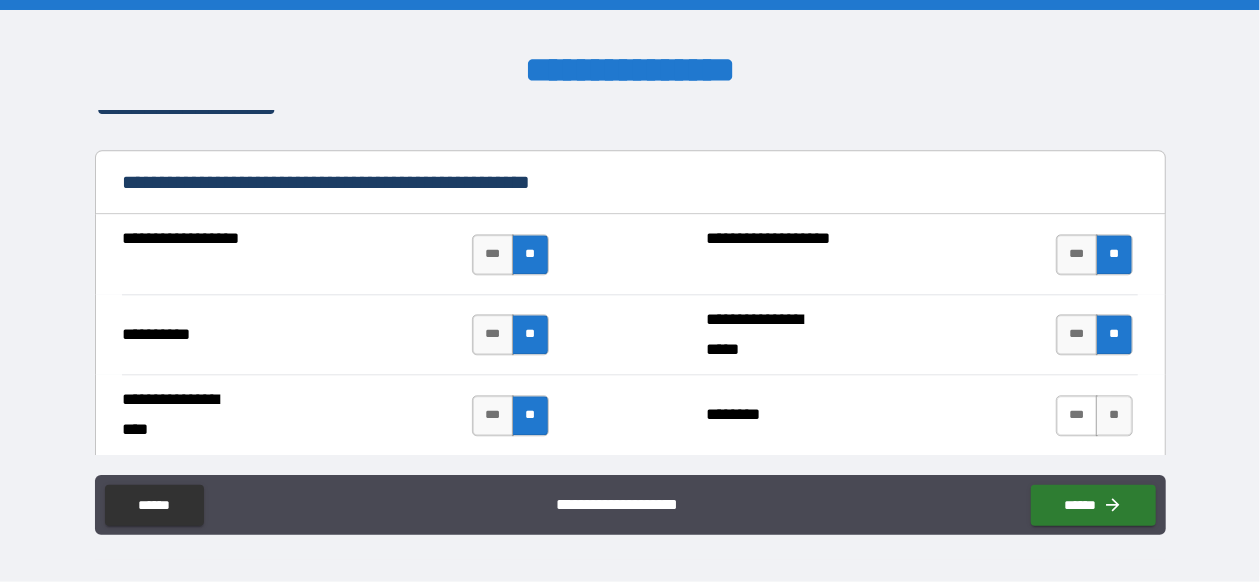 click on "***" at bounding box center (1077, 415) 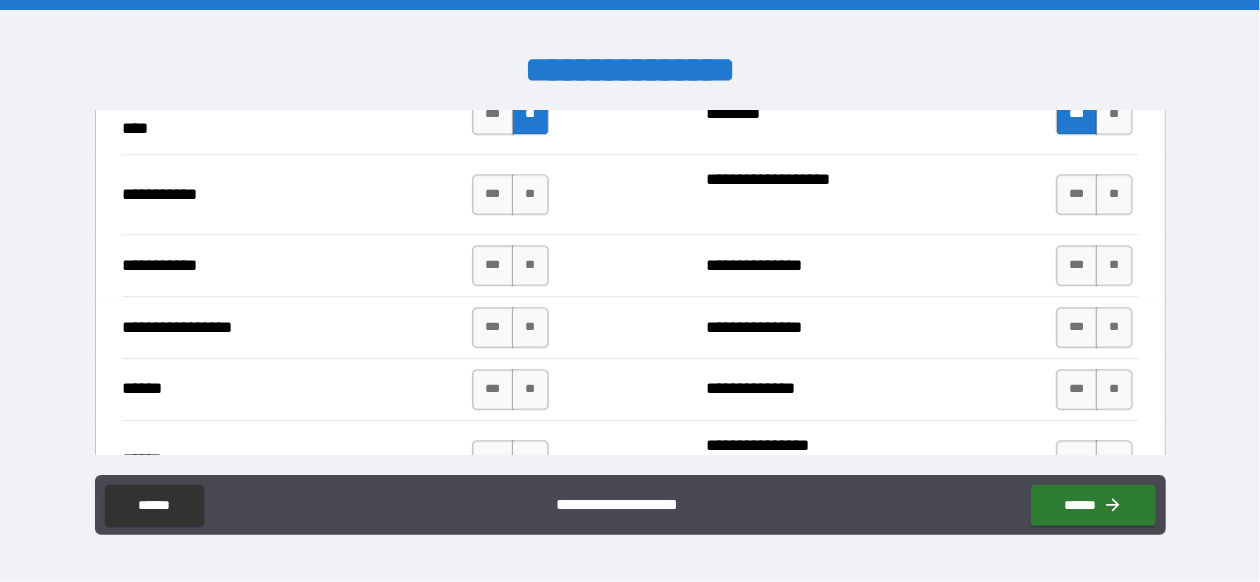 scroll, scrollTop: 2736, scrollLeft: 0, axis: vertical 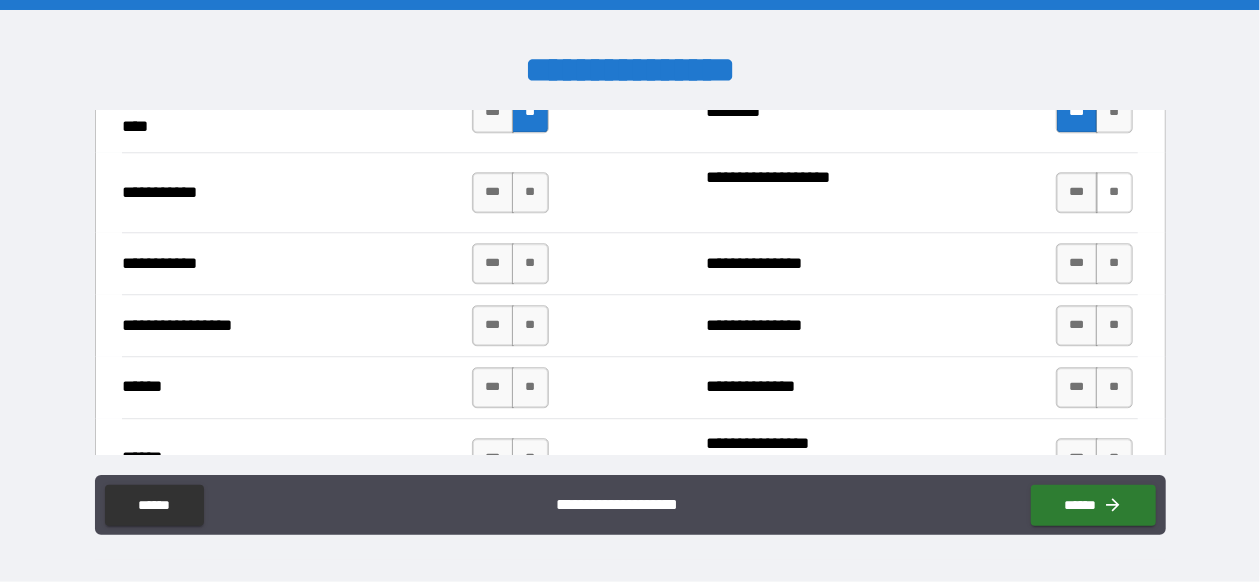 click on "**" at bounding box center (1114, 192) 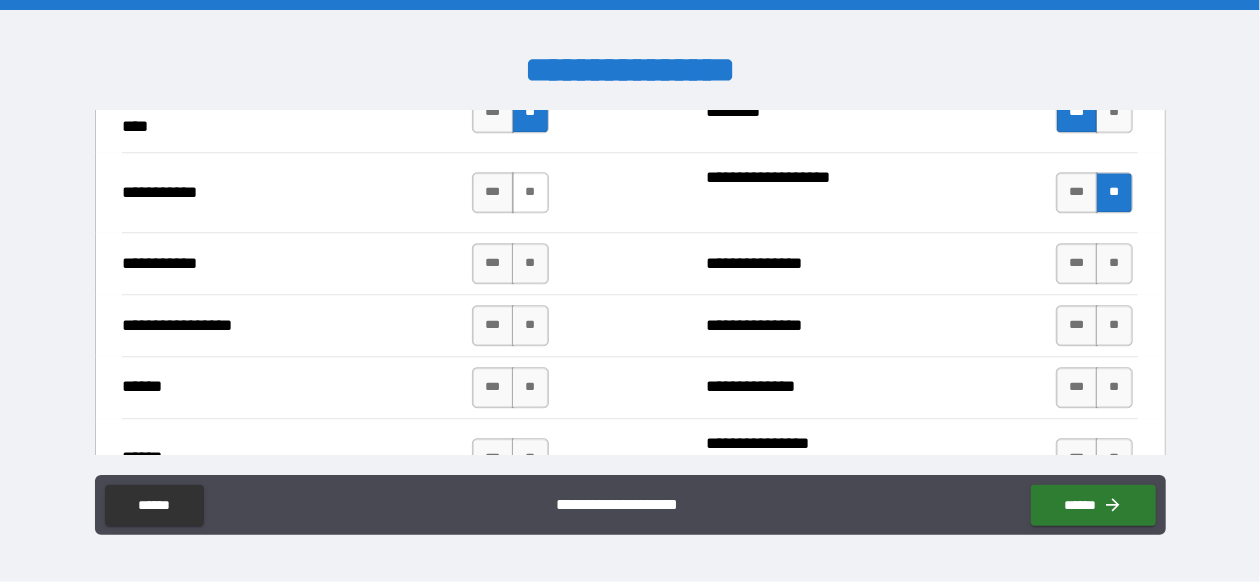 click on "**" at bounding box center [530, 192] 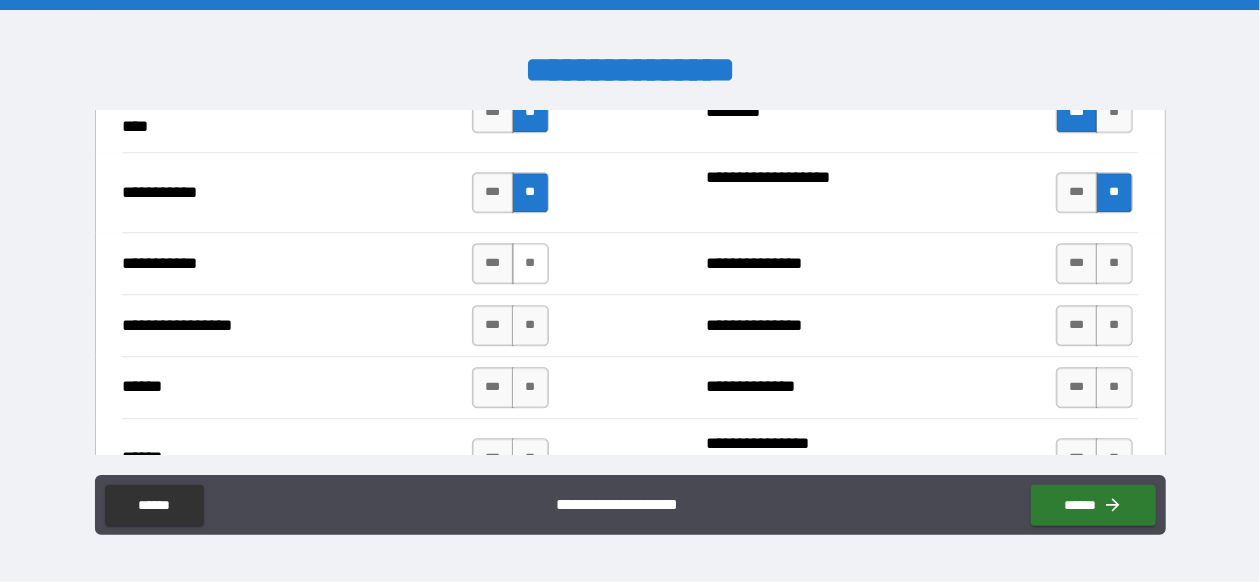 click on "**" at bounding box center [530, 263] 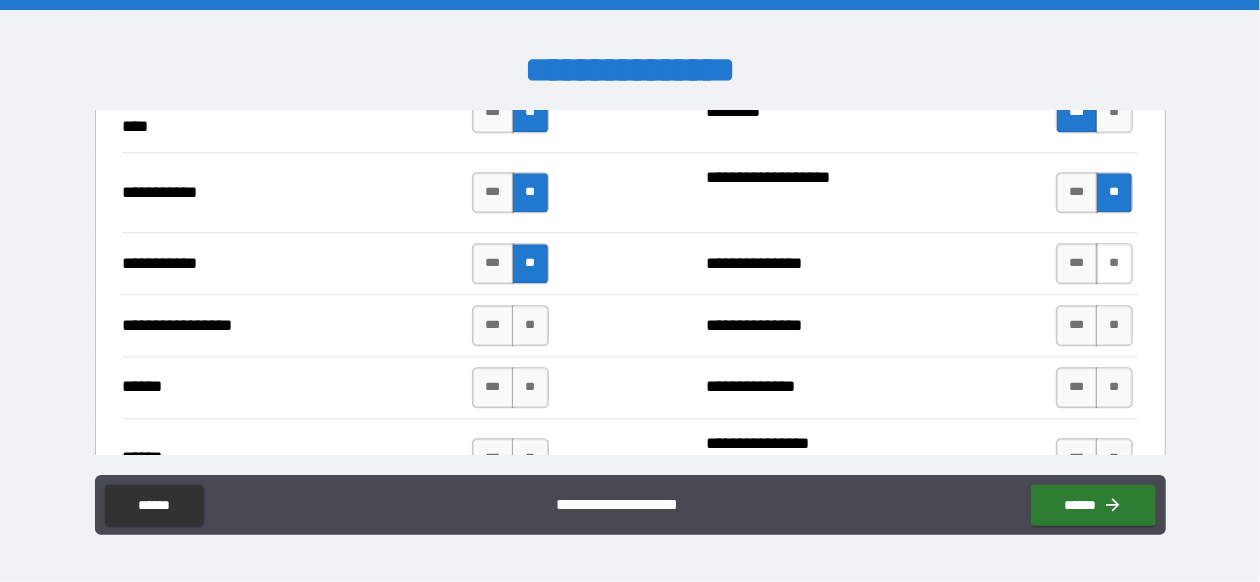 click on "**" at bounding box center (1114, 263) 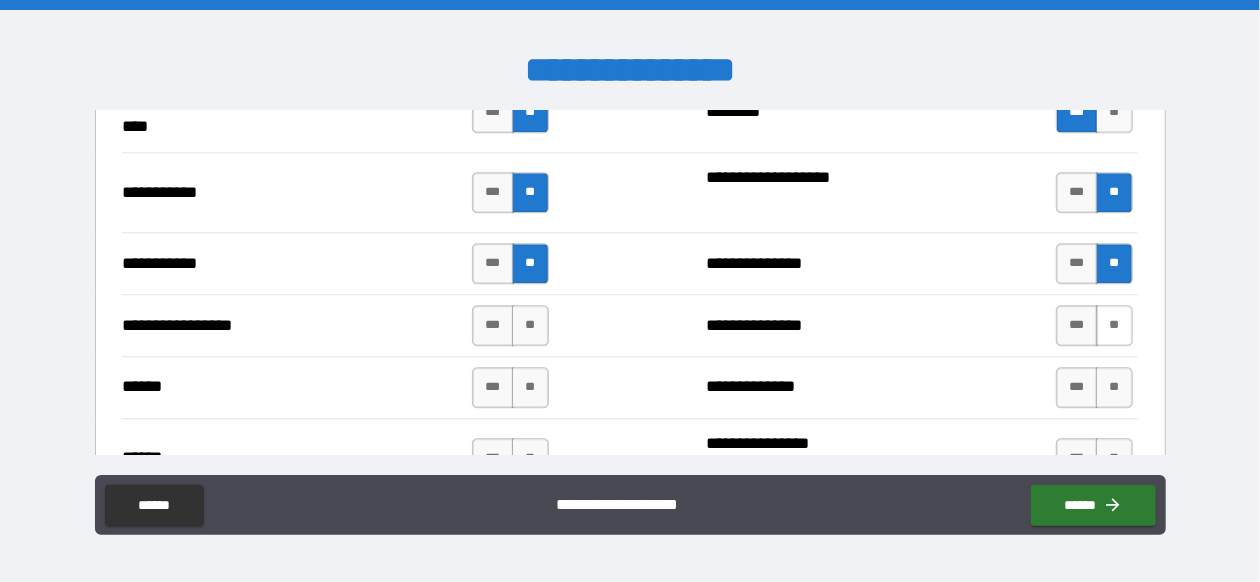 click on "**" at bounding box center [1114, 325] 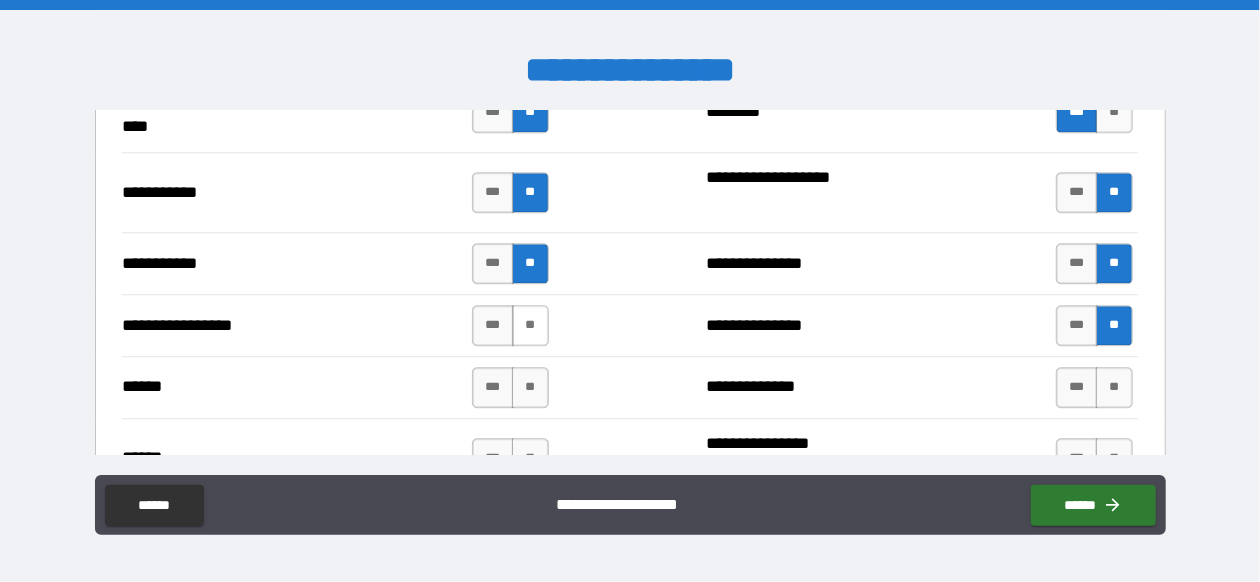 click on "**" at bounding box center (530, 325) 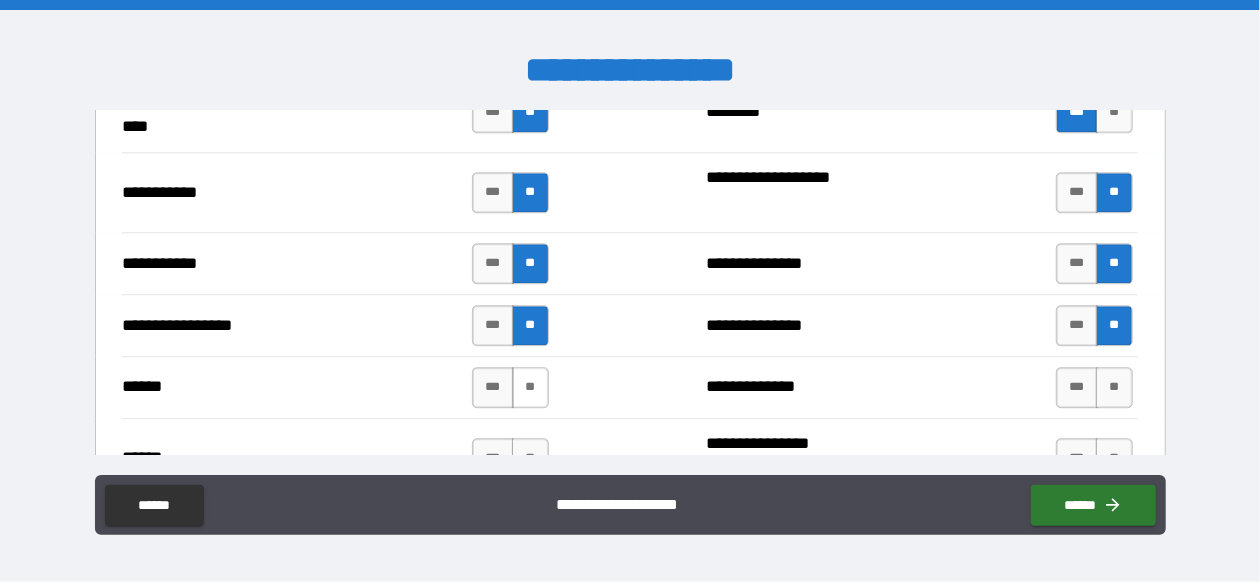 click on "**" at bounding box center [530, 387] 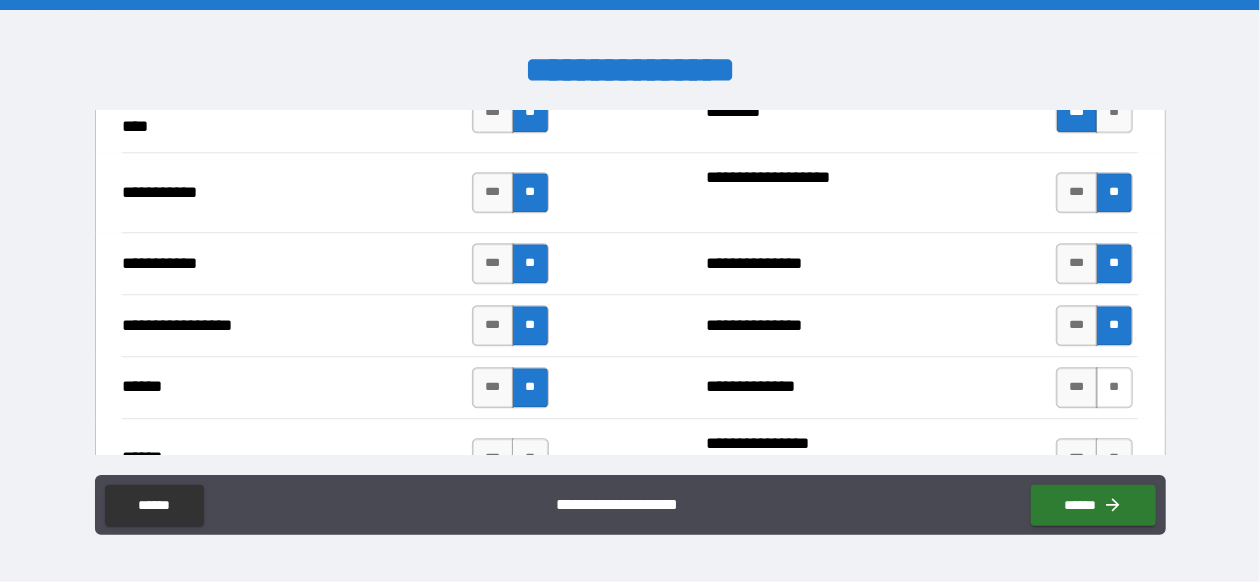 click on "**" at bounding box center (1114, 387) 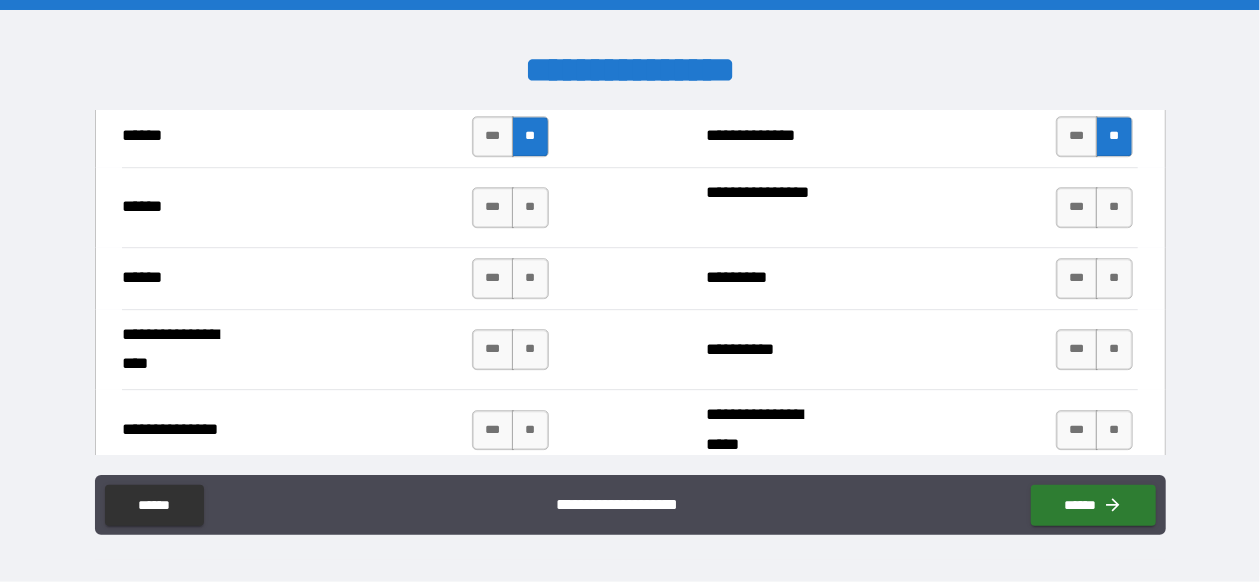 scroll, scrollTop: 2989, scrollLeft: 0, axis: vertical 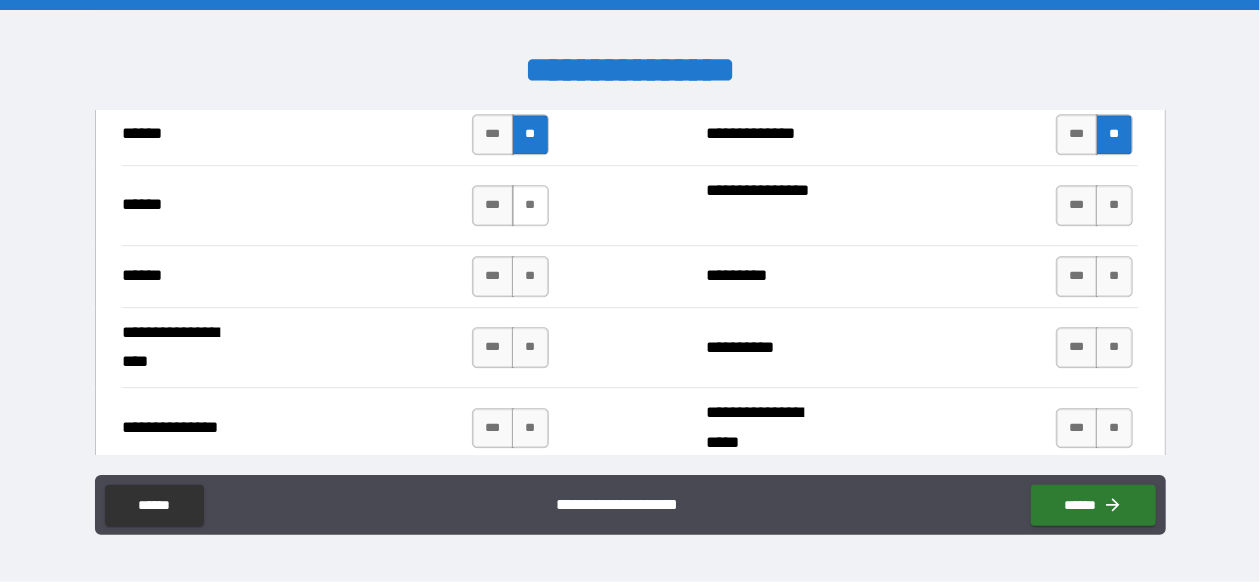 click on "**" at bounding box center (530, 205) 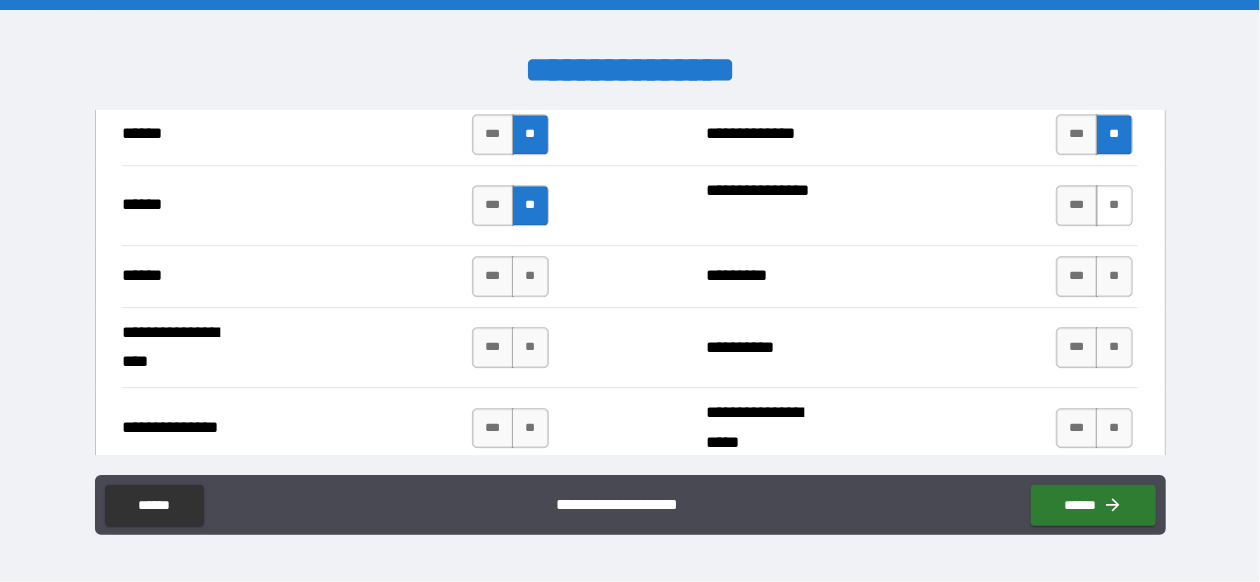 click on "**" at bounding box center [1114, 205] 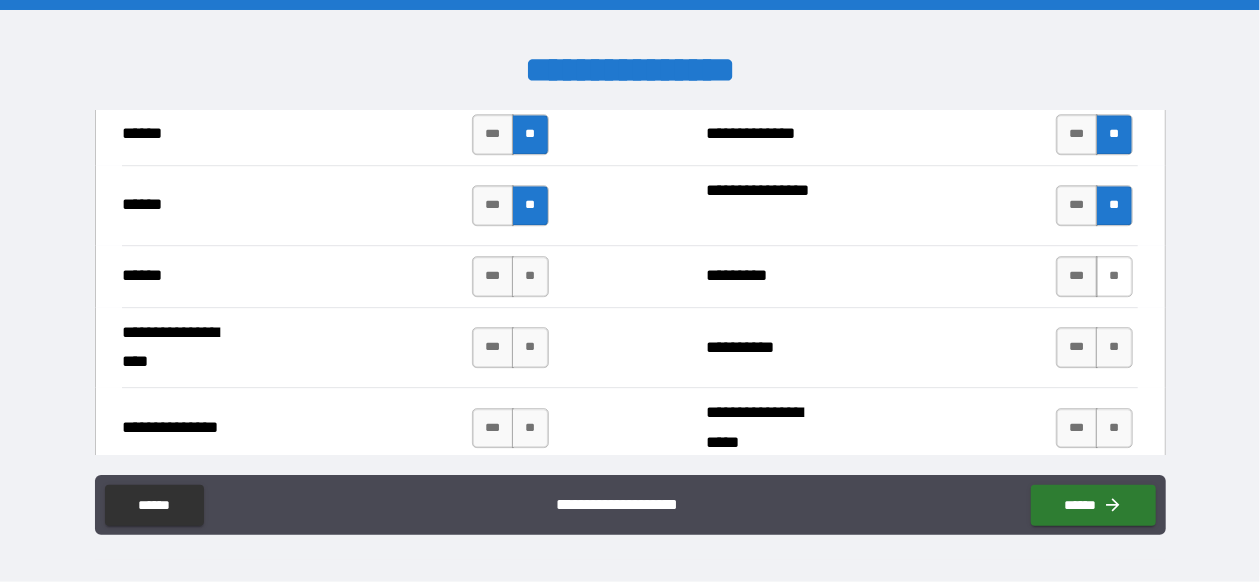 click on "**" at bounding box center (1114, 276) 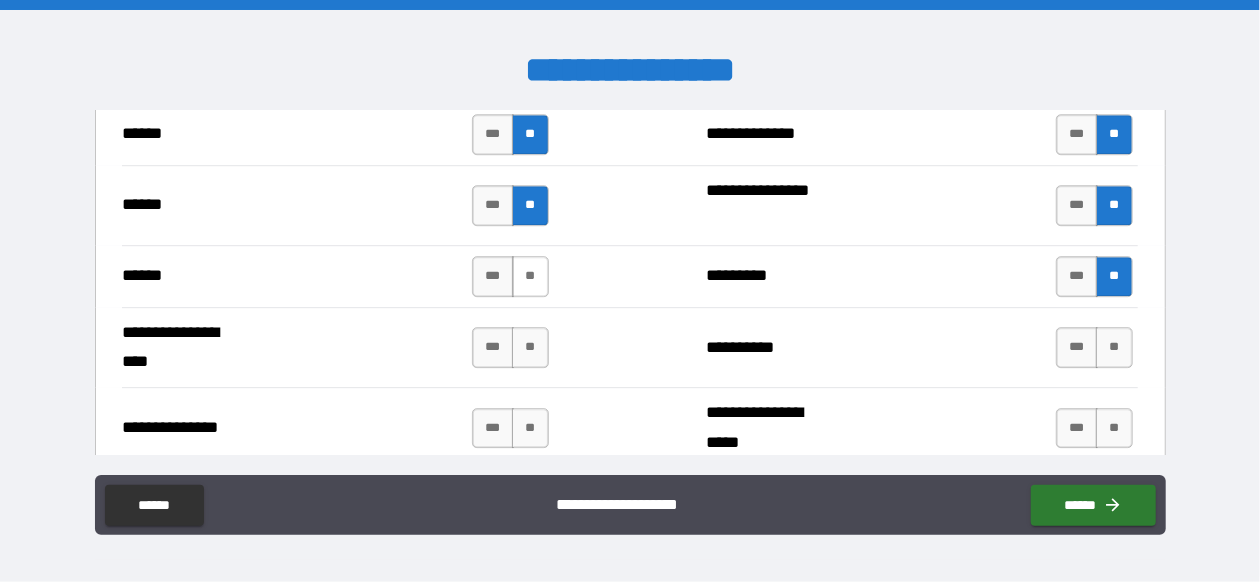 click on "**" at bounding box center (530, 276) 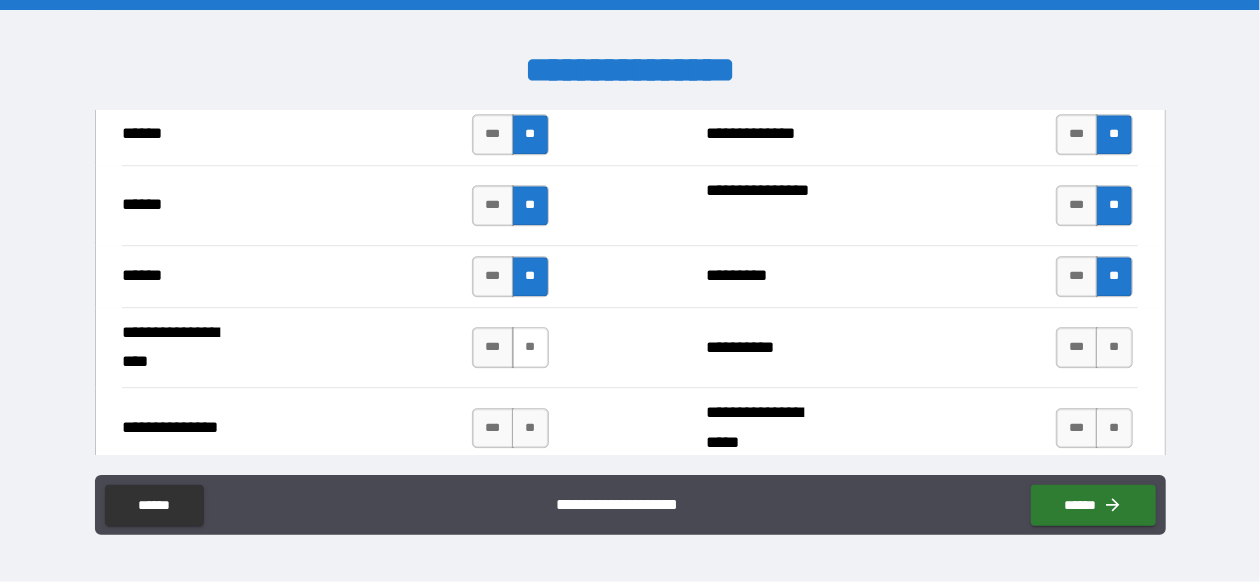click on "**" at bounding box center [530, 347] 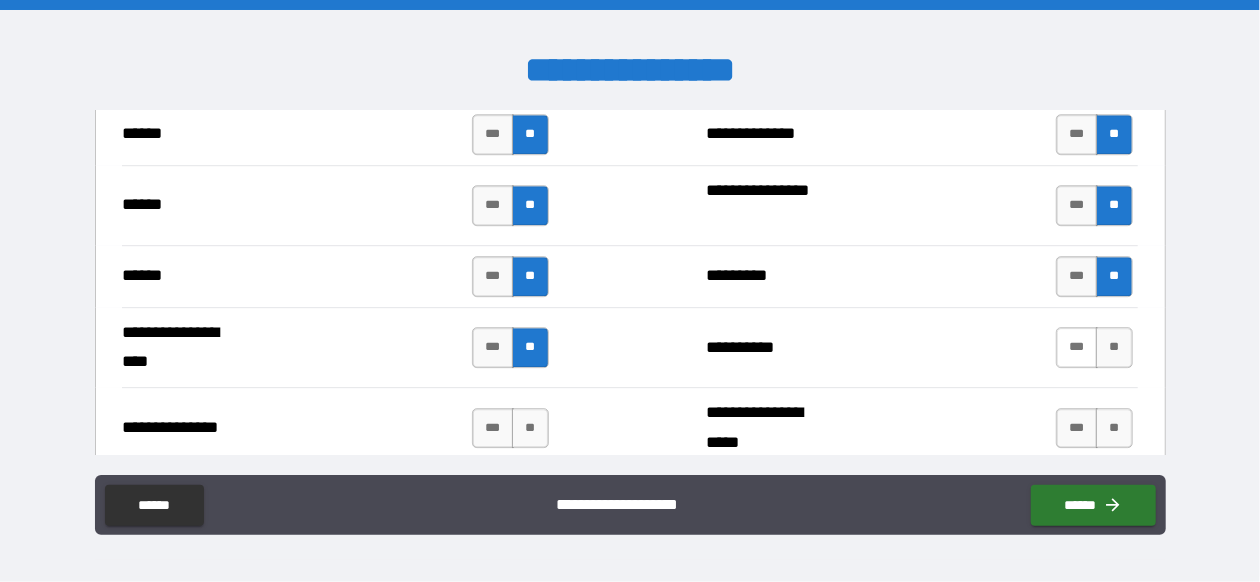 click on "***" at bounding box center (1077, 347) 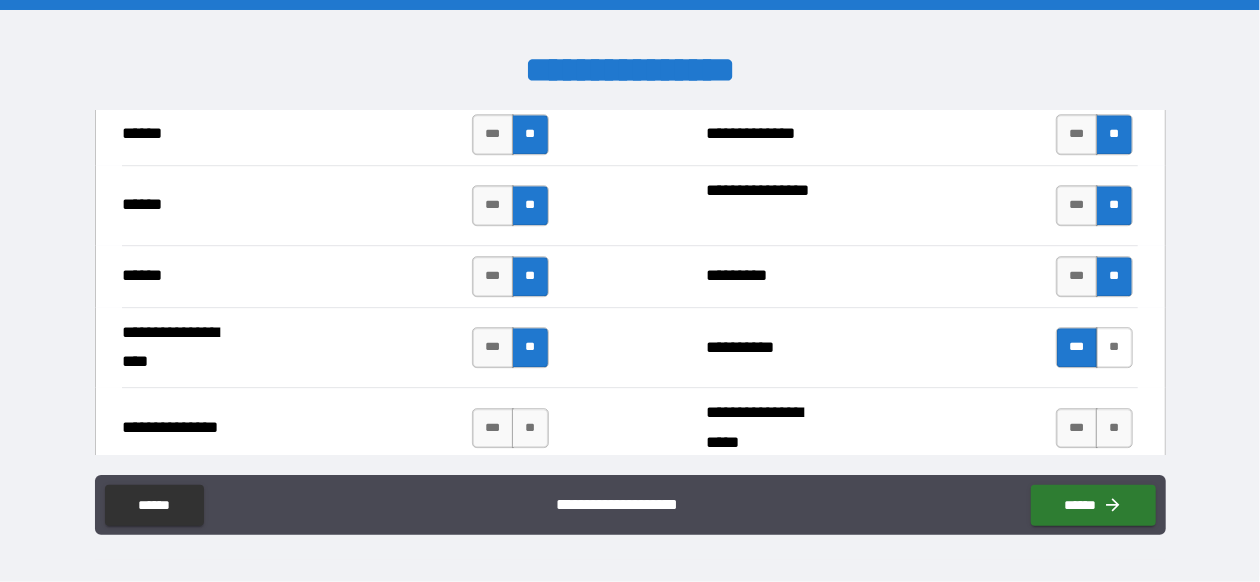 click on "**" at bounding box center [1114, 347] 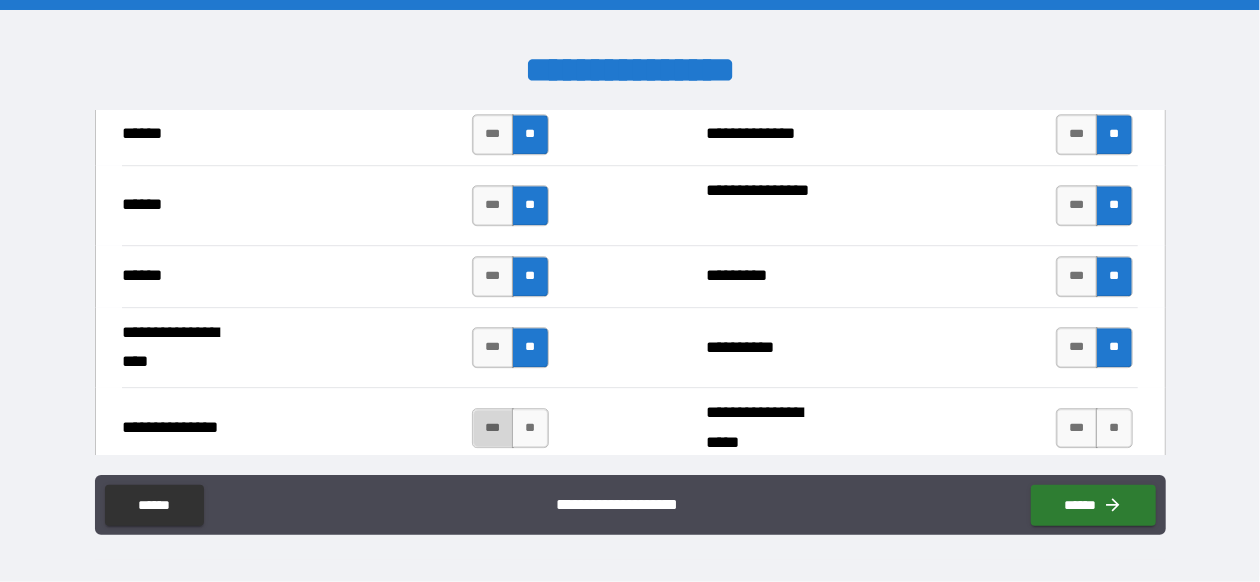 click on "***" at bounding box center (493, 428) 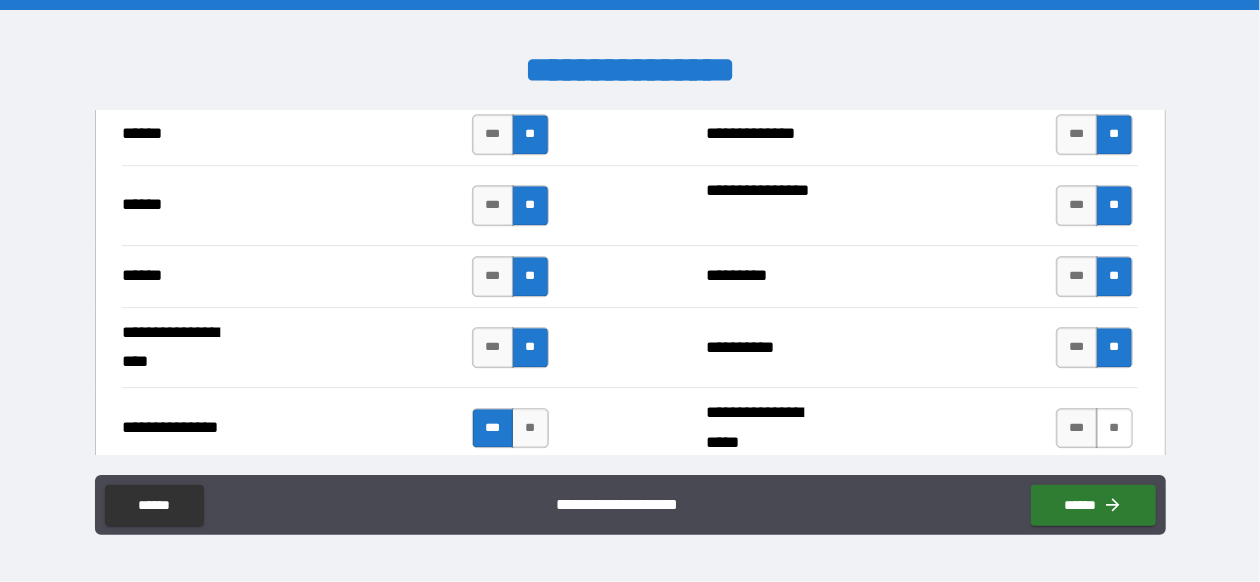 click on "**" at bounding box center [1114, 428] 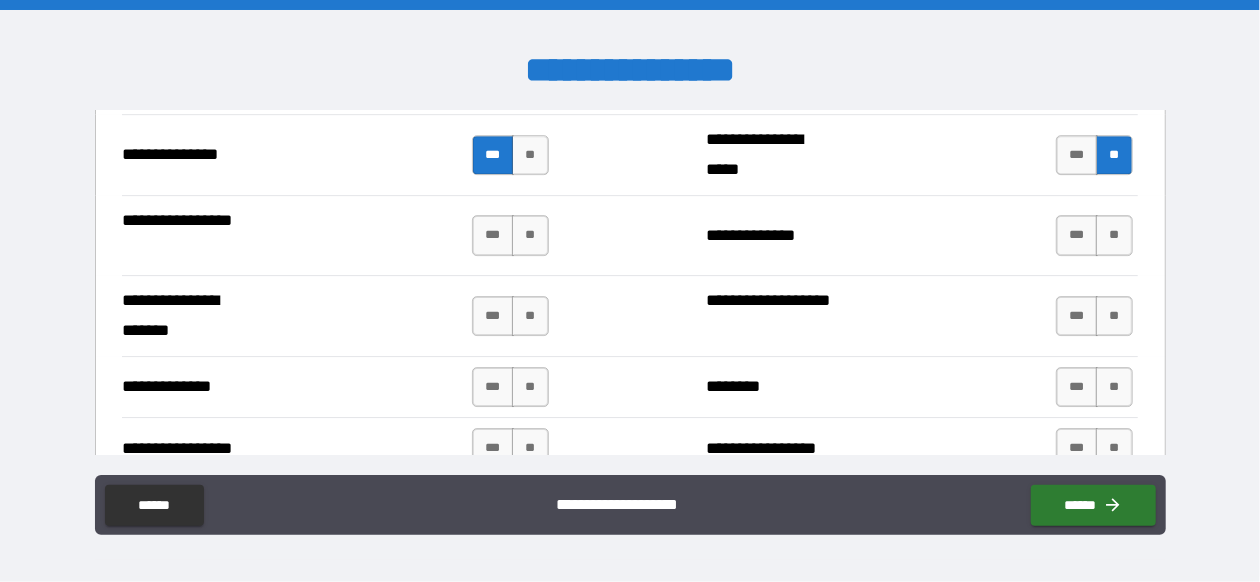 scroll, scrollTop: 3263, scrollLeft: 0, axis: vertical 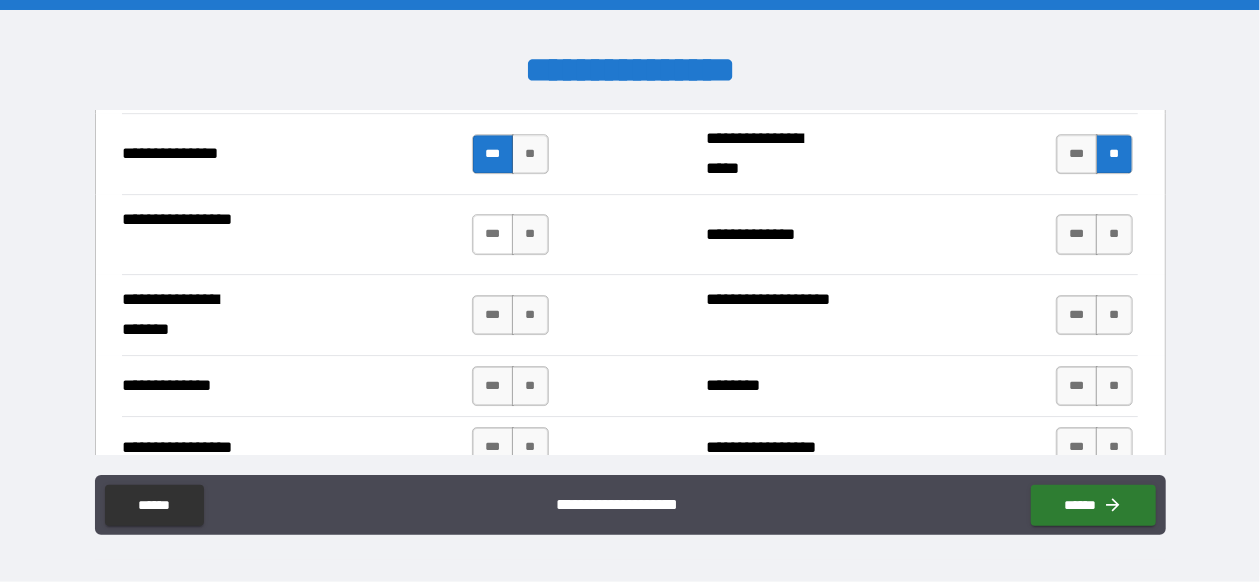 click on "***" at bounding box center [493, 234] 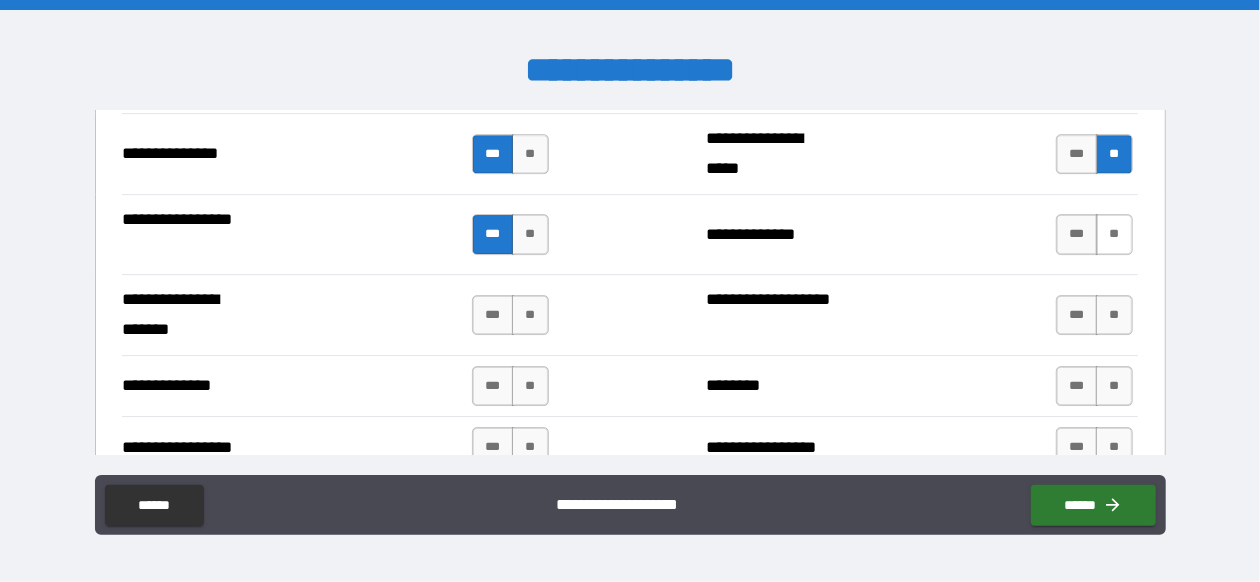 click on "**" at bounding box center (1114, 234) 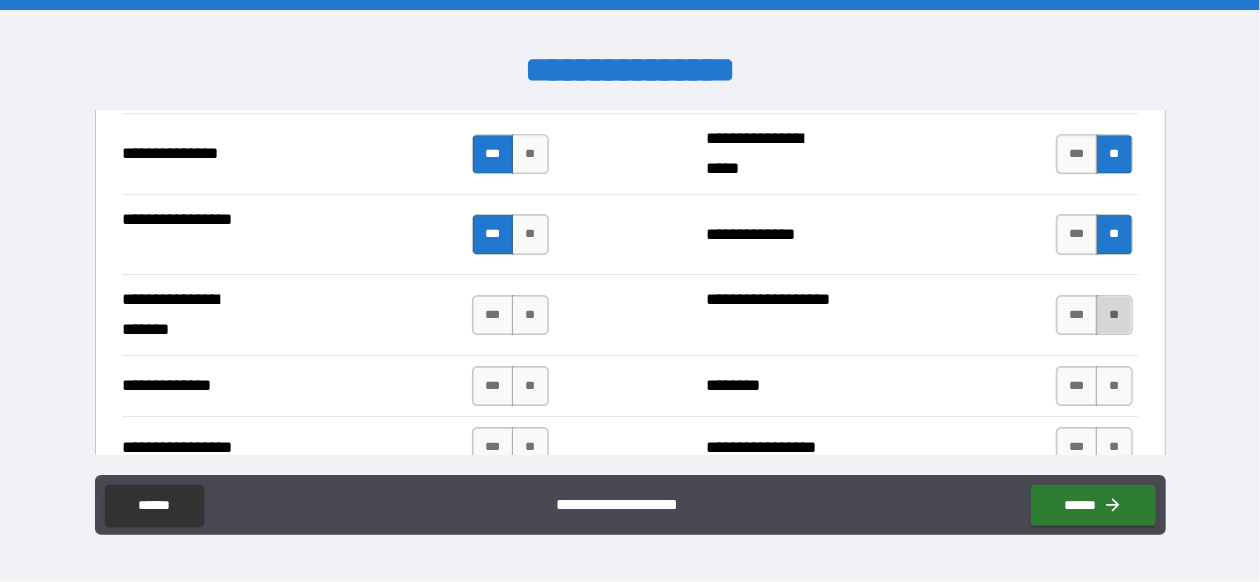 click on "**" at bounding box center (1114, 315) 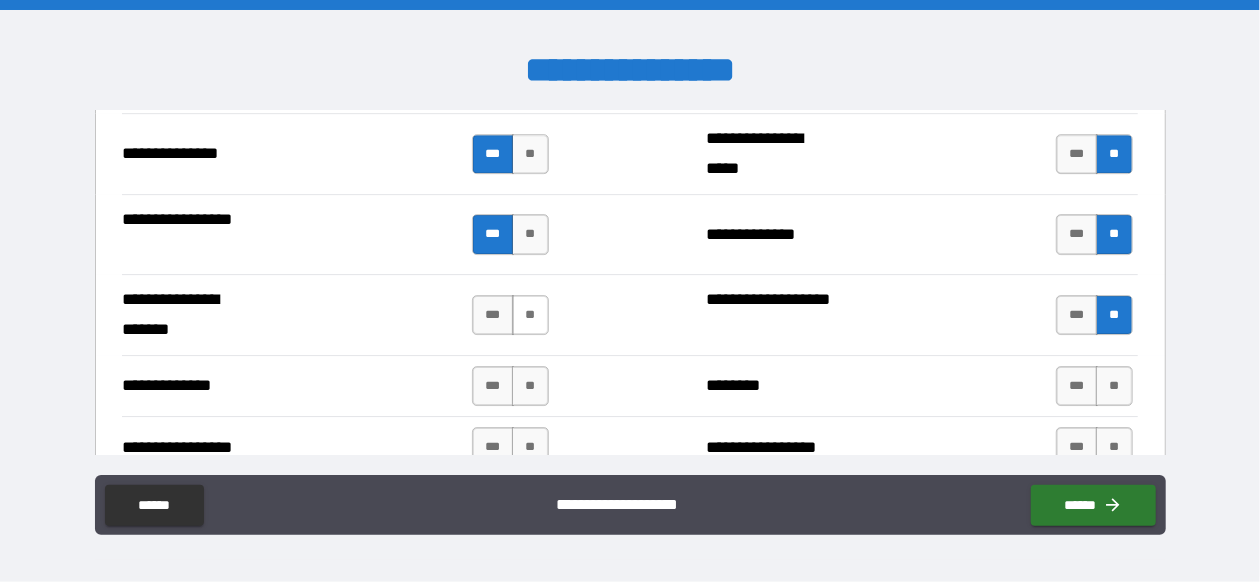 click on "**" at bounding box center [530, 315] 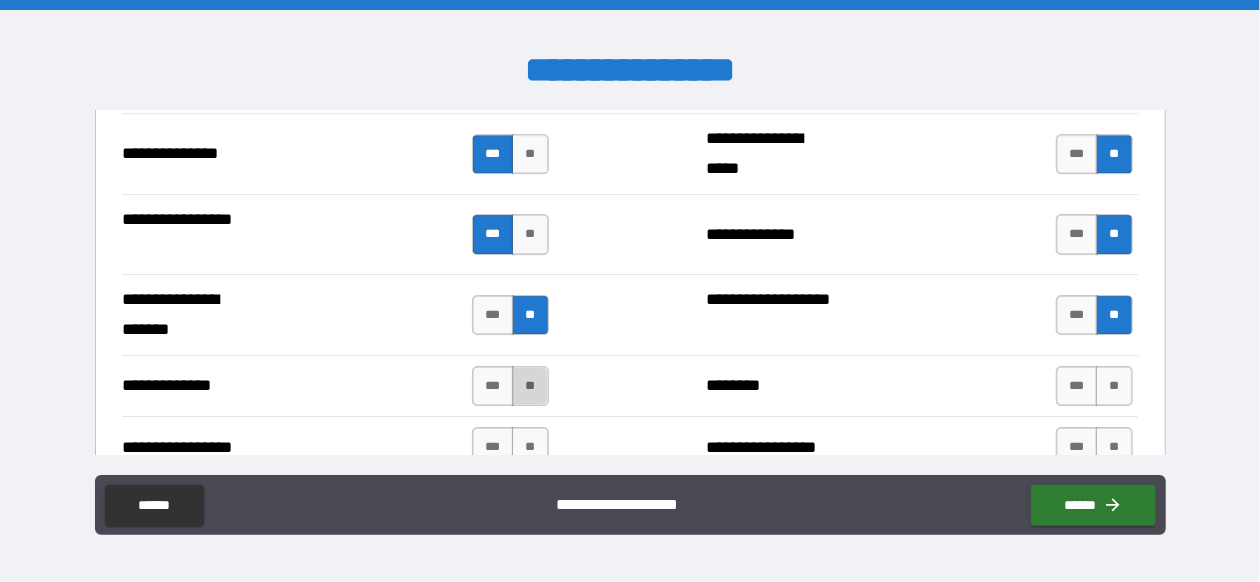 click on "**" at bounding box center [530, 386] 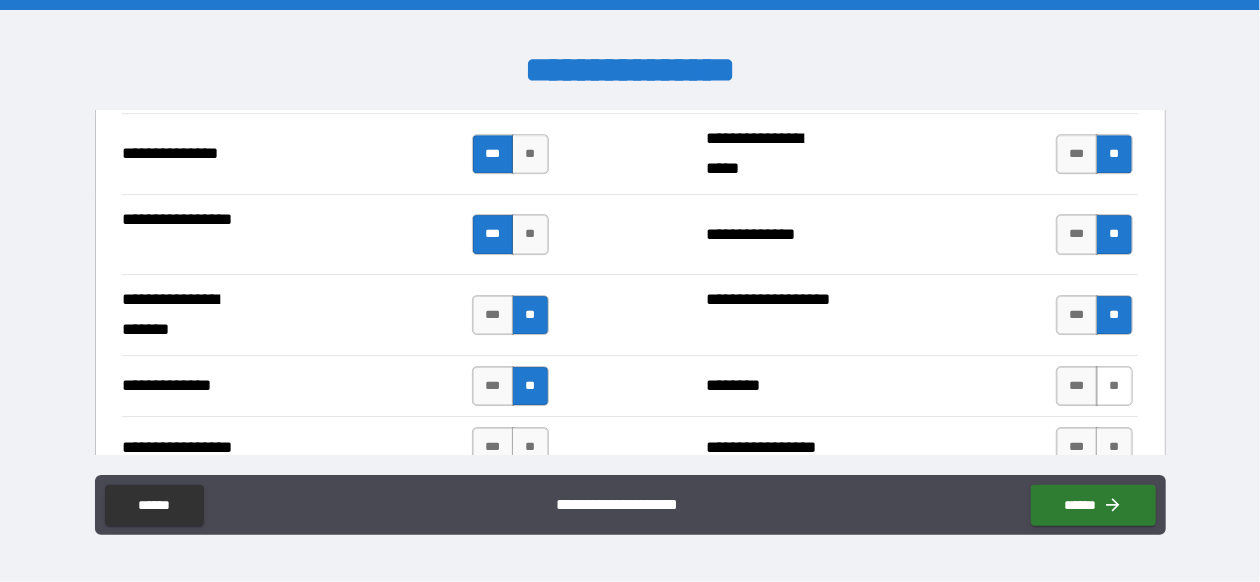 click on "**" at bounding box center (1114, 386) 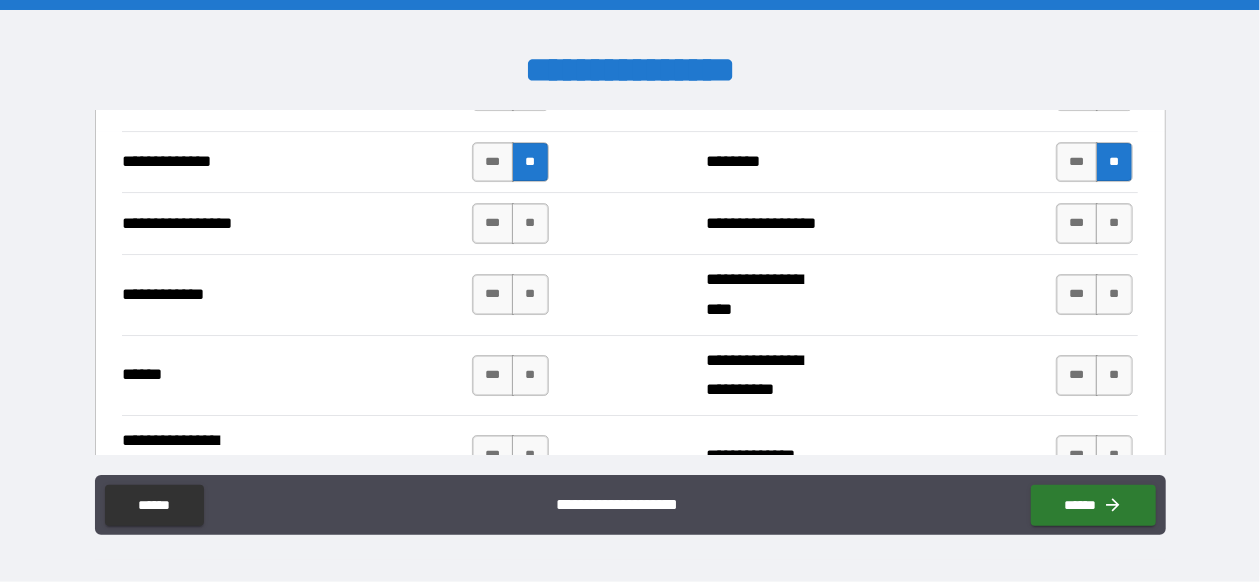 scroll, scrollTop: 3492, scrollLeft: 0, axis: vertical 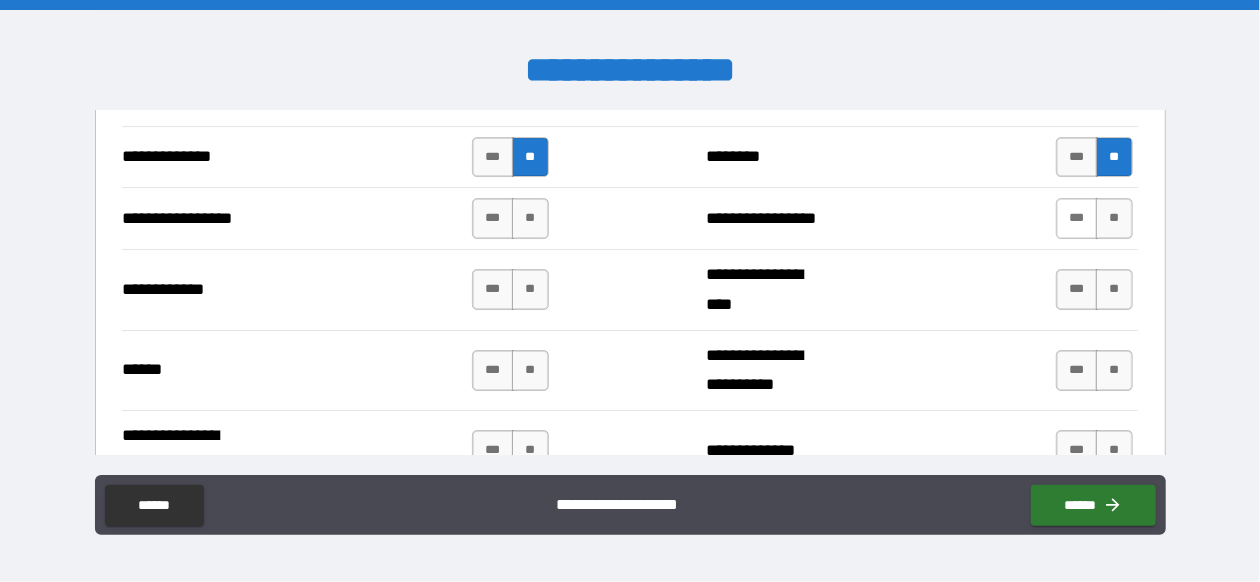 click on "***" at bounding box center [1077, 218] 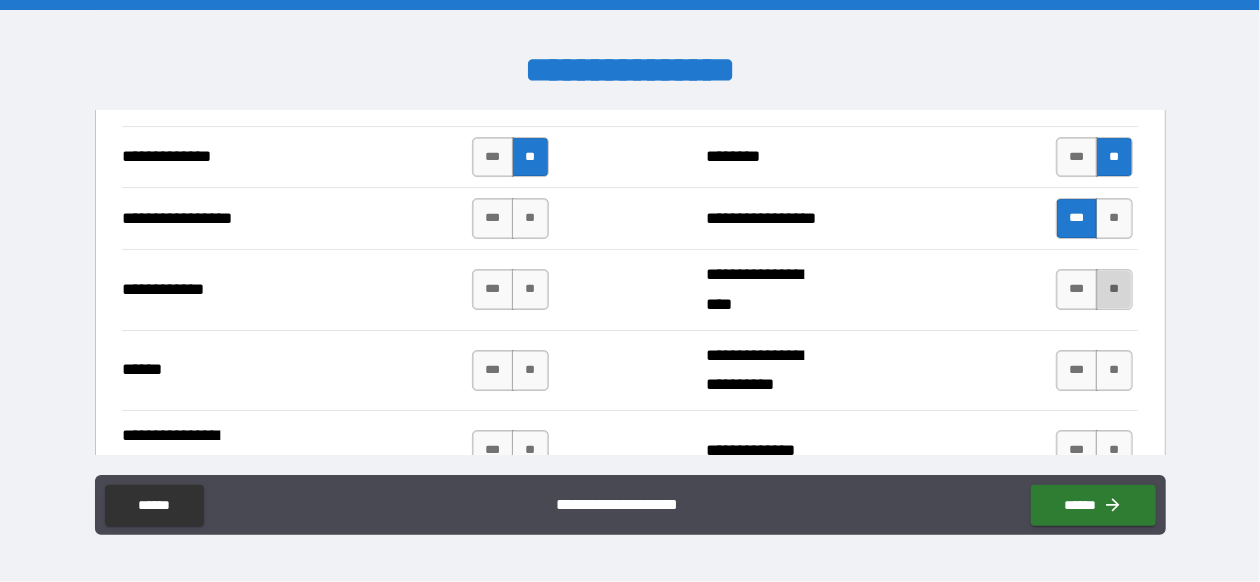 click on "**" at bounding box center [1114, 289] 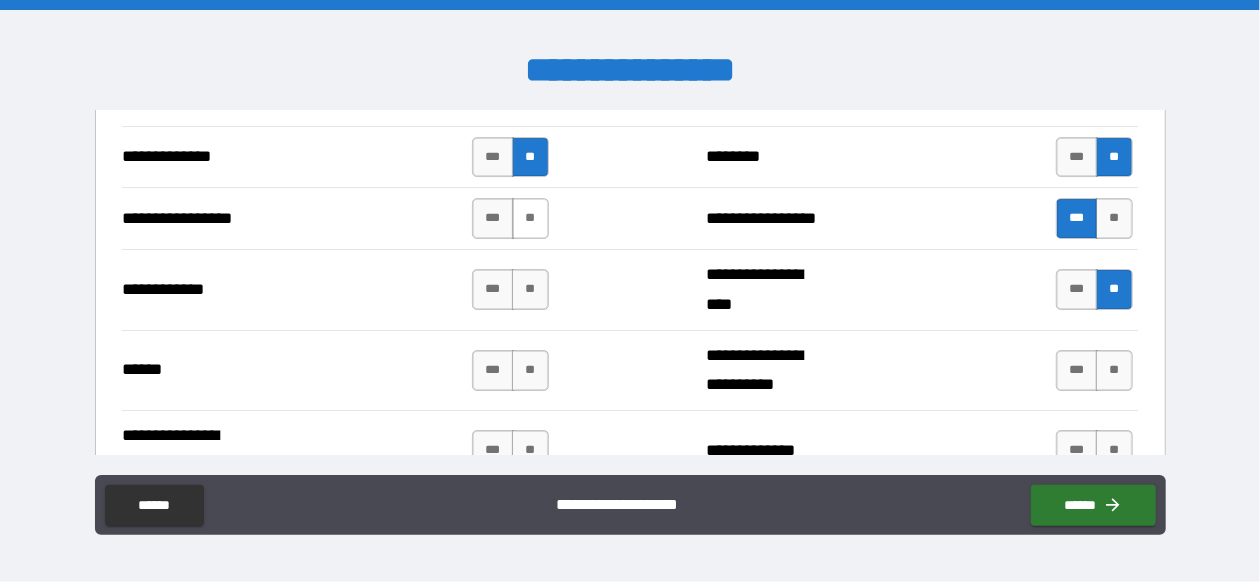 click on "**" at bounding box center [530, 218] 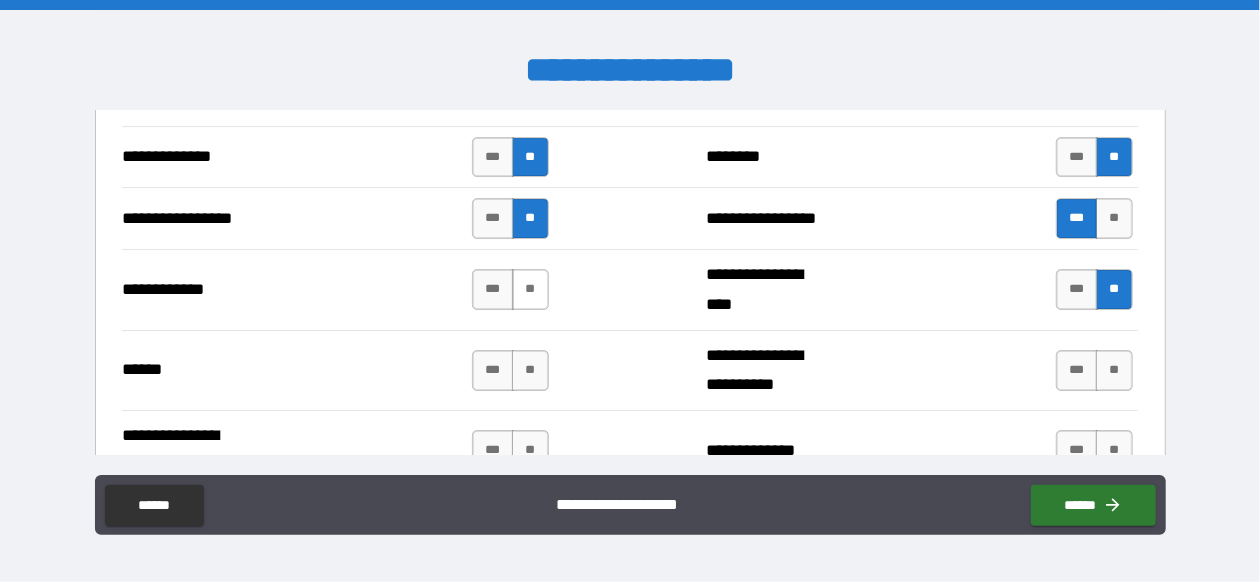 click on "**" at bounding box center [530, 289] 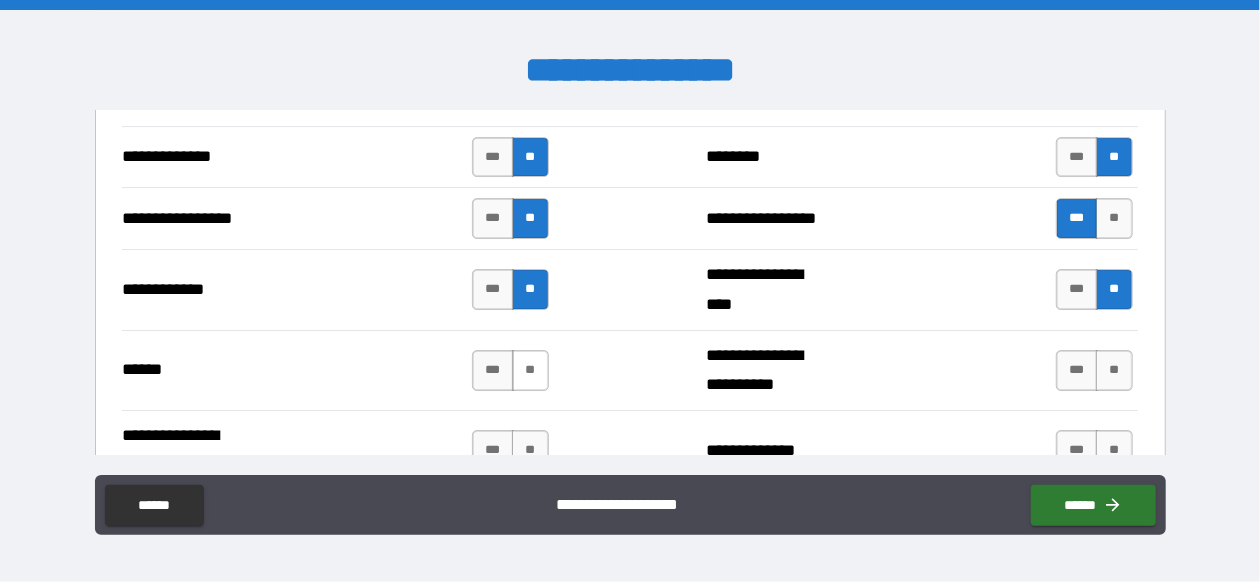 click on "**" at bounding box center (530, 370) 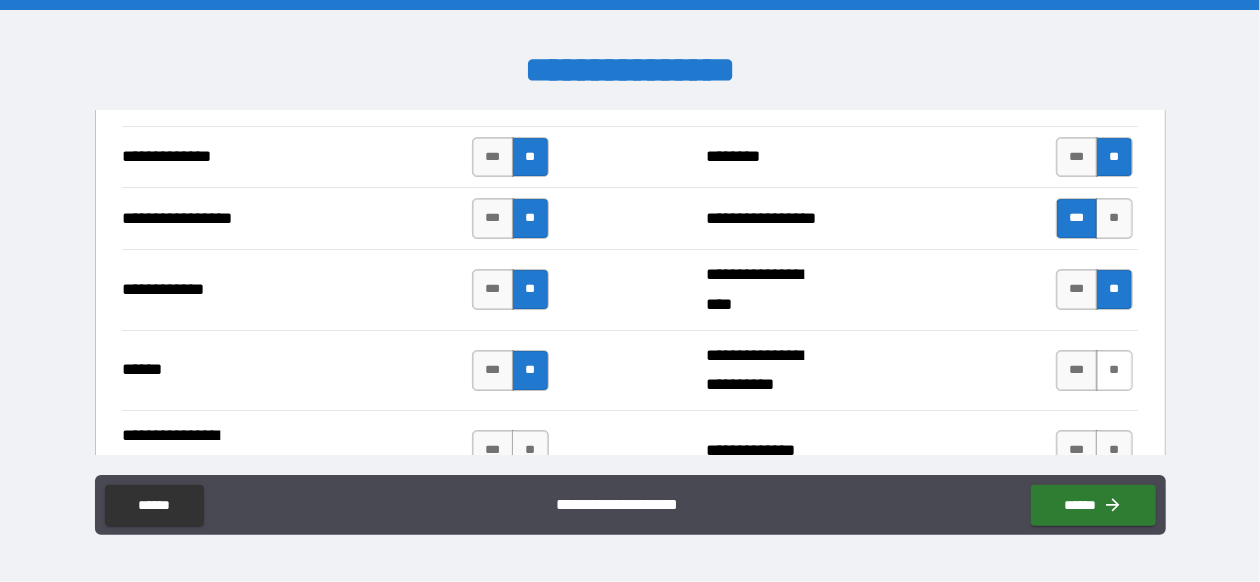 click on "**" at bounding box center [1114, 370] 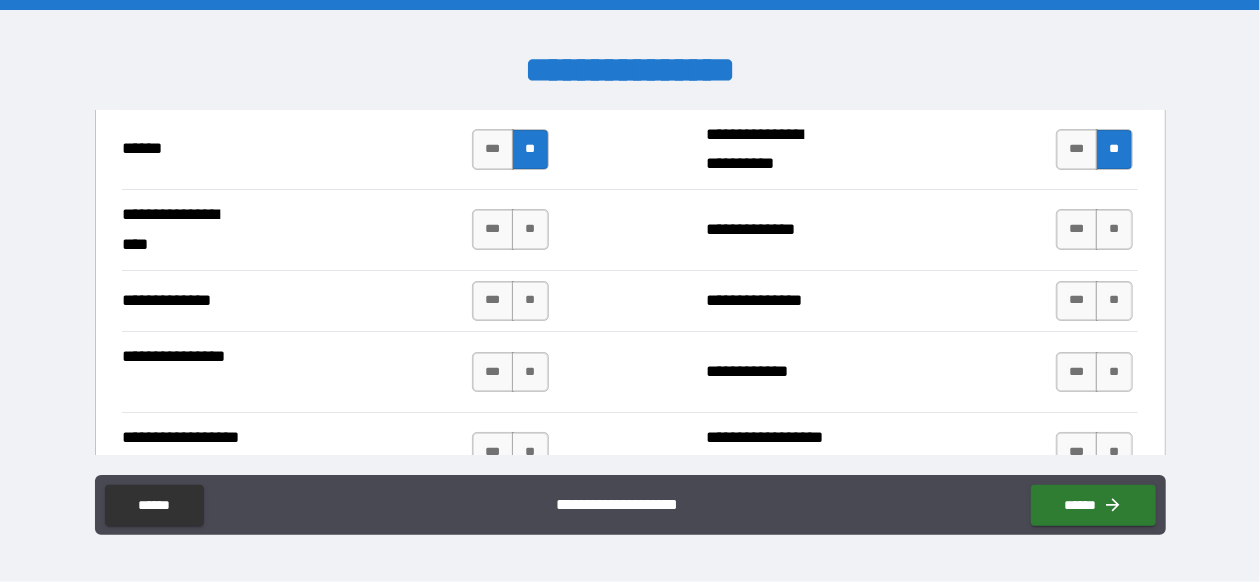 scroll, scrollTop: 3715, scrollLeft: 0, axis: vertical 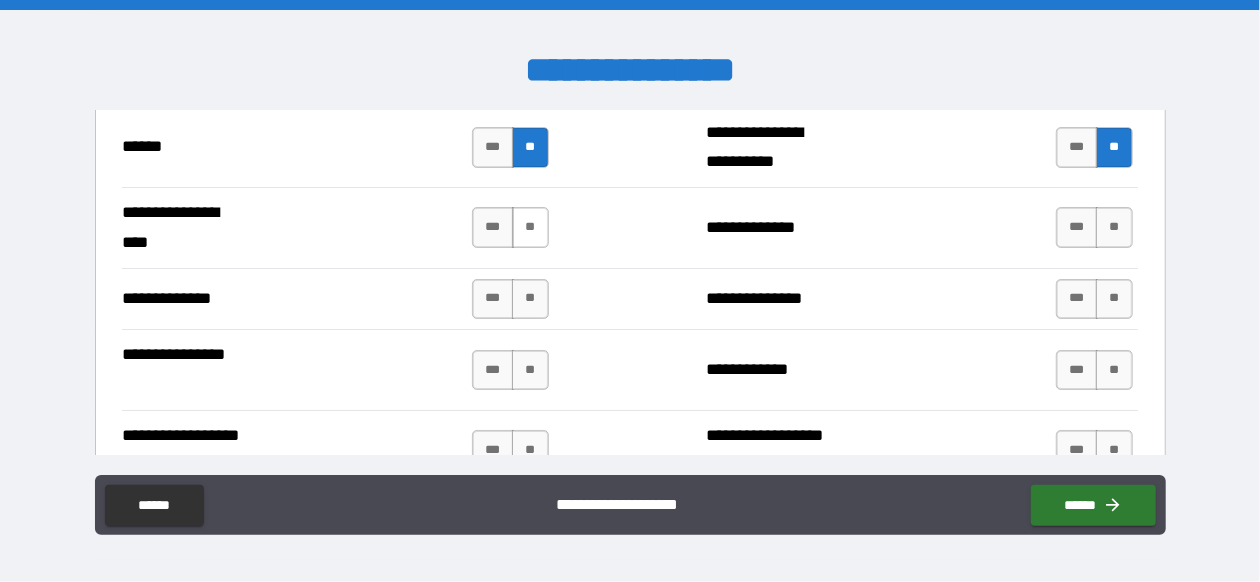 click on "**" at bounding box center [530, 227] 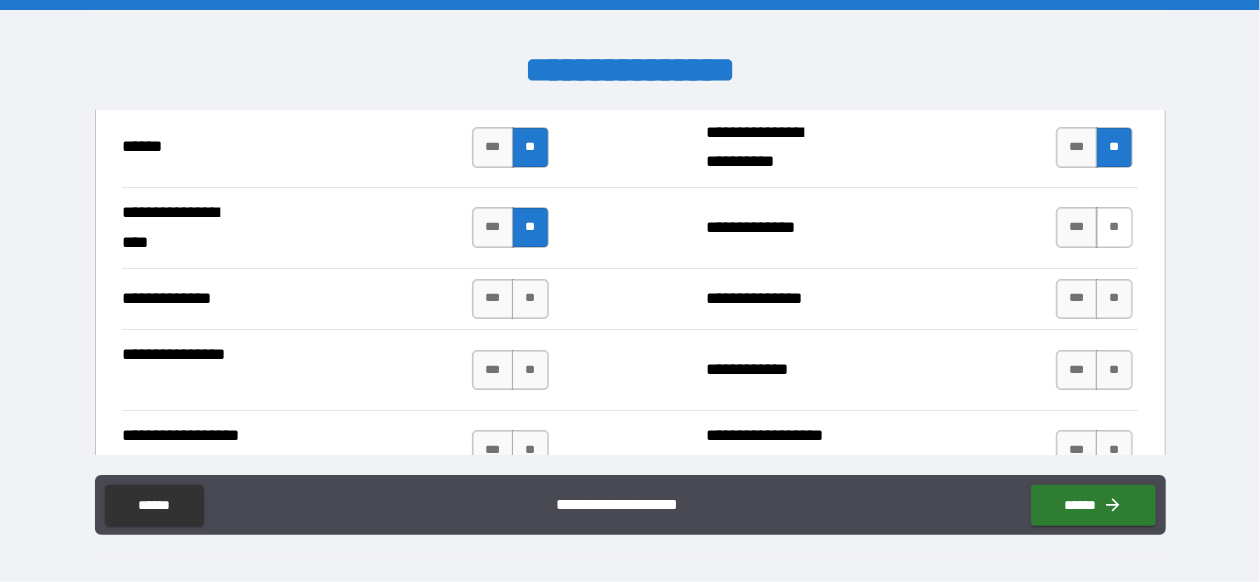 click on "**" at bounding box center (1114, 227) 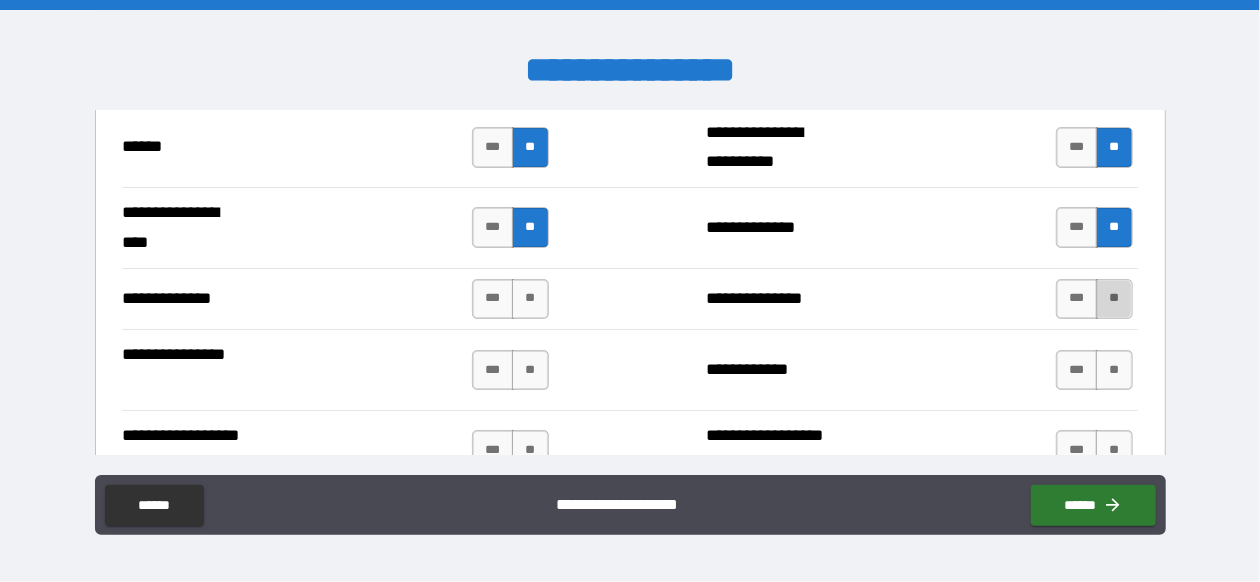 click on "**" at bounding box center [1114, 299] 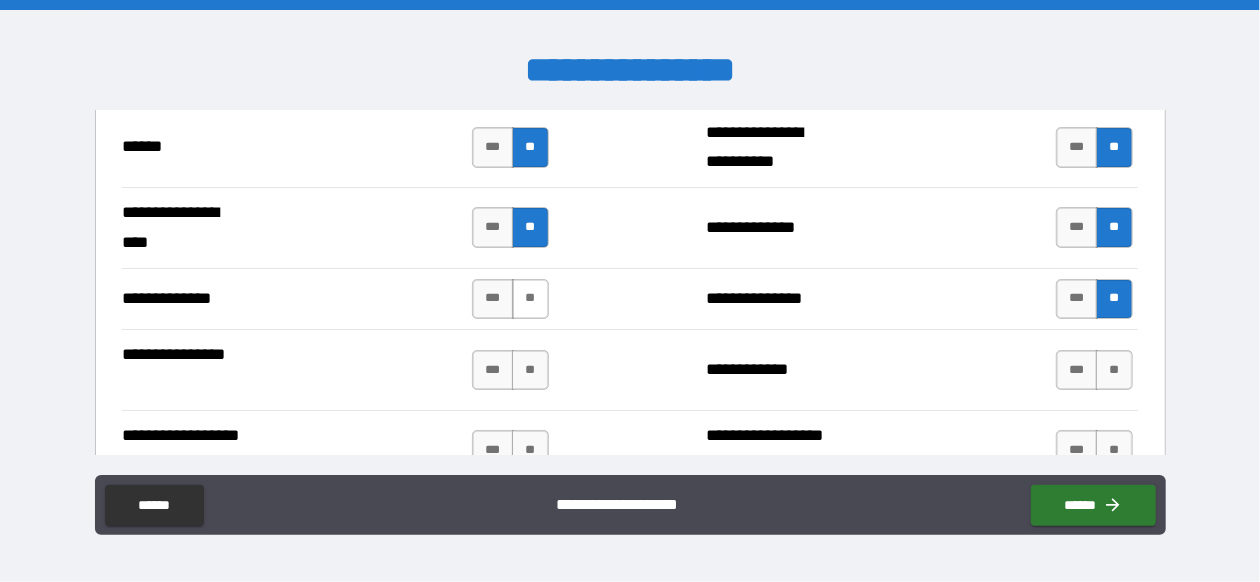 click on "**" at bounding box center [530, 299] 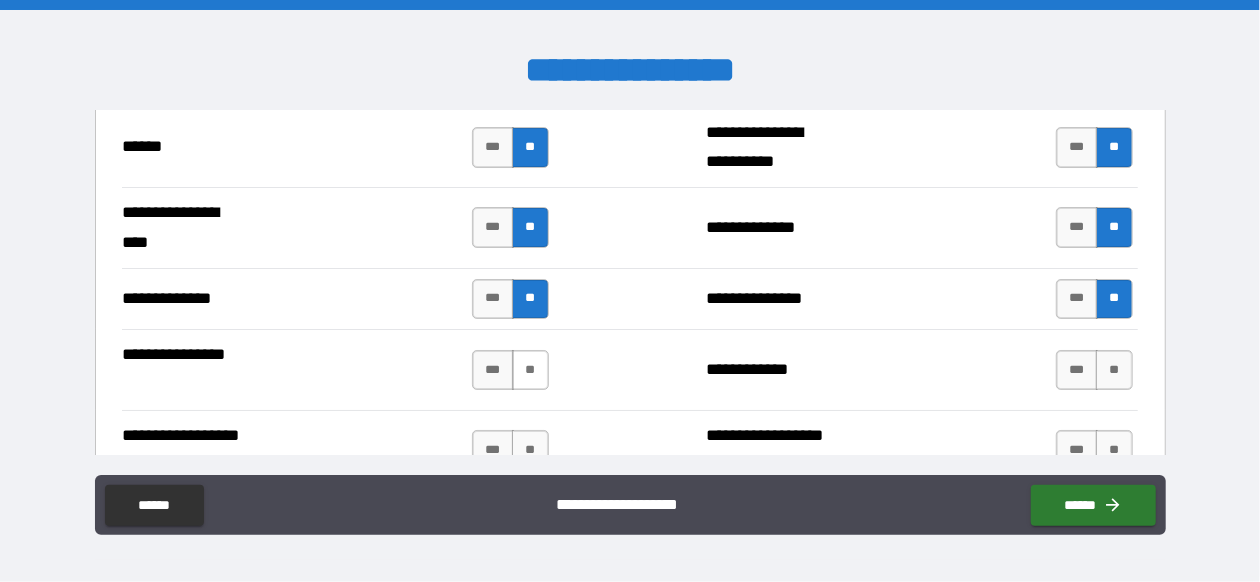 click on "**" at bounding box center [530, 370] 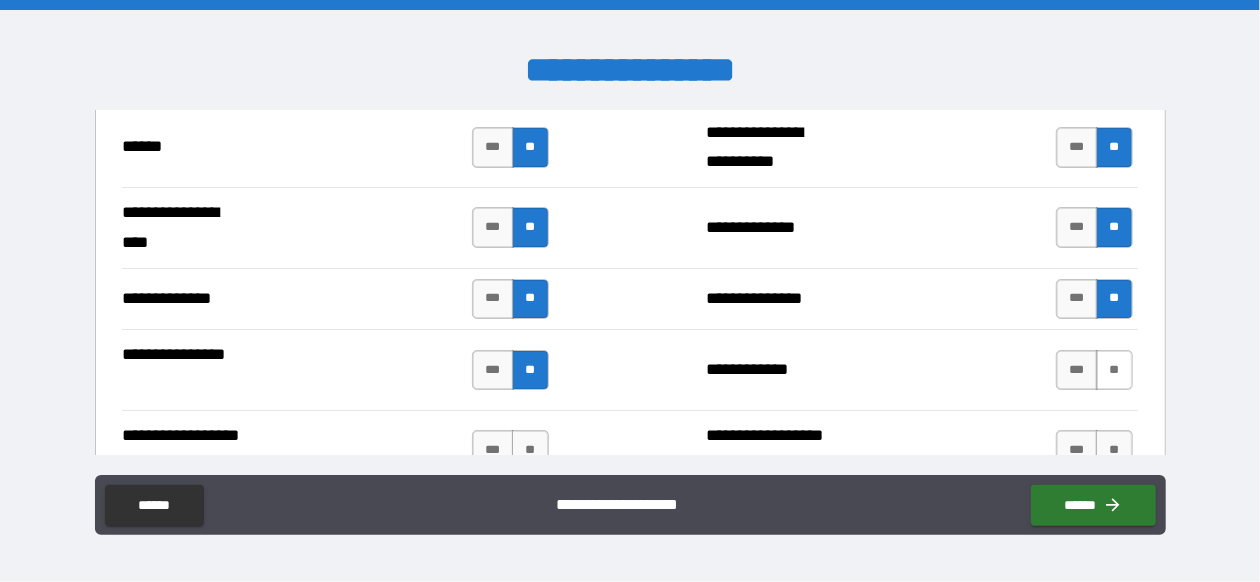 click on "**" at bounding box center [1114, 370] 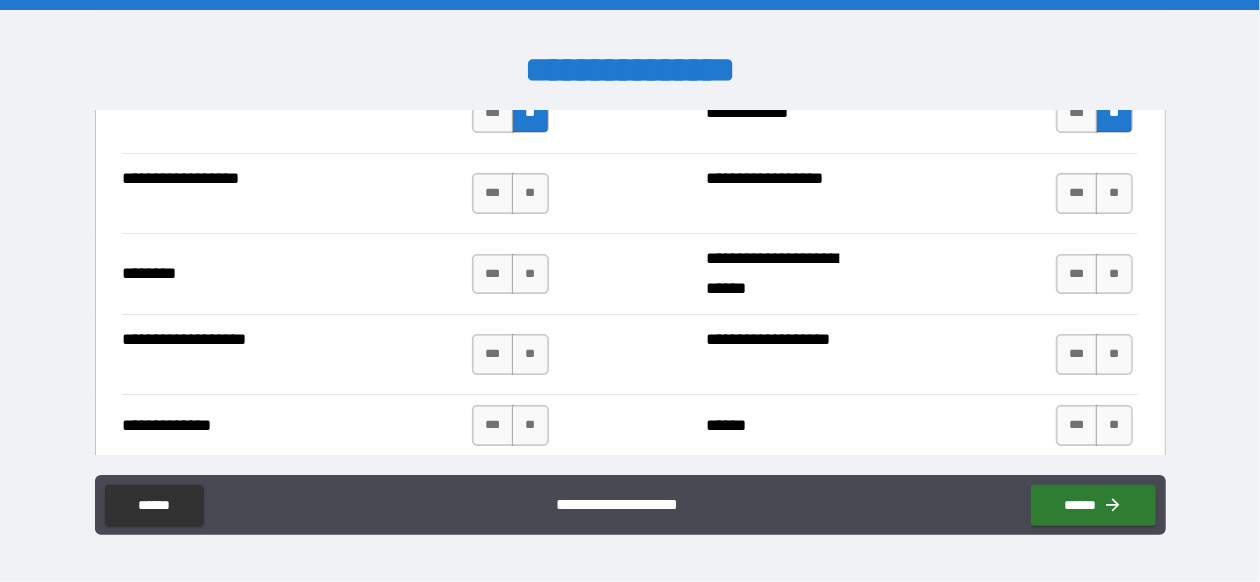scroll, scrollTop: 3973, scrollLeft: 0, axis: vertical 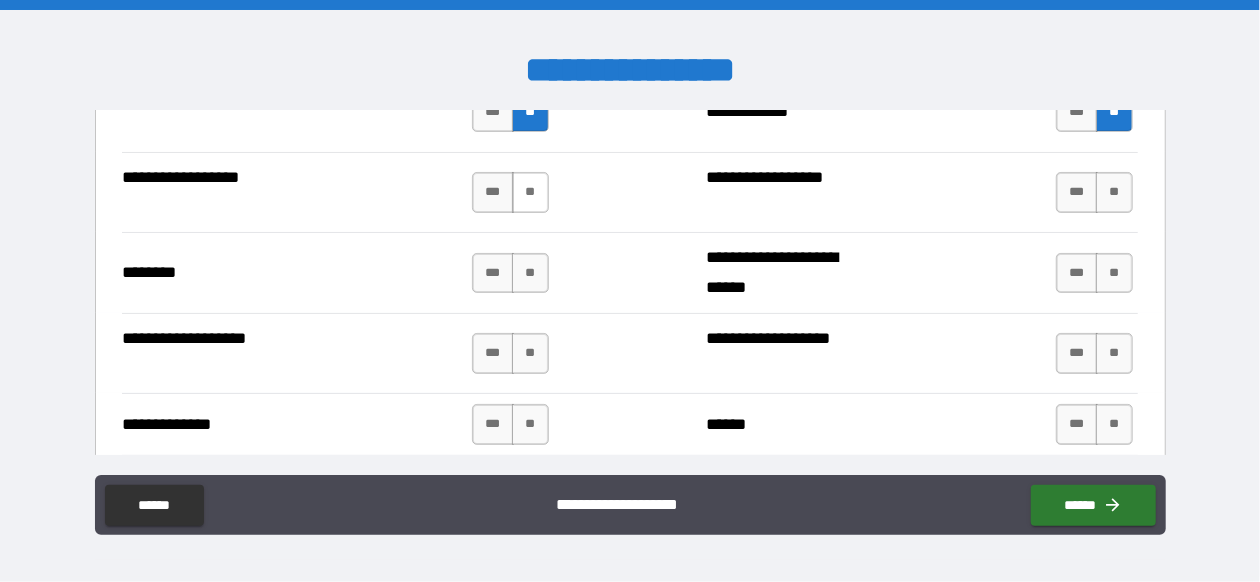 click on "**" at bounding box center [530, 192] 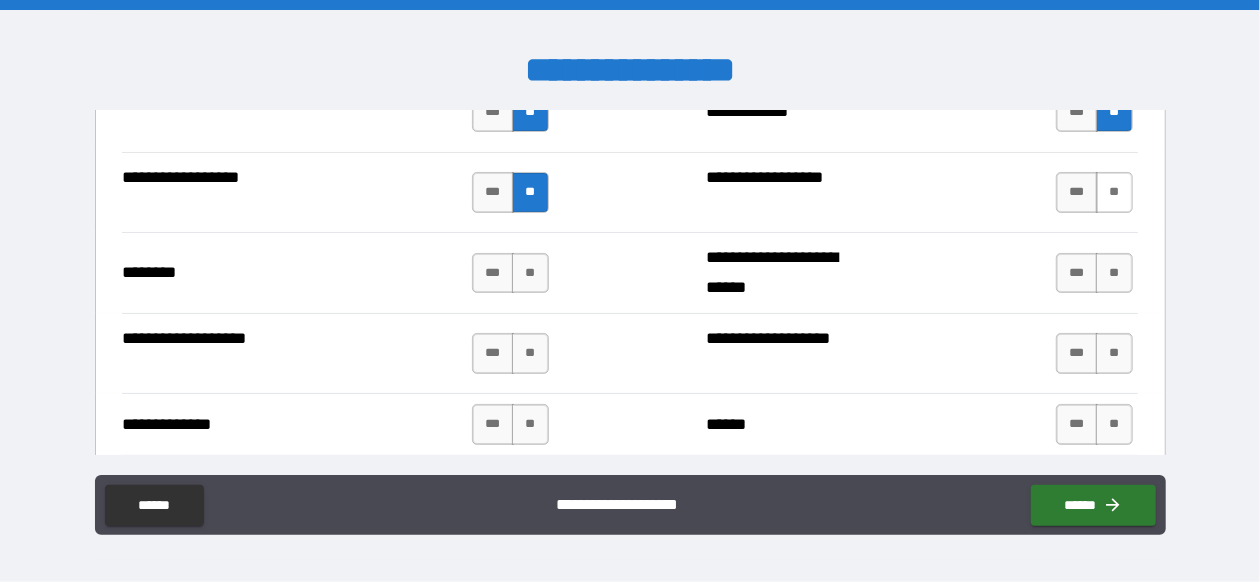 click on "**" at bounding box center (1114, 192) 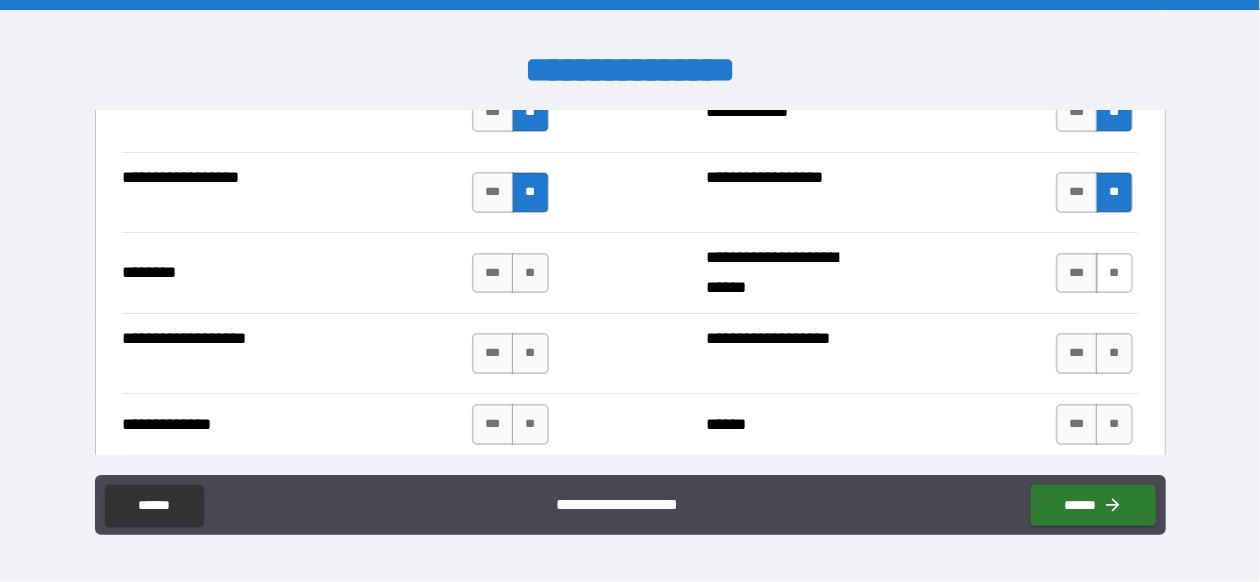 click on "**" at bounding box center (1114, 273) 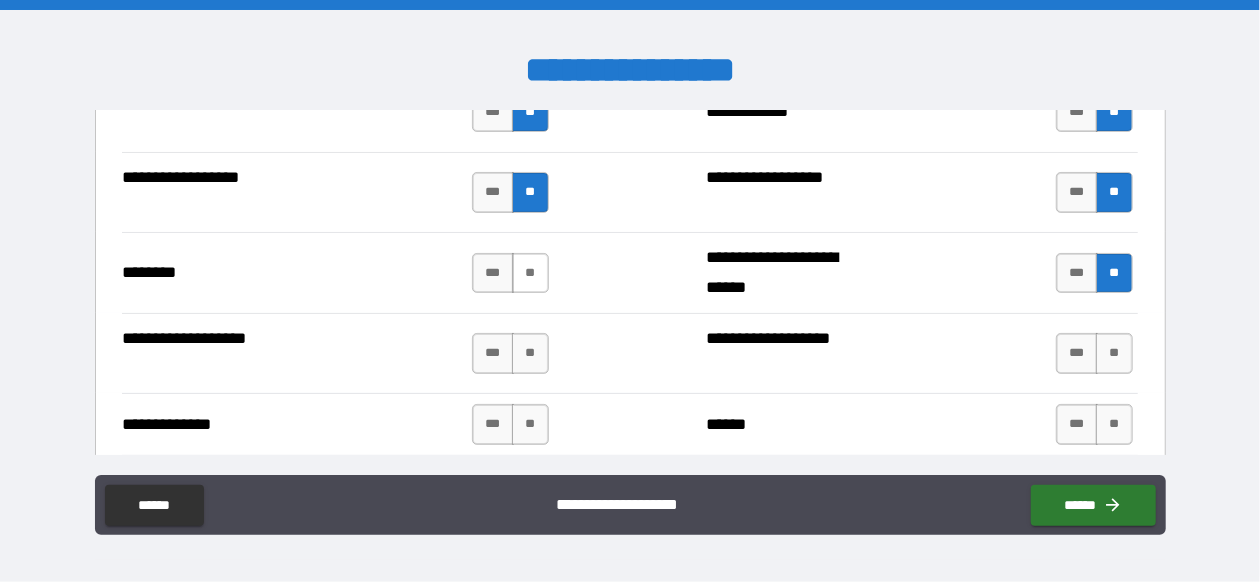 click on "**" at bounding box center (530, 273) 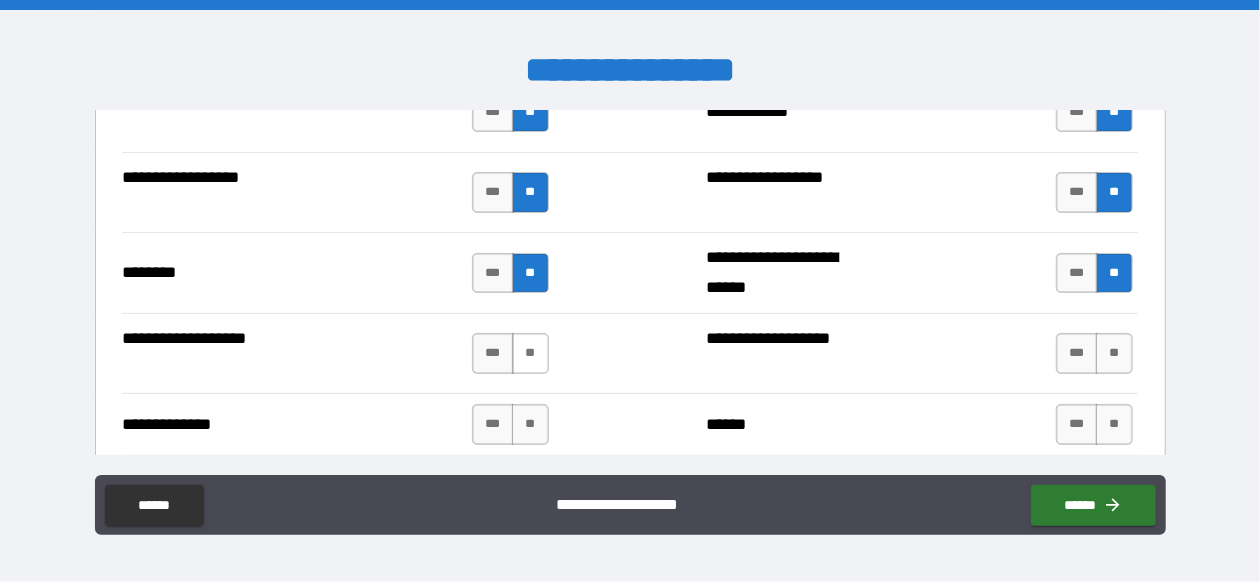 click on "**" at bounding box center (530, 353) 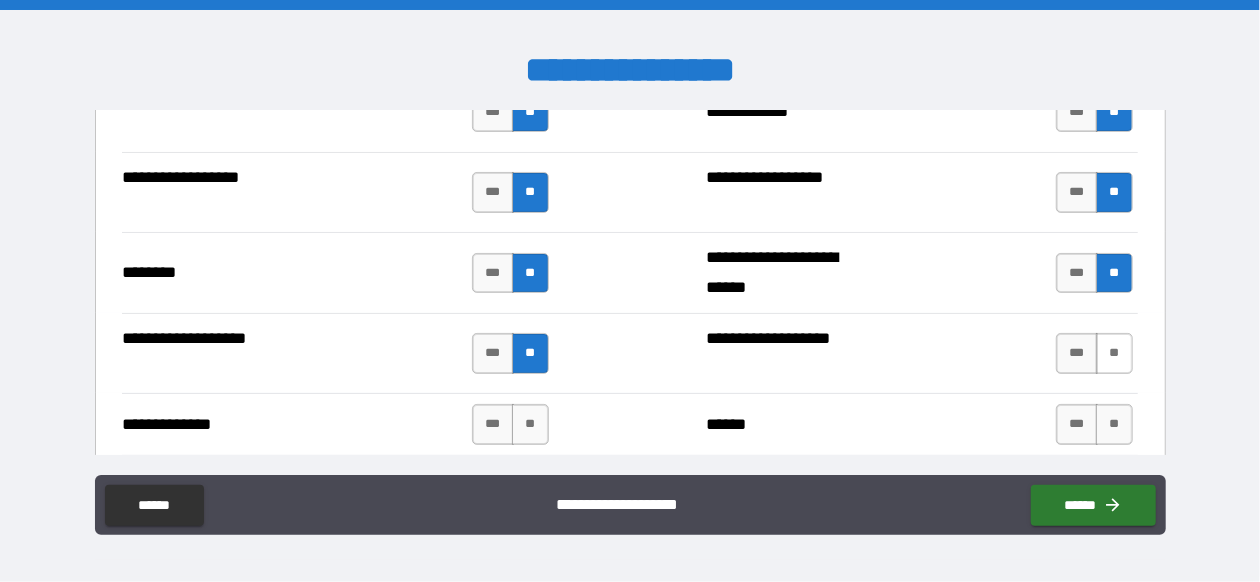 click on "**" at bounding box center (1114, 353) 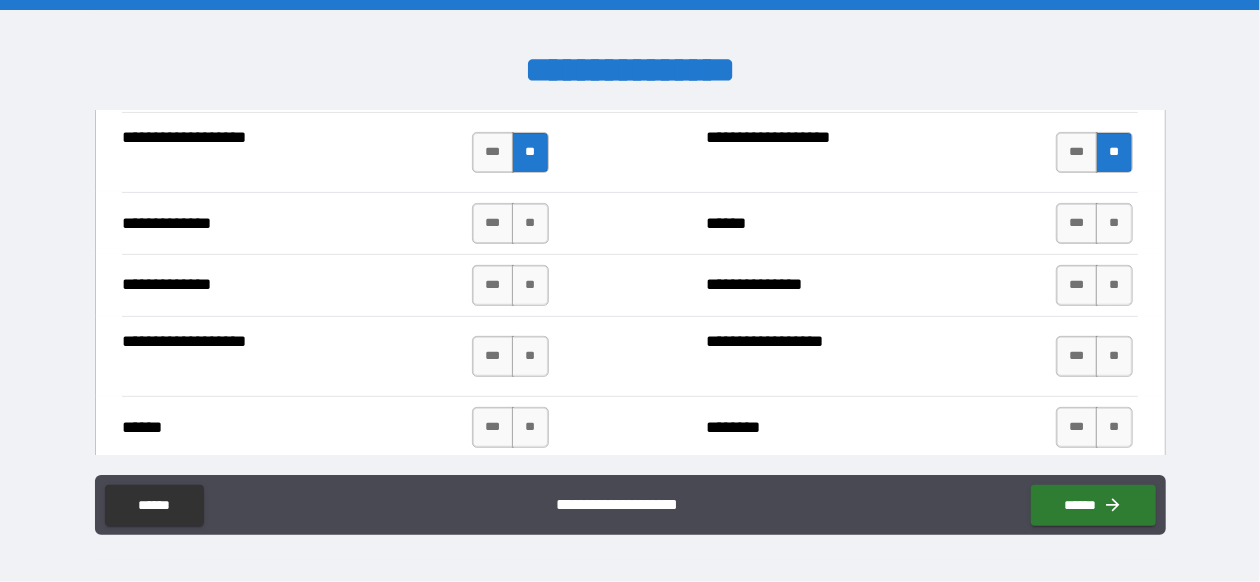 scroll, scrollTop: 4176, scrollLeft: 0, axis: vertical 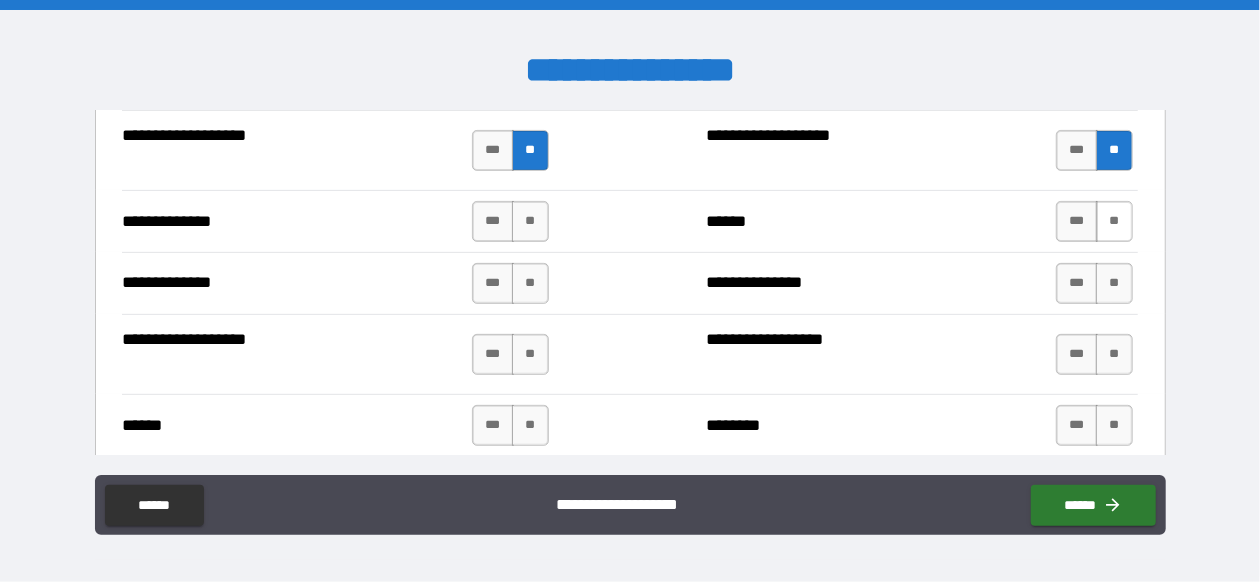 click on "**" at bounding box center (1114, 221) 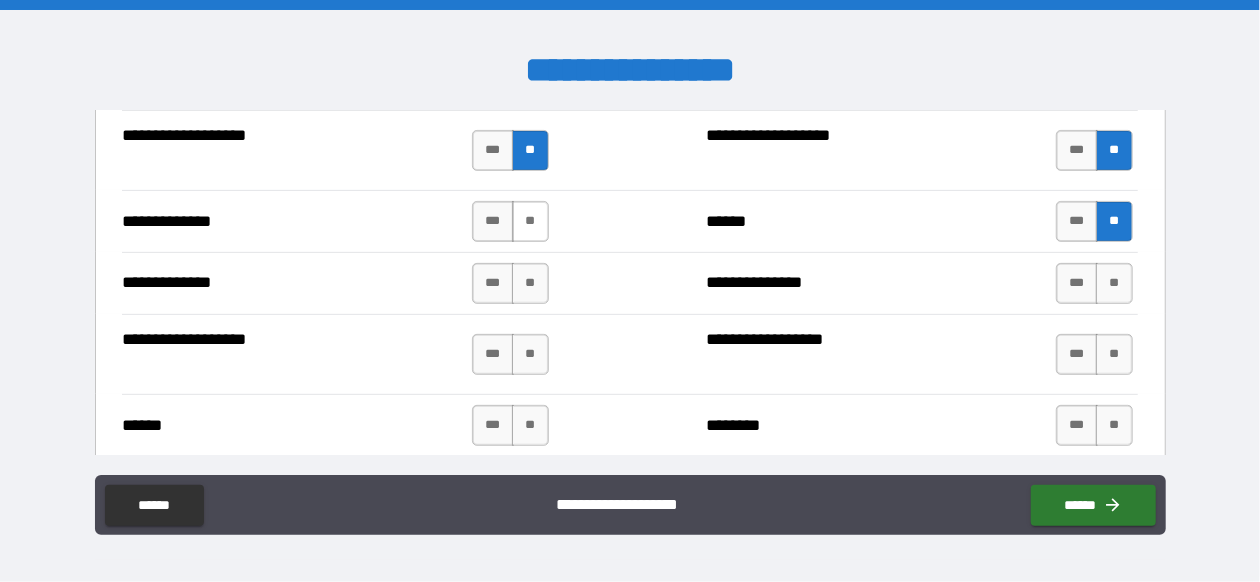 click on "**" at bounding box center [530, 221] 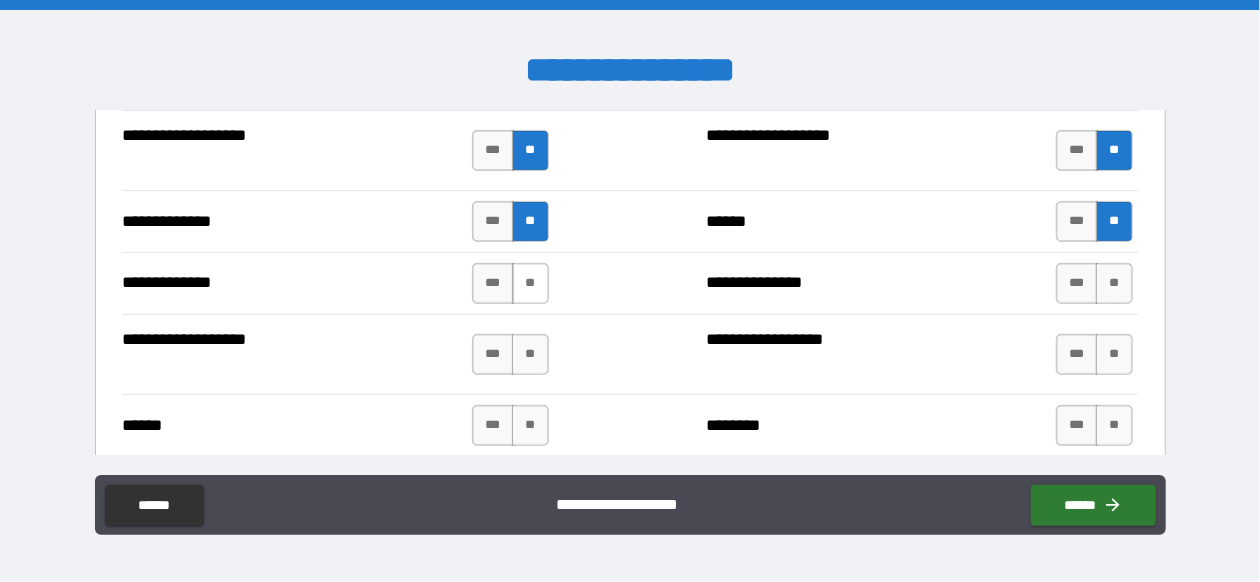 click on "**" at bounding box center [530, 283] 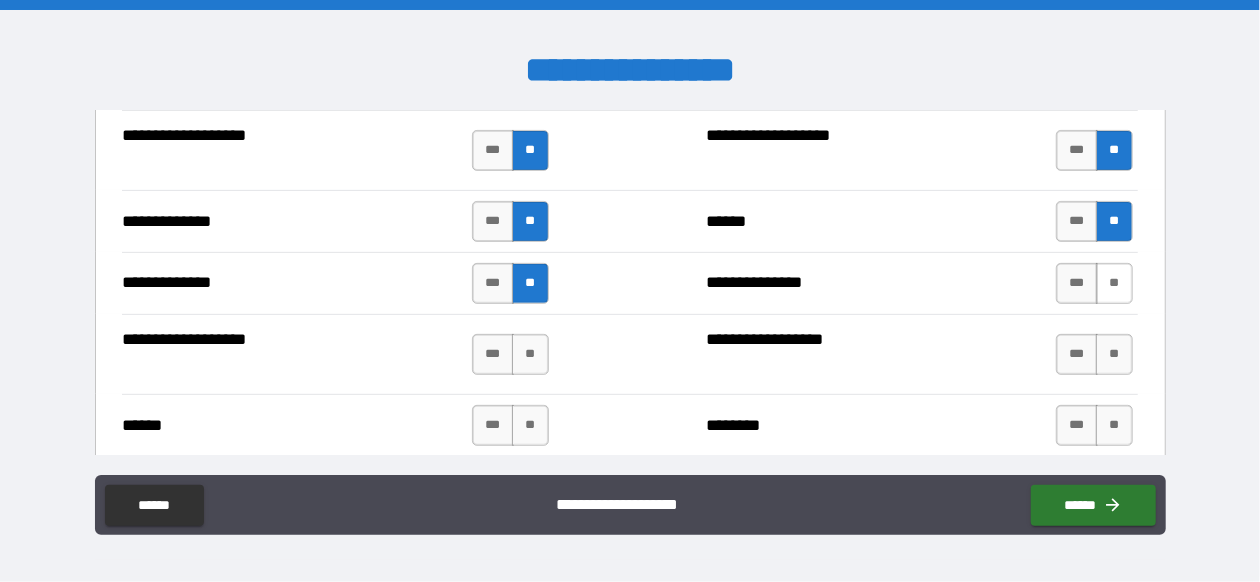 click on "**" at bounding box center (1114, 283) 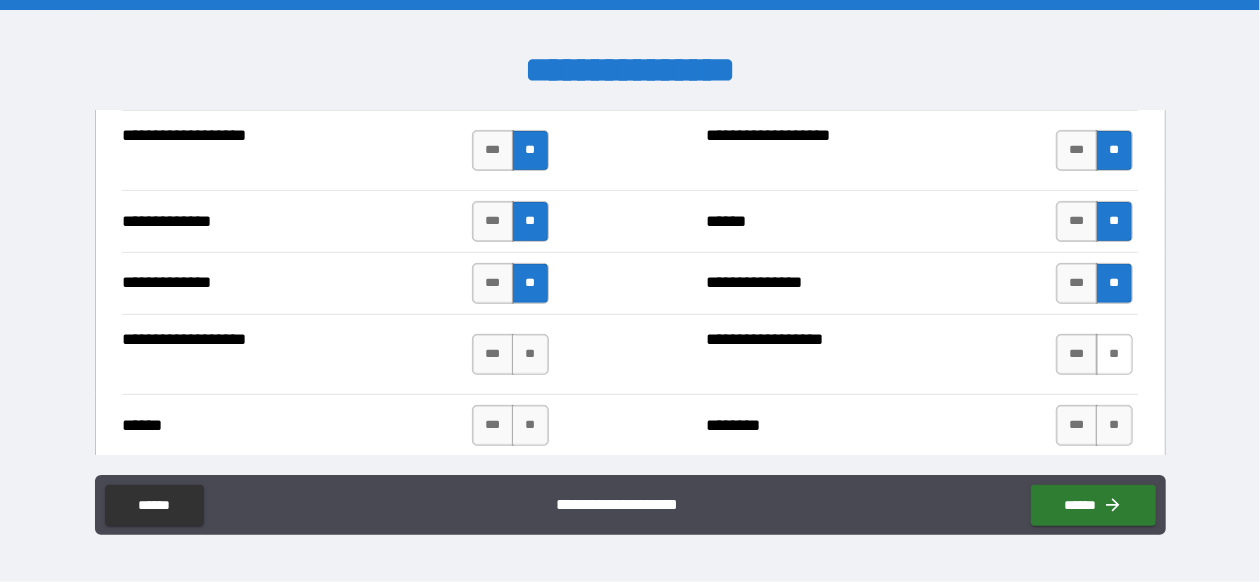 click on "**" at bounding box center [1114, 354] 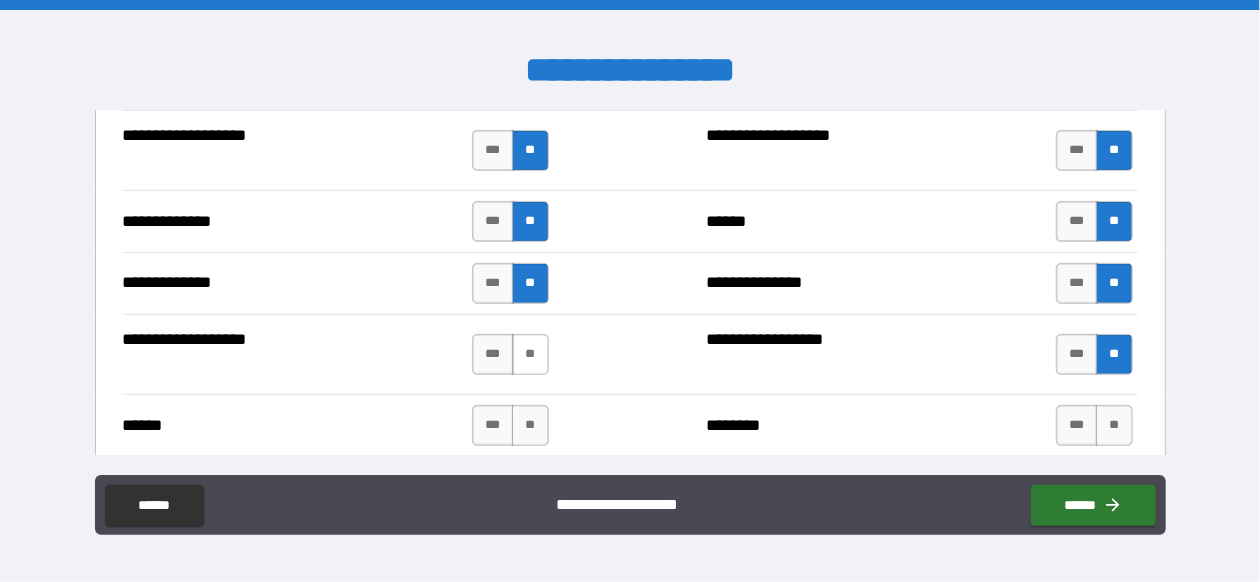 click on "**" at bounding box center [530, 354] 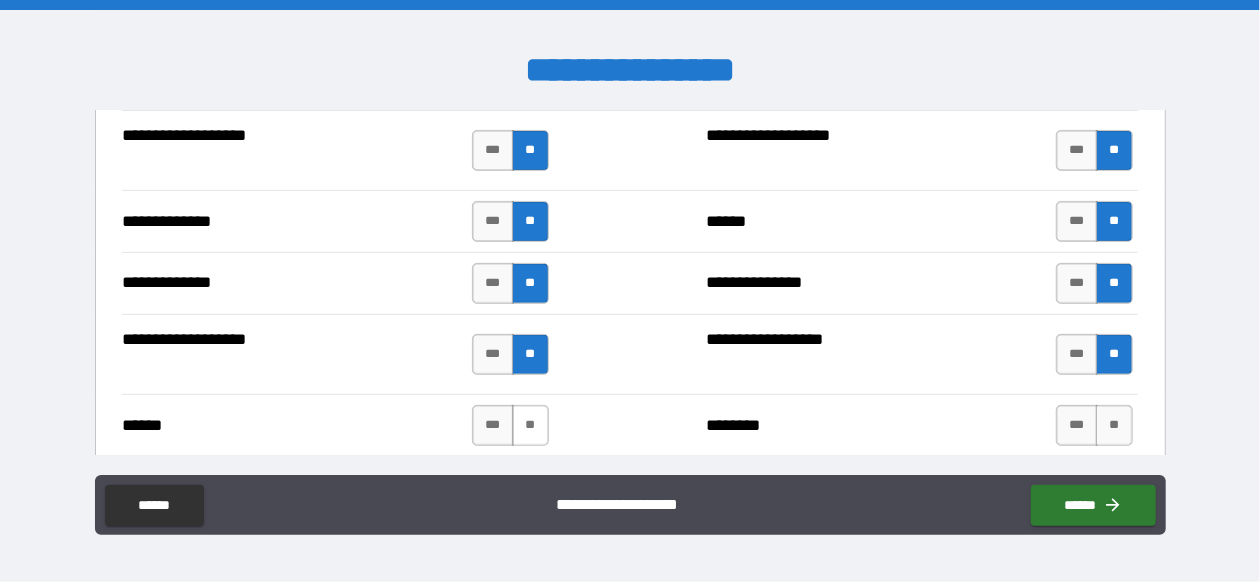 click on "**" at bounding box center [530, 425] 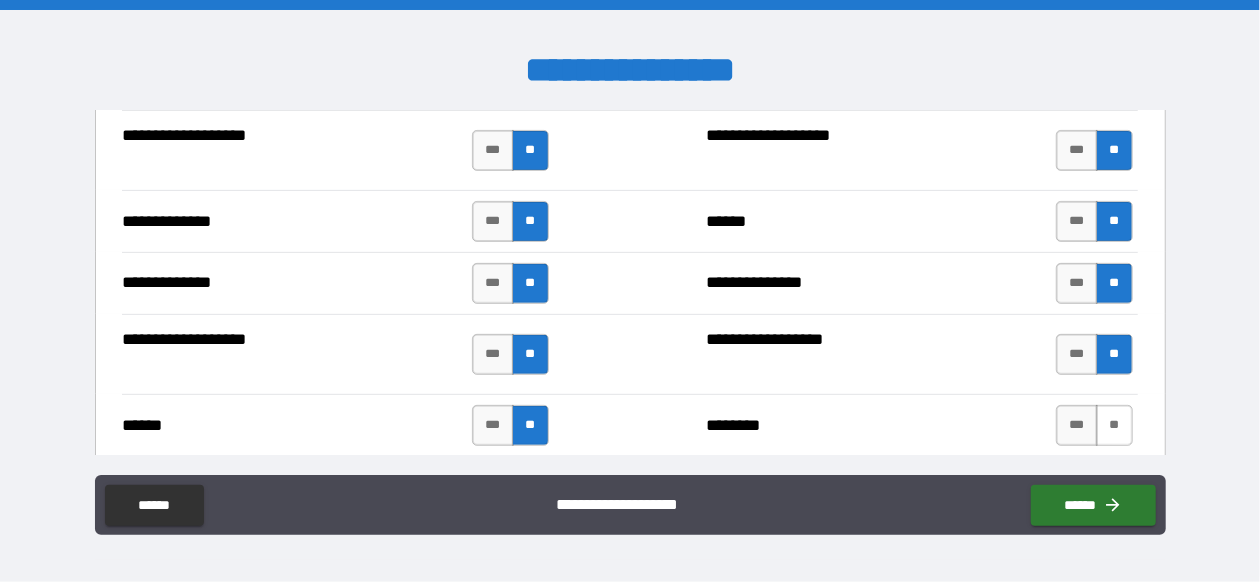 click on "**" at bounding box center [1114, 425] 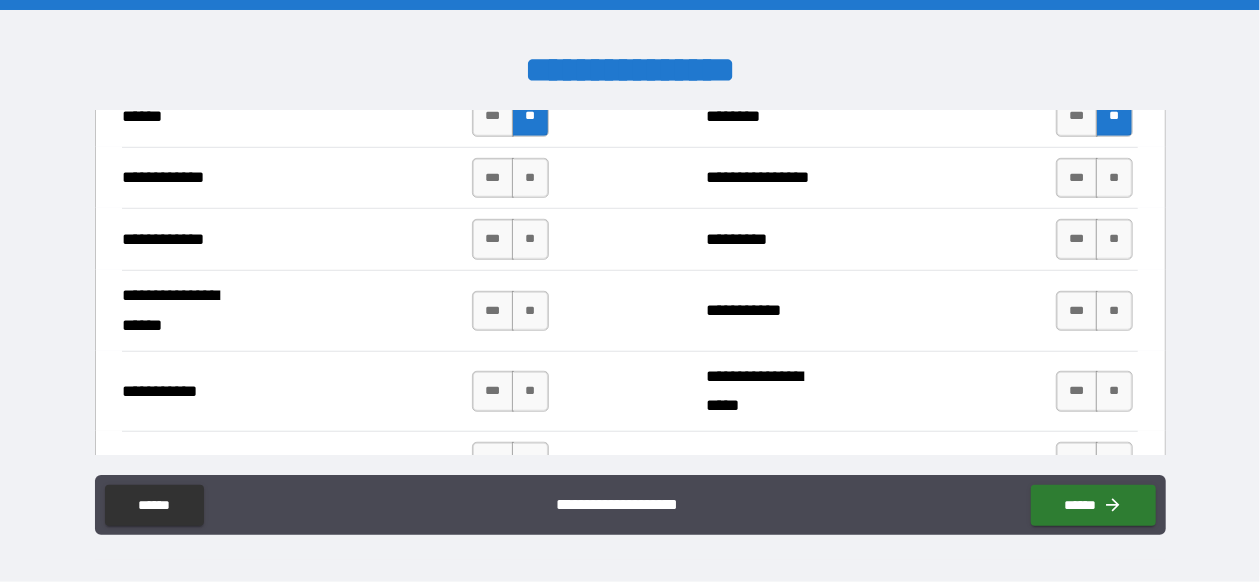 scroll, scrollTop: 4486, scrollLeft: 0, axis: vertical 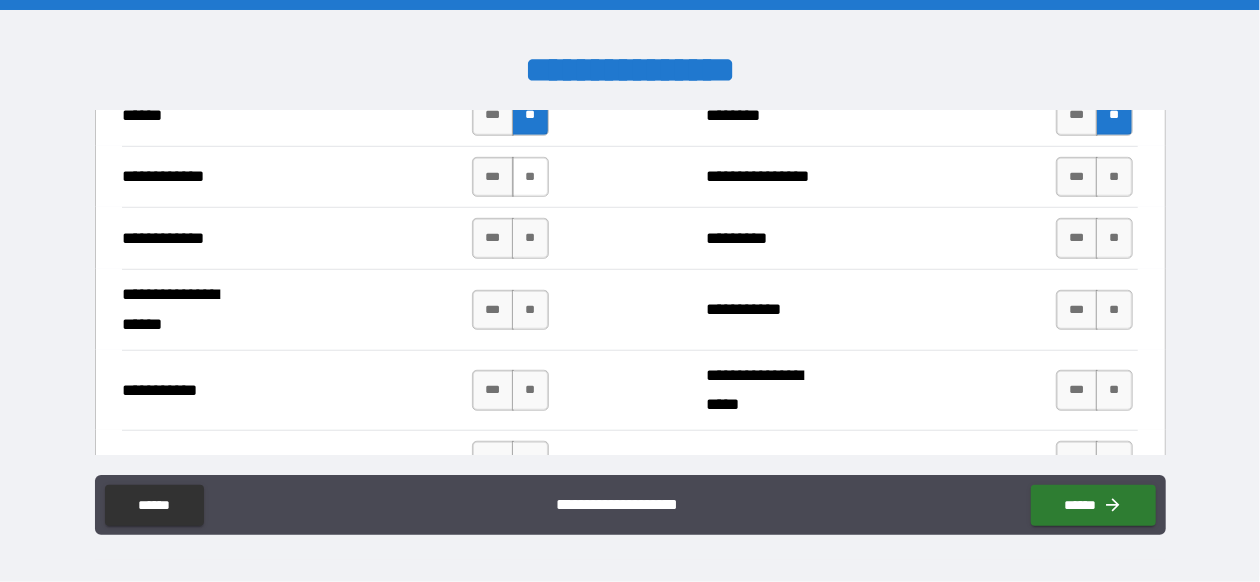click on "**" at bounding box center (530, 177) 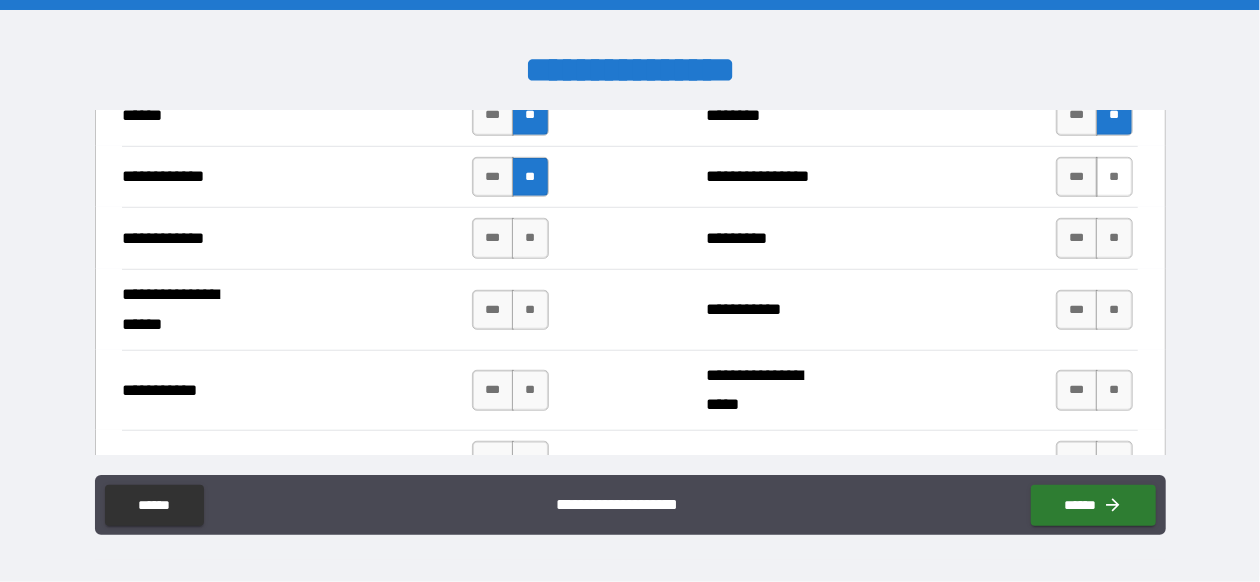 click on "**" at bounding box center [1114, 177] 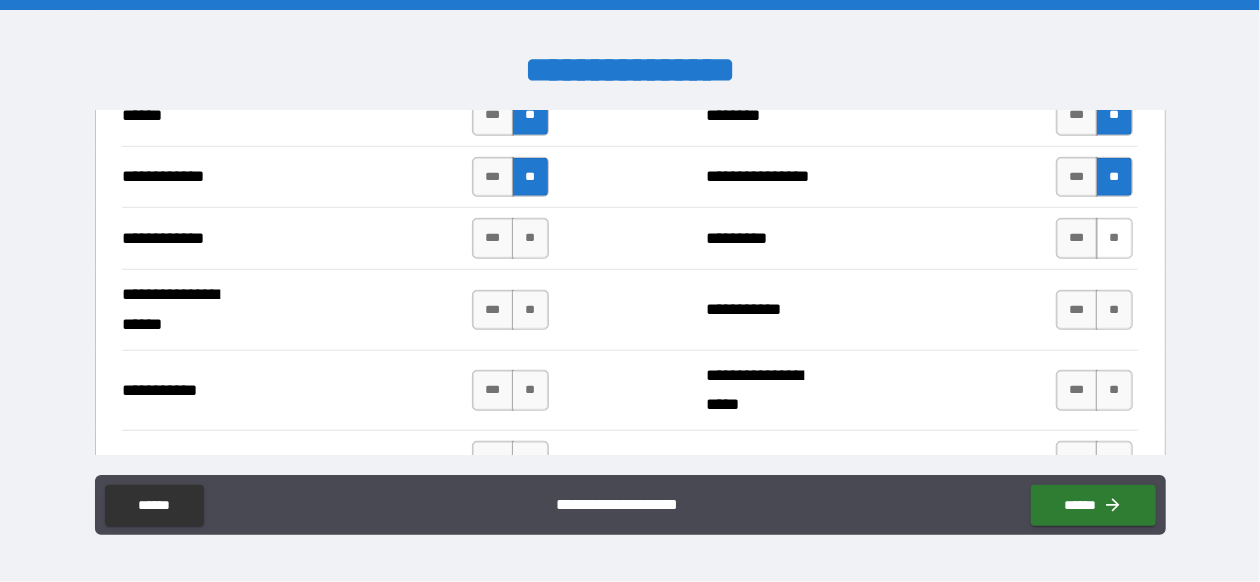 click on "**" at bounding box center [1114, 238] 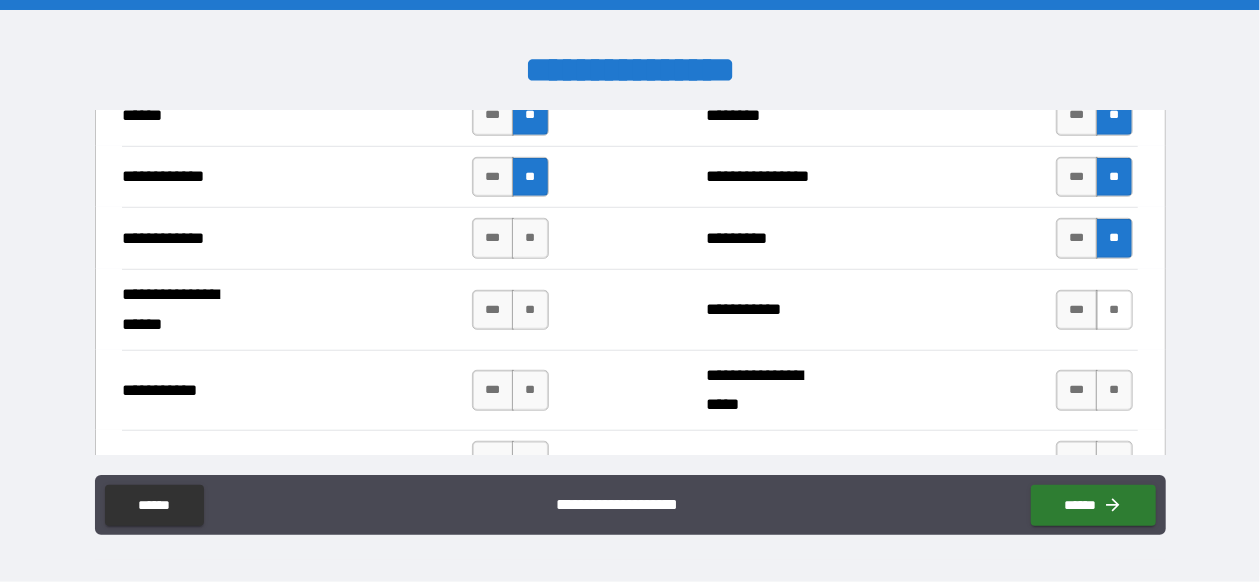 click on "**" at bounding box center [1114, 310] 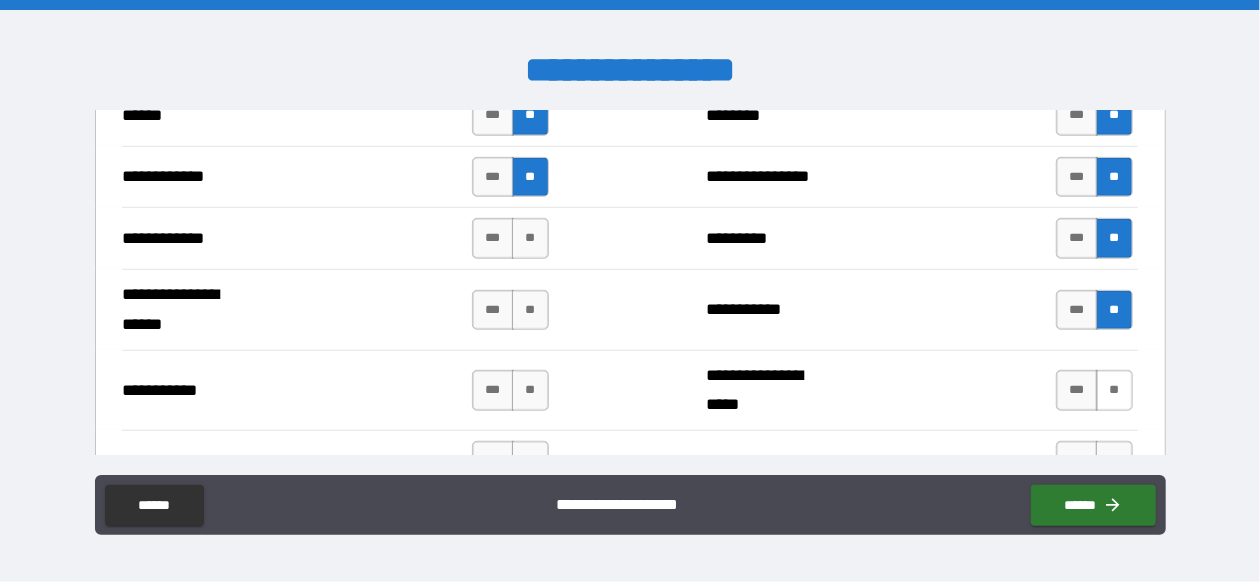 click on "**" at bounding box center (1114, 390) 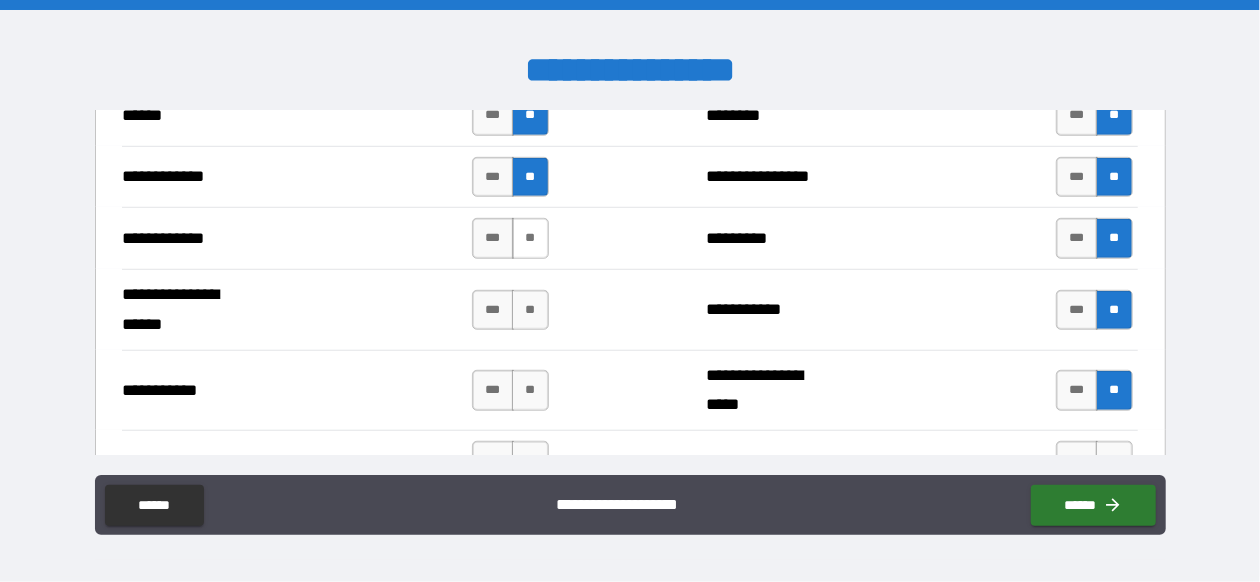 click on "**" at bounding box center (530, 238) 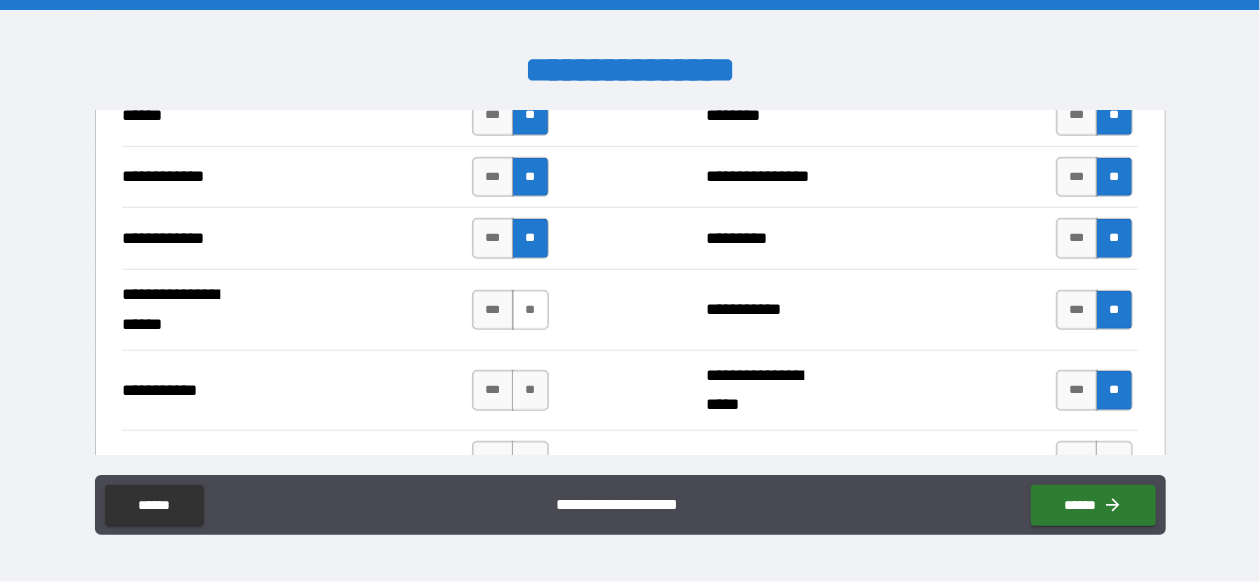 click on "**" at bounding box center (530, 310) 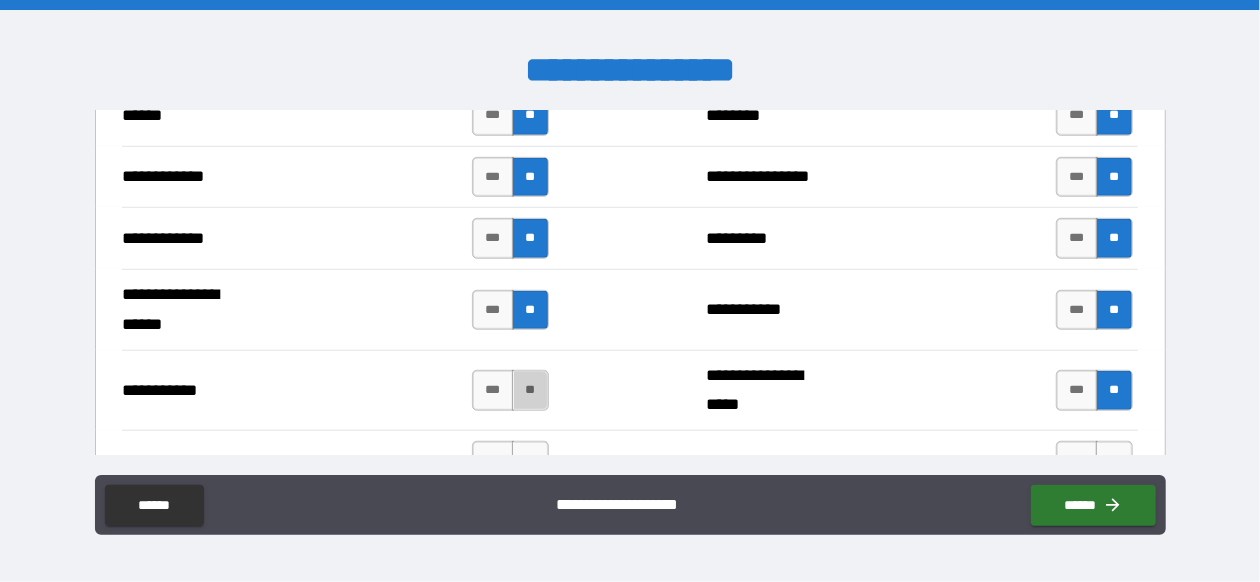 click on "**" at bounding box center [530, 390] 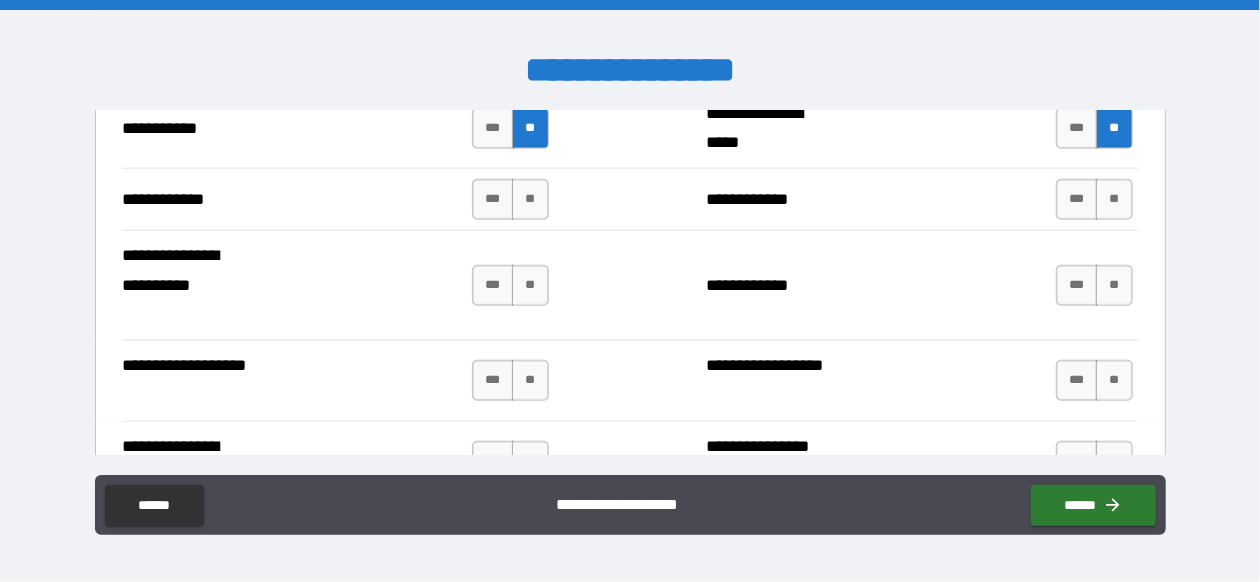 scroll, scrollTop: 4750, scrollLeft: 0, axis: vertical 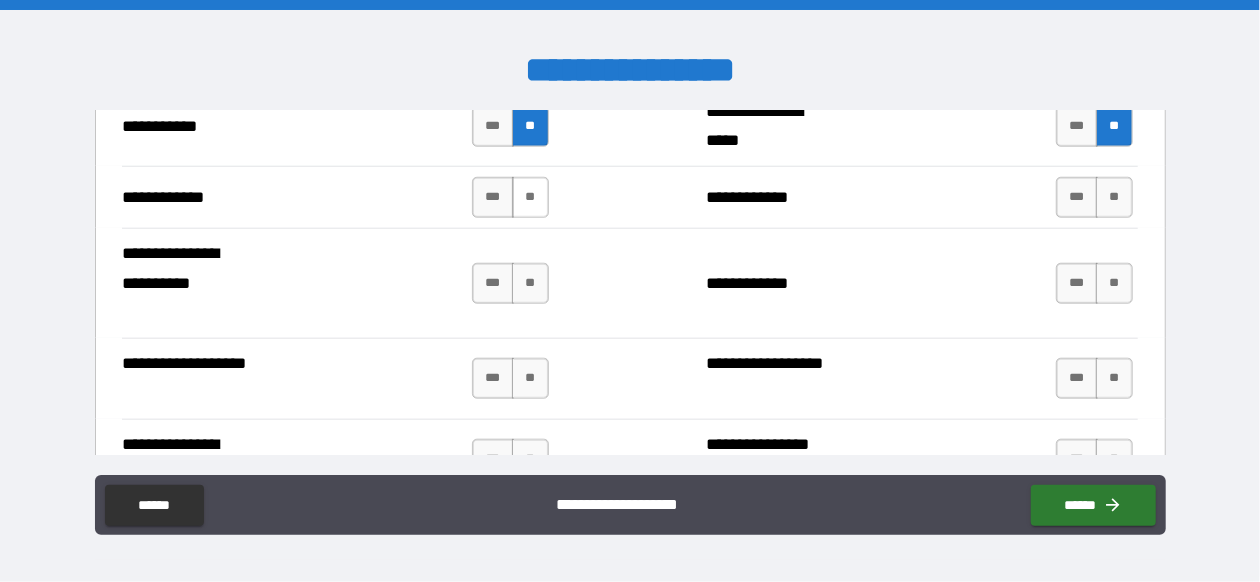 click on "**" at bounding box center [530, 197] 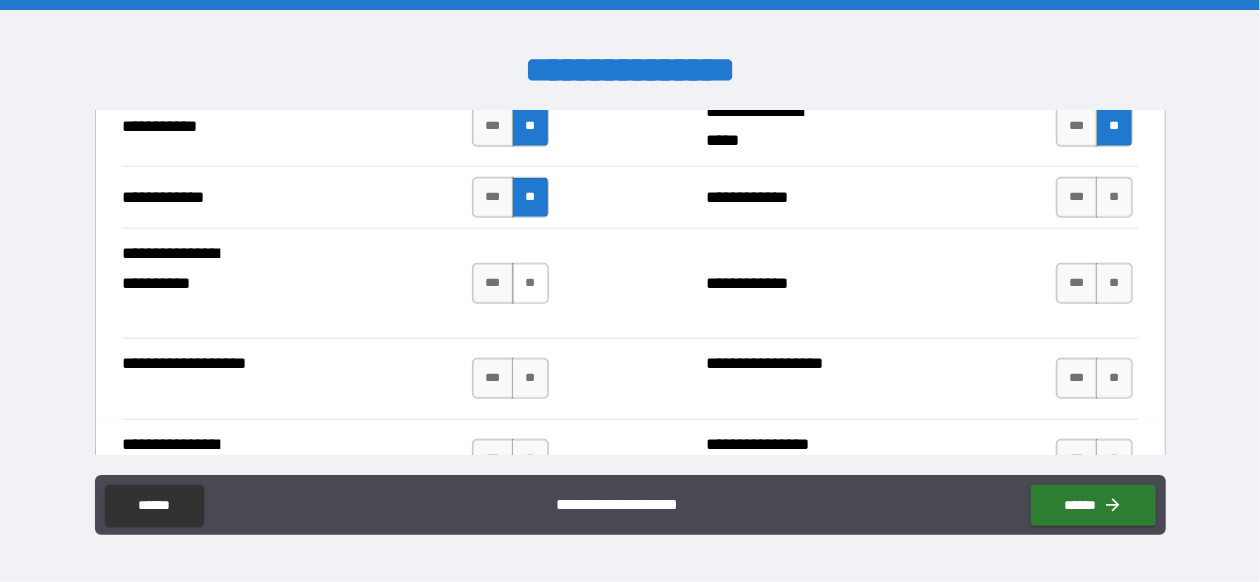 click on "**" at bounding box center (530, 283) 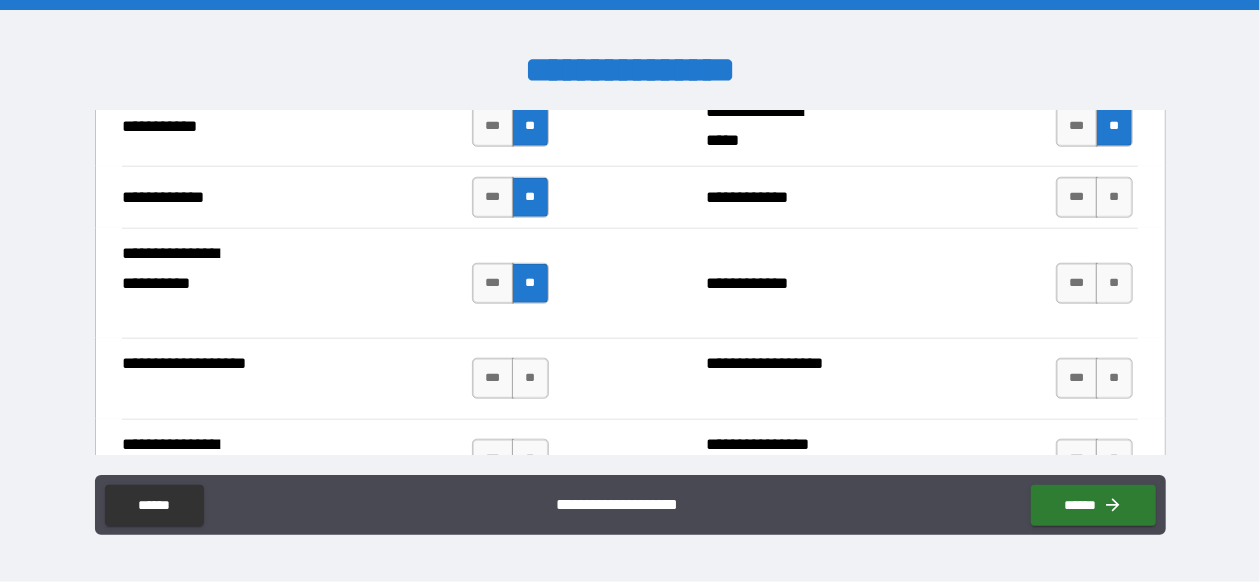 click on "**" at bounding box center [530, 378] 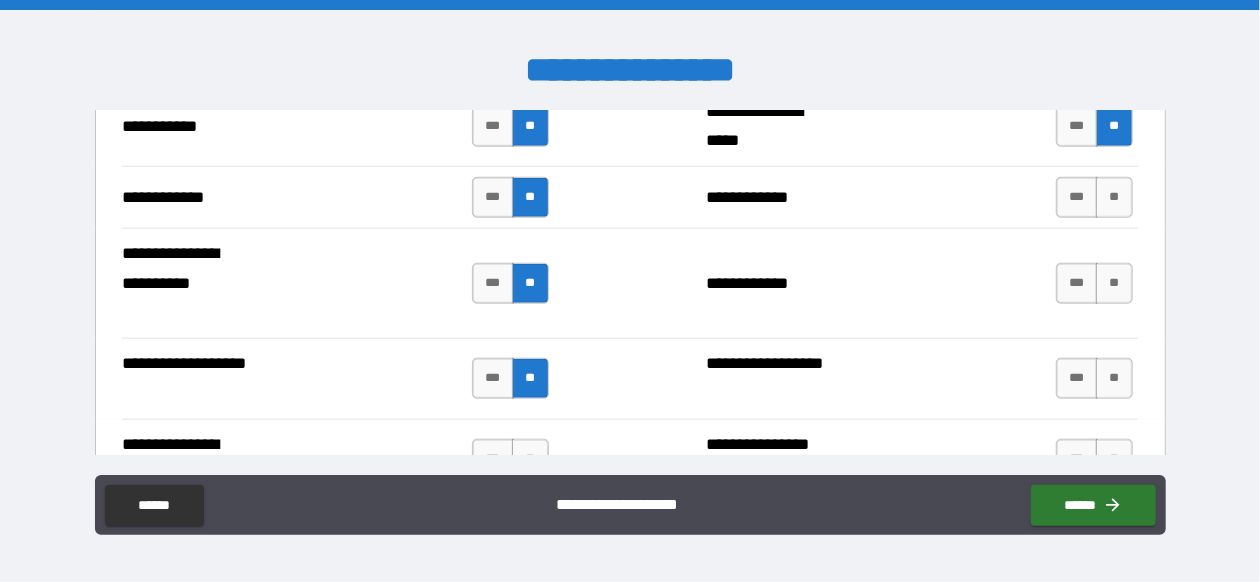 click on "**" at bounding box center [1114, 378] 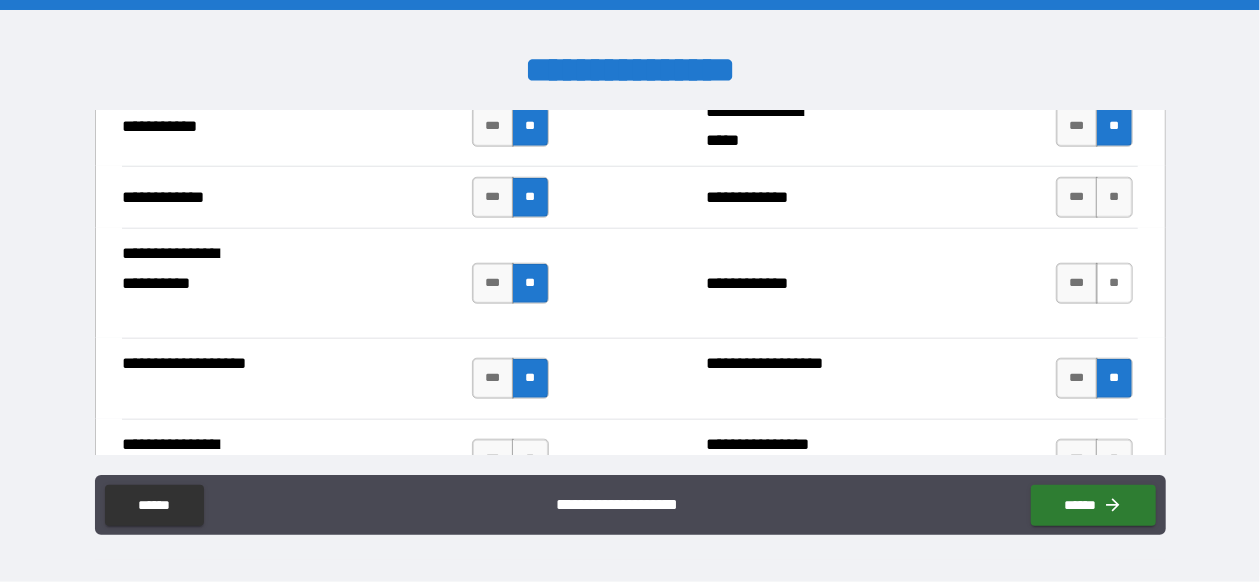 click on "**" at bounding box center [1114, 283] 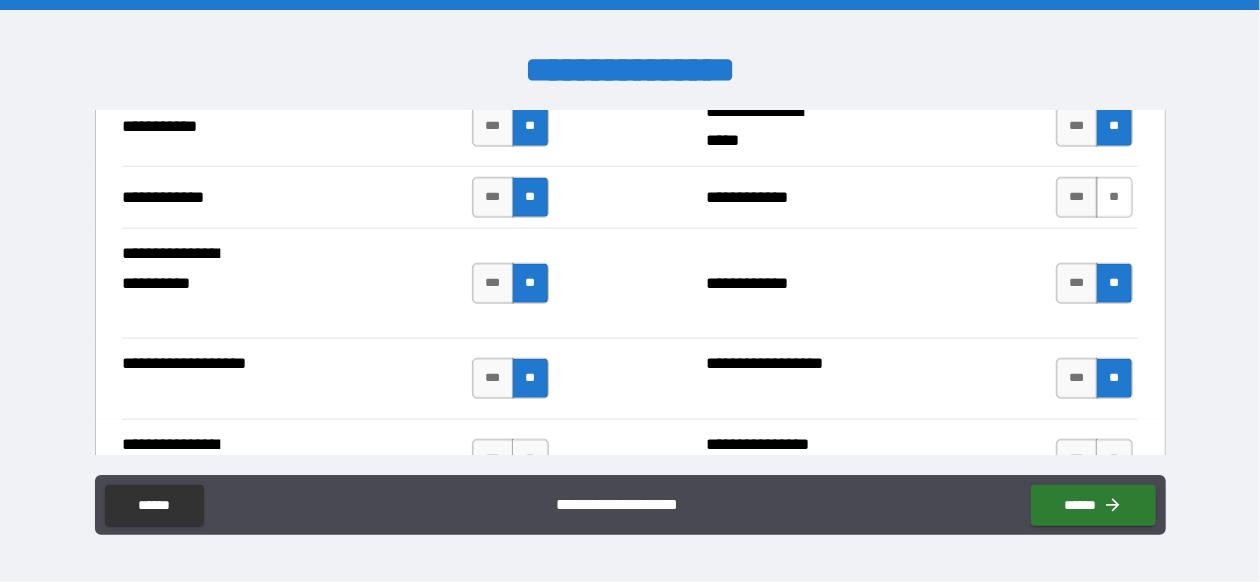 click on "**" at bounding box center [1114, 197] 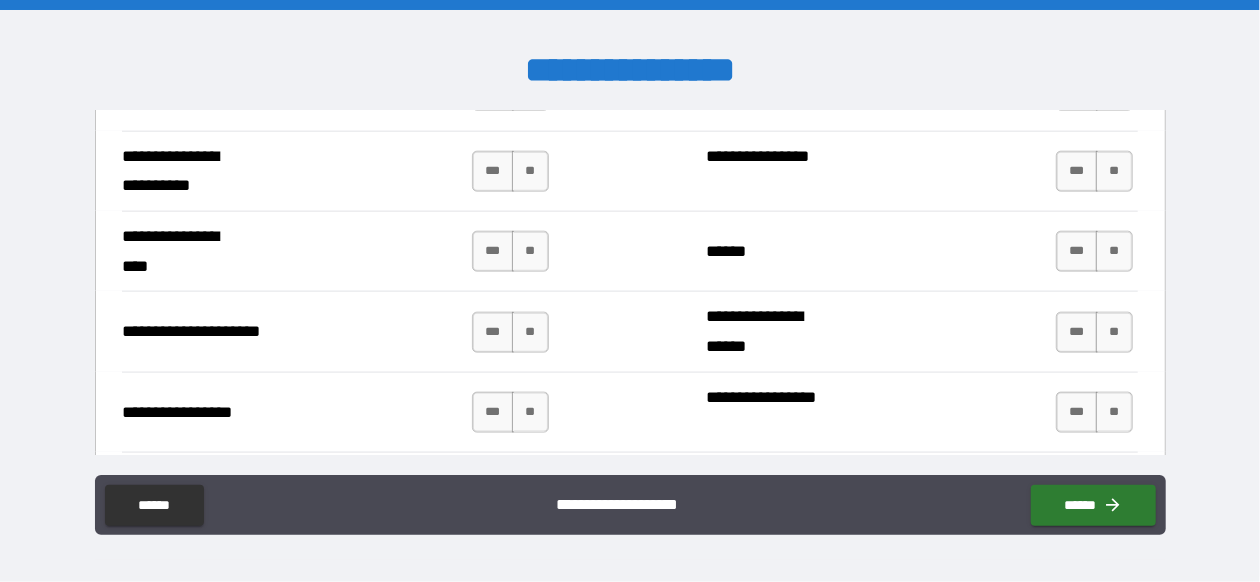 scroll, scrollTop: 5038, scrollLeft: 0, axis: vertical 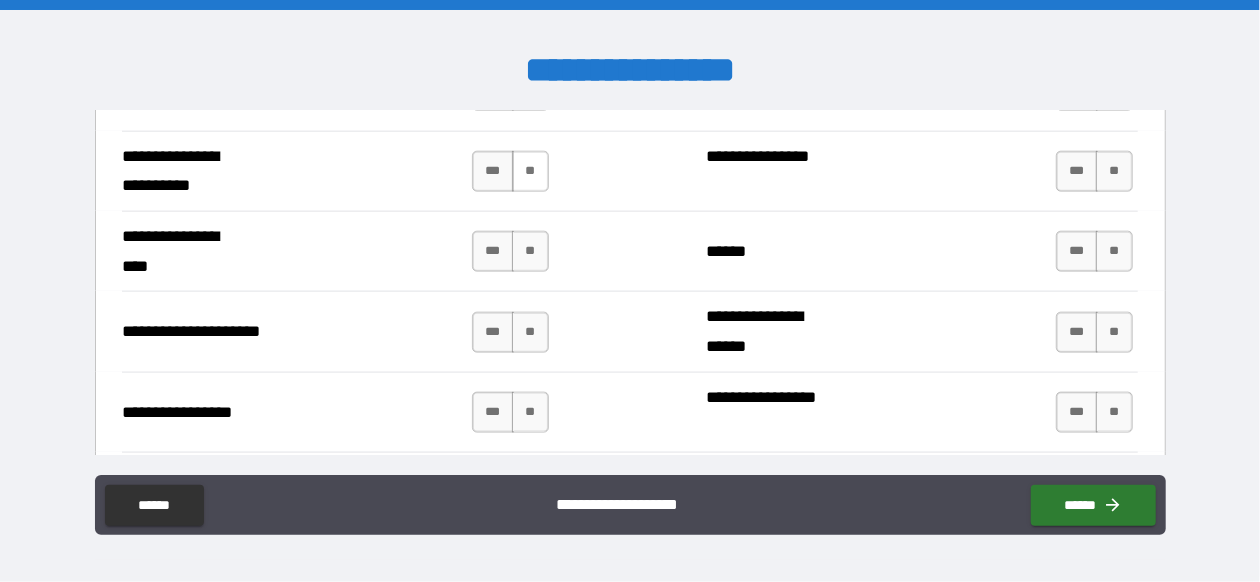 click on "**" at bounding box center (530, 171) 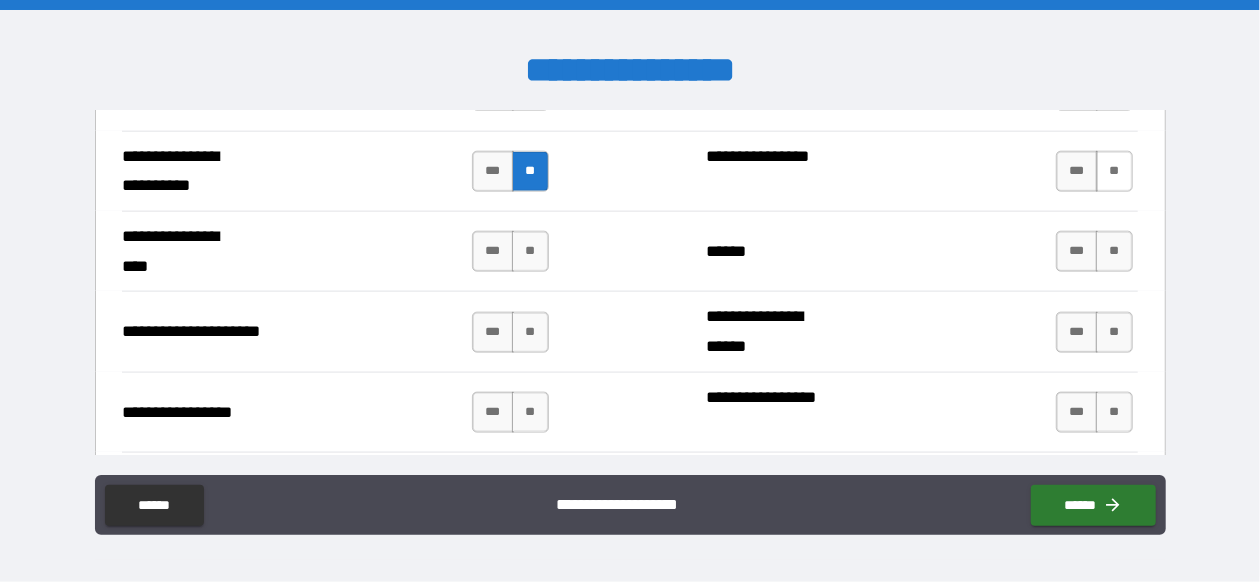 click on "**" at bounding box center (1114, 171) 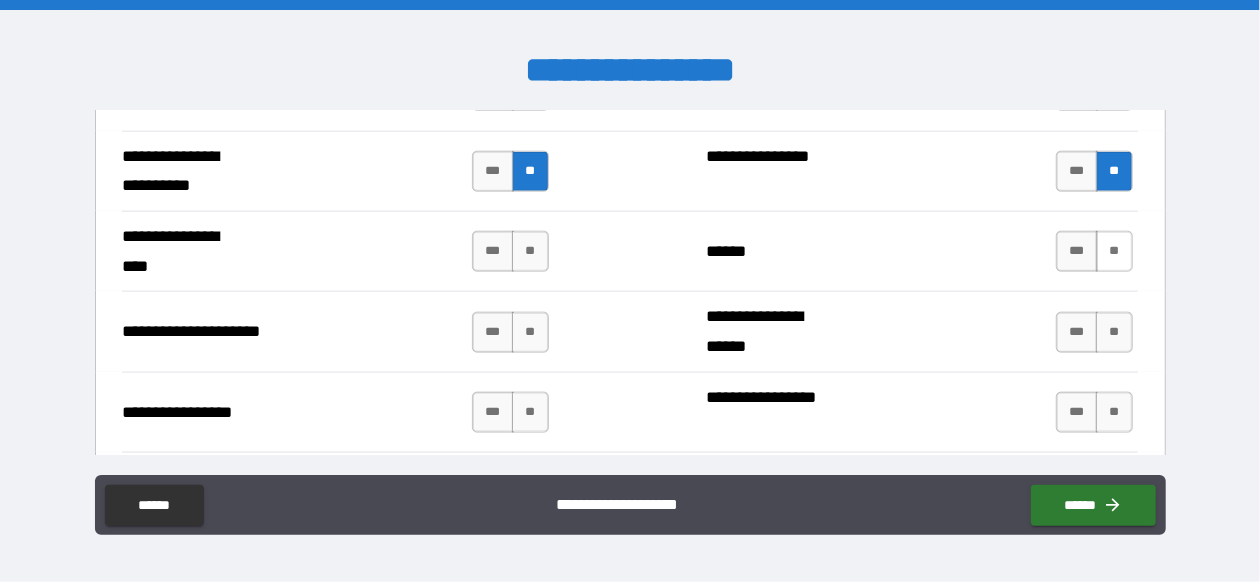 click on "**" at bounding box center [1114, 251] 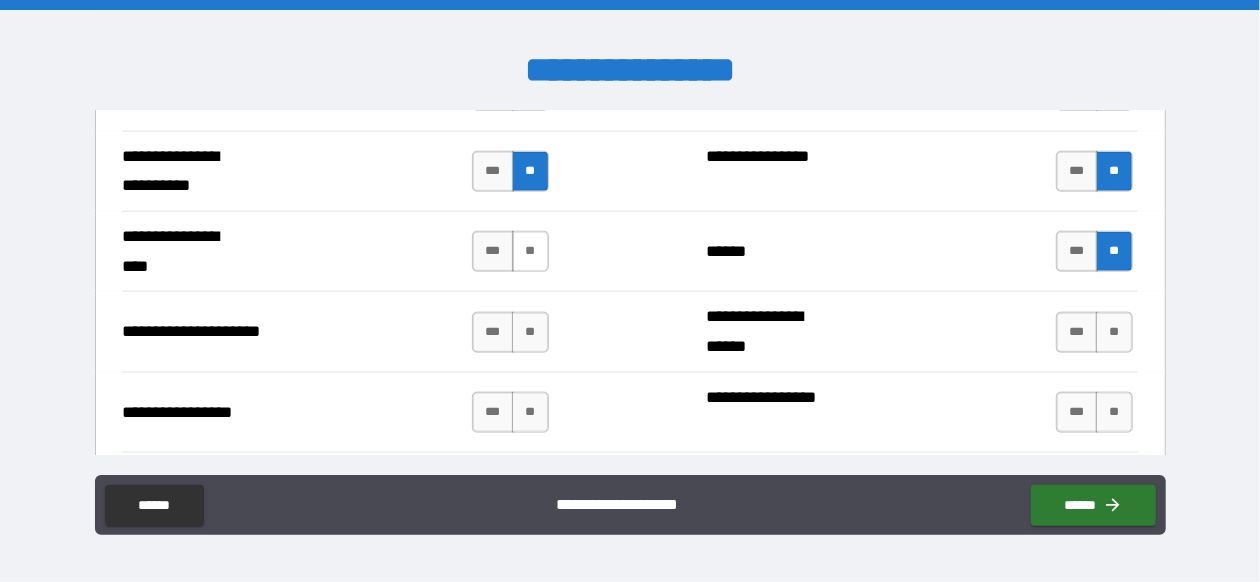 click on "**" at bounding box center (530, 251) 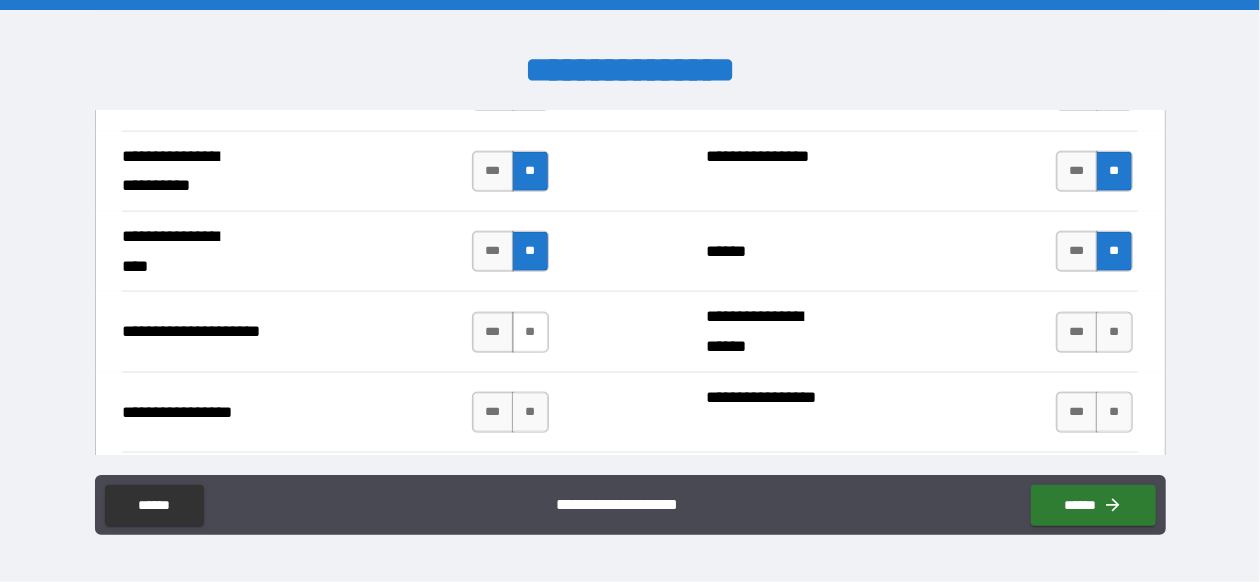 click on "**" at bounding box center [530, 332] 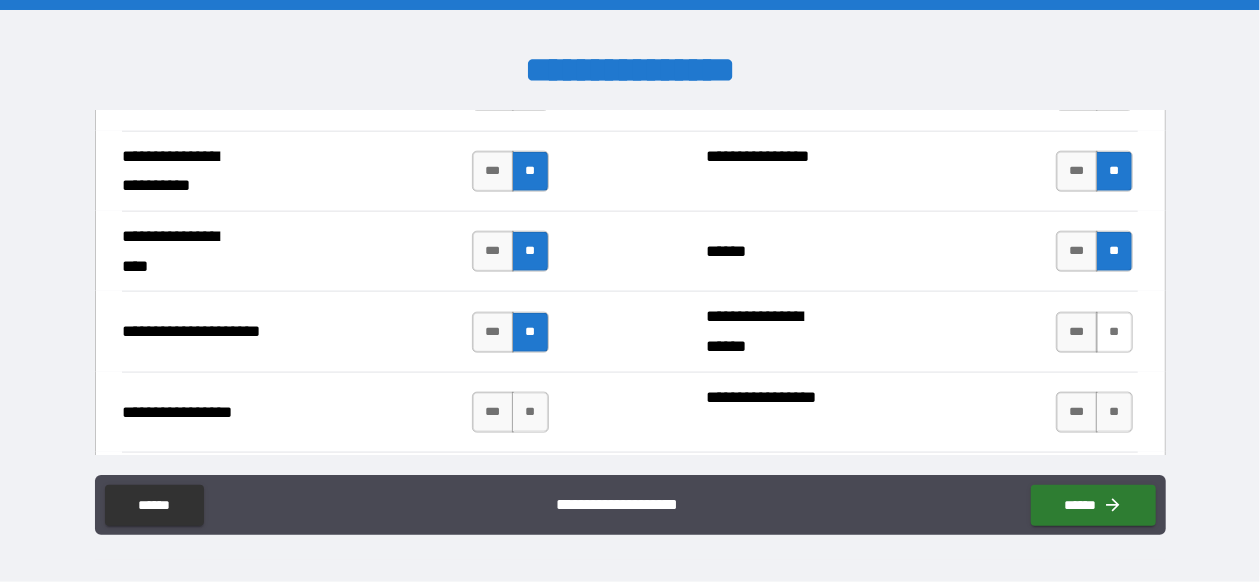 click on "**" at bounding box center (1114, 332) 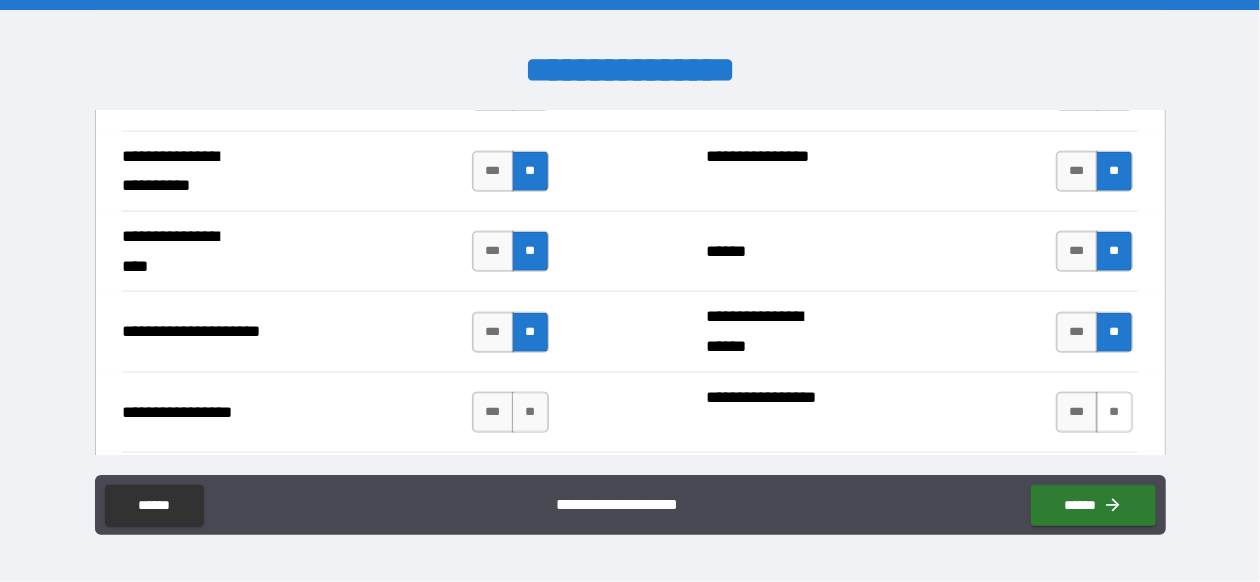 click on "**" at bounding box center (1114, 412) 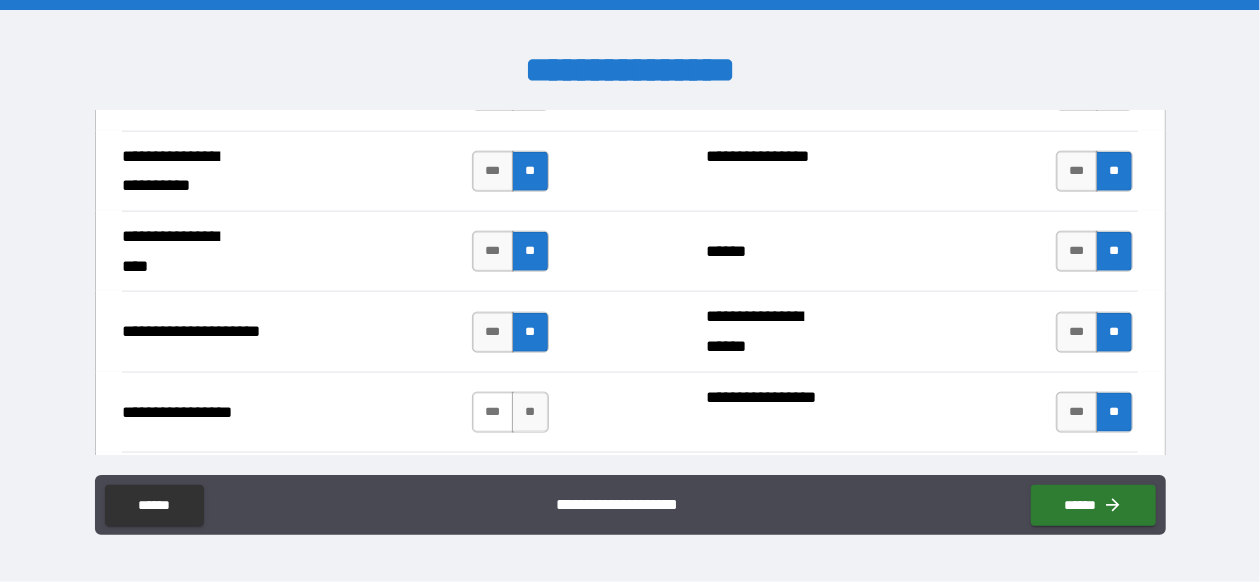 click on "***" at bounding box center [493, 412] 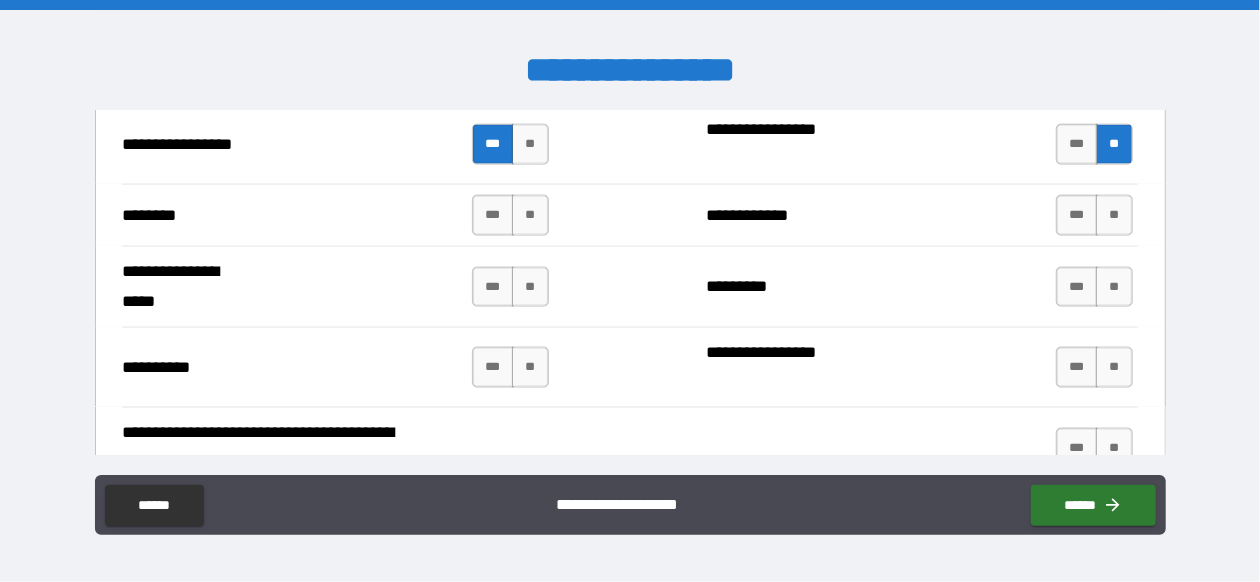 scroll, scrollTop: 5306, scrollLeft: 0, axis: vertical 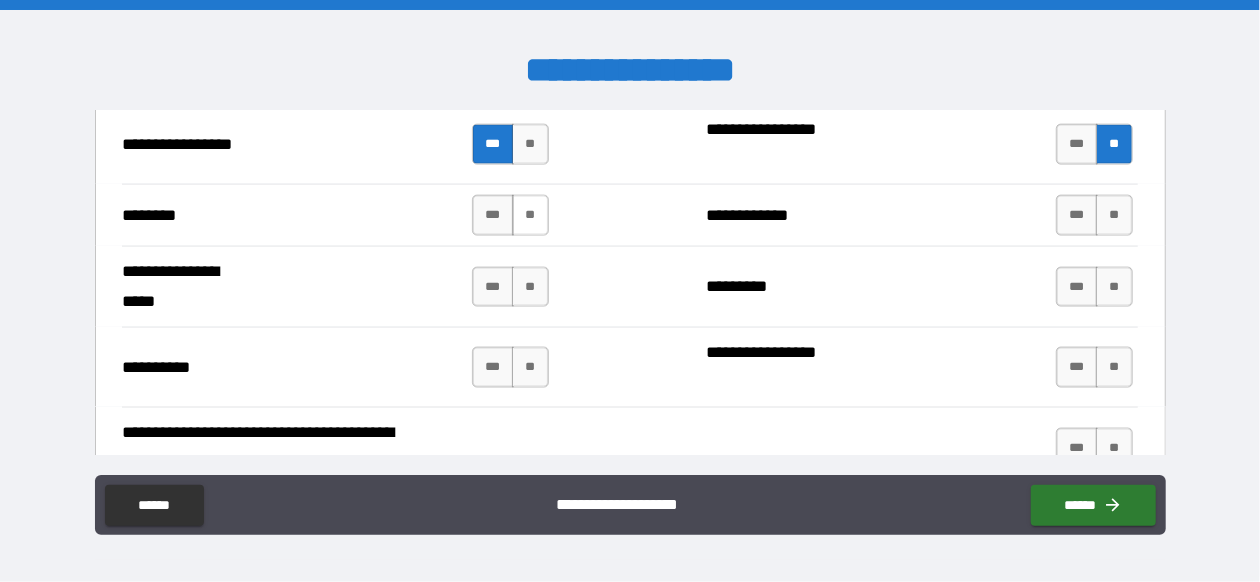click on "**" at bounding box center [530, 215] 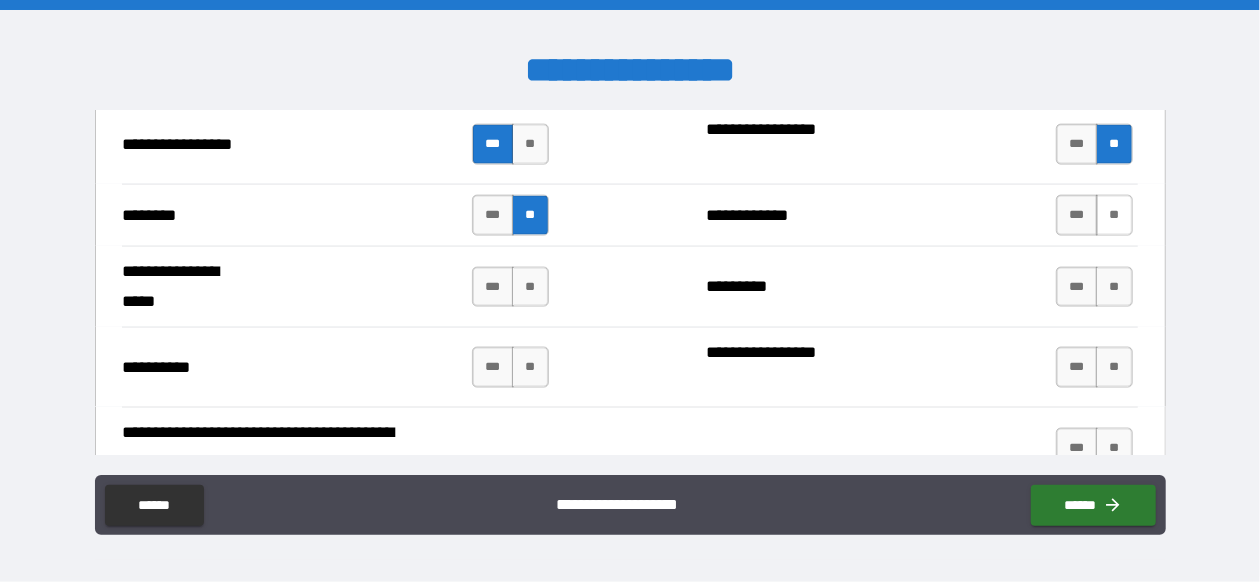 click on "**" at bounding box center (1114, 215) 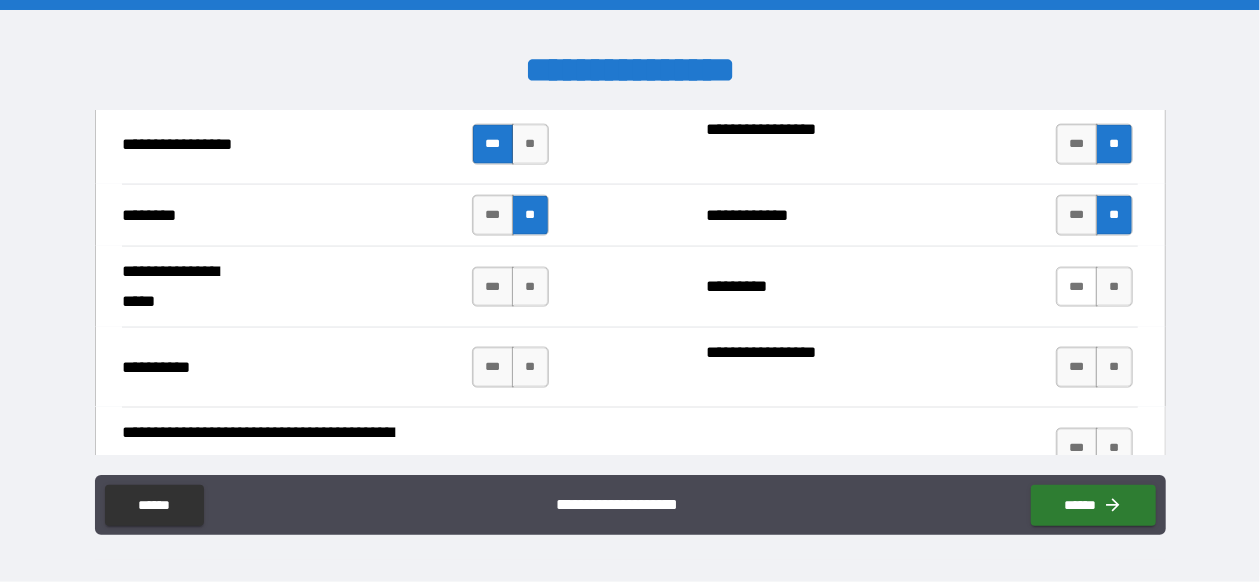 click on "***" at bounding box center [1077, 287] 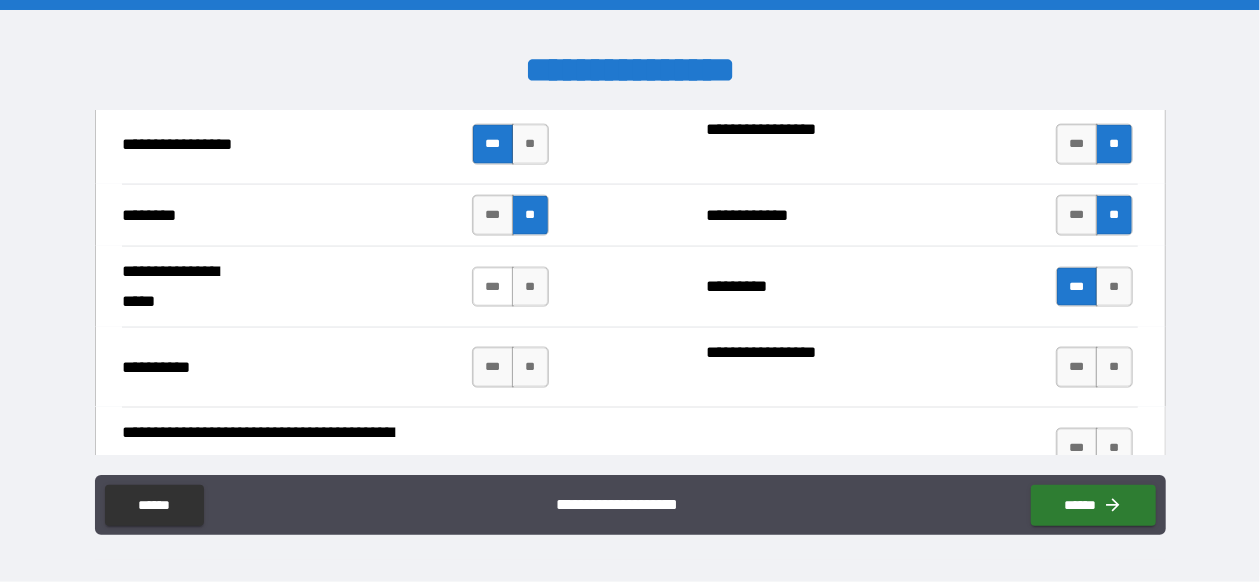 click on "***" at bounding box center [493, 287] 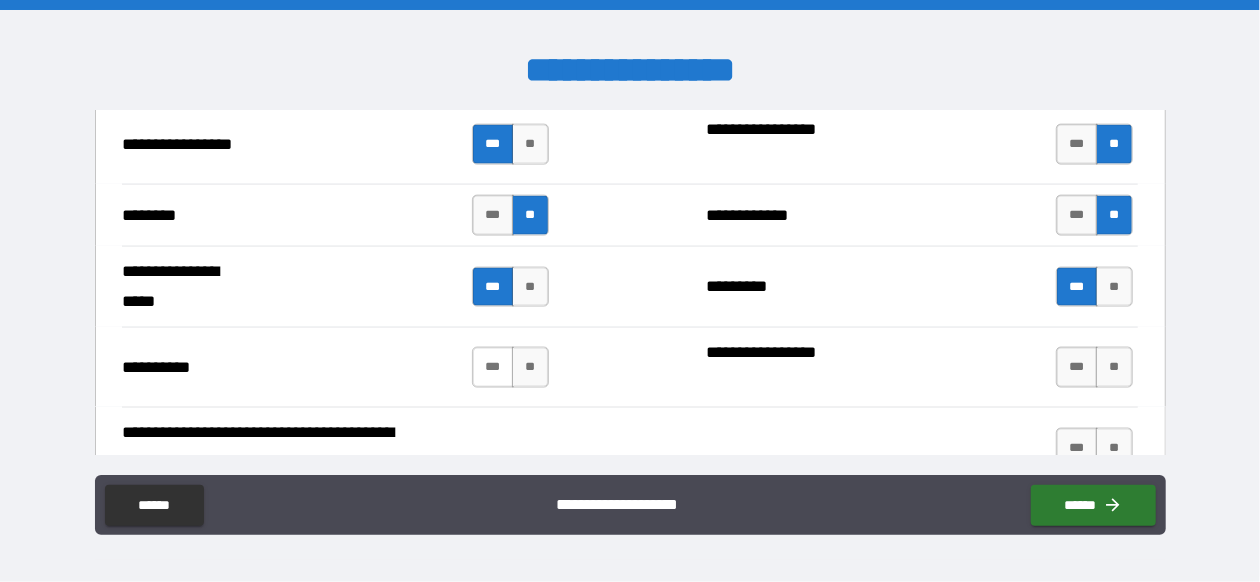 click on "***" at bounding box center [493, 367] 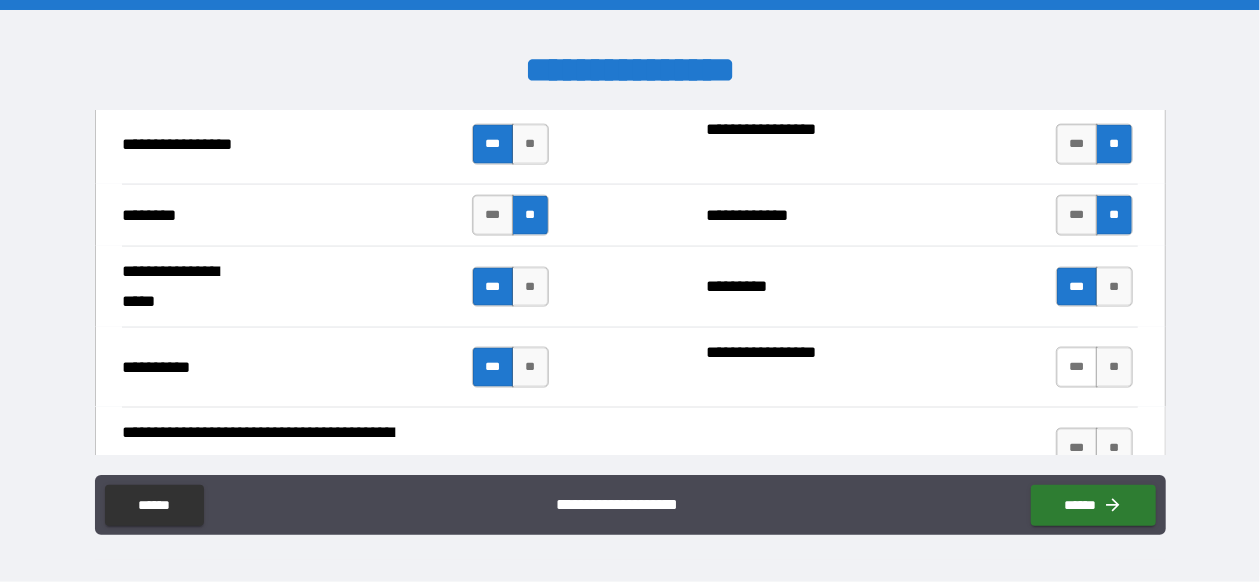 click on "***" at bounding box center (1077, 367) 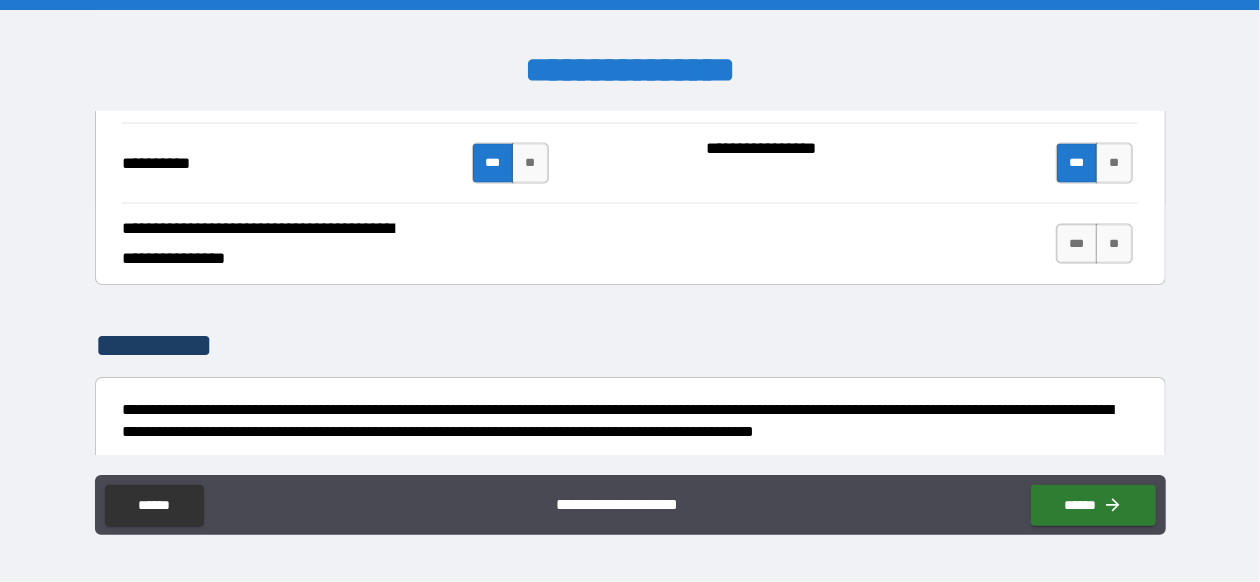 scroll, scrollTop: 5512, scrollLeft: 0, axis: vertical 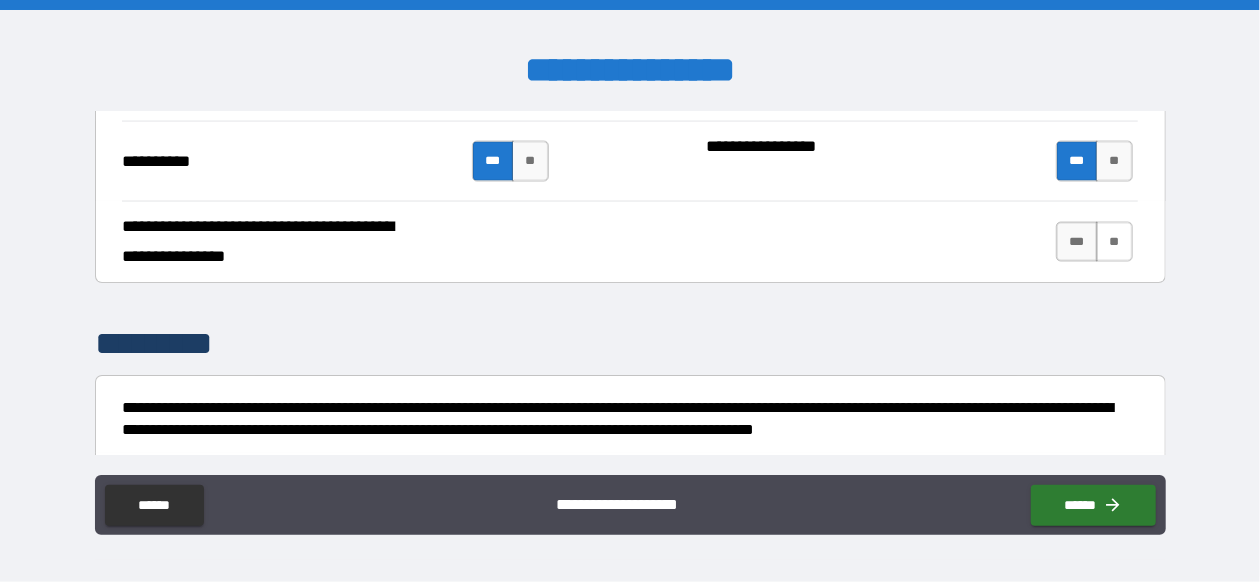 click on "**" at bounding box center (1114, 242) 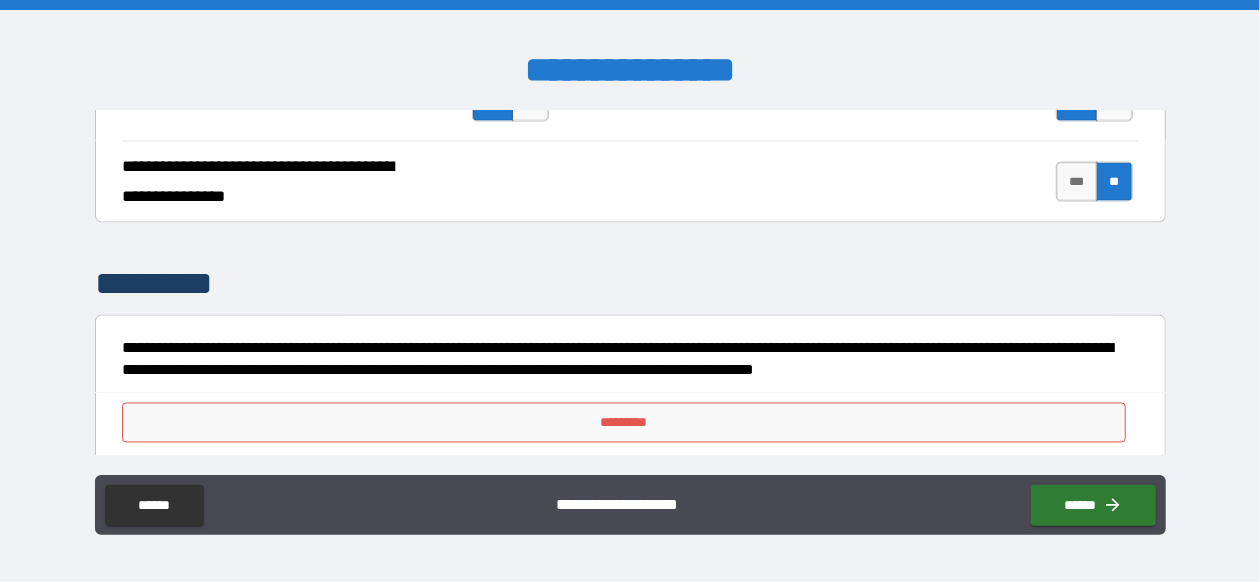 scroll, scrollTop: 5589, scrollLeft: 0, axis: vertical 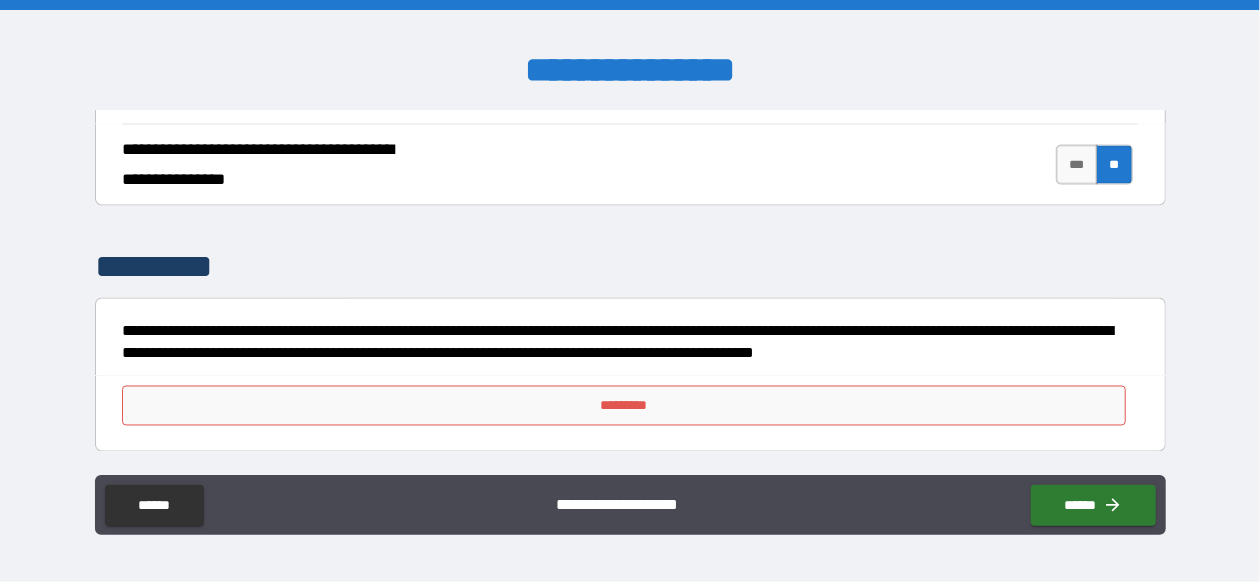 click on "*********" at bounding box center [624, 406] 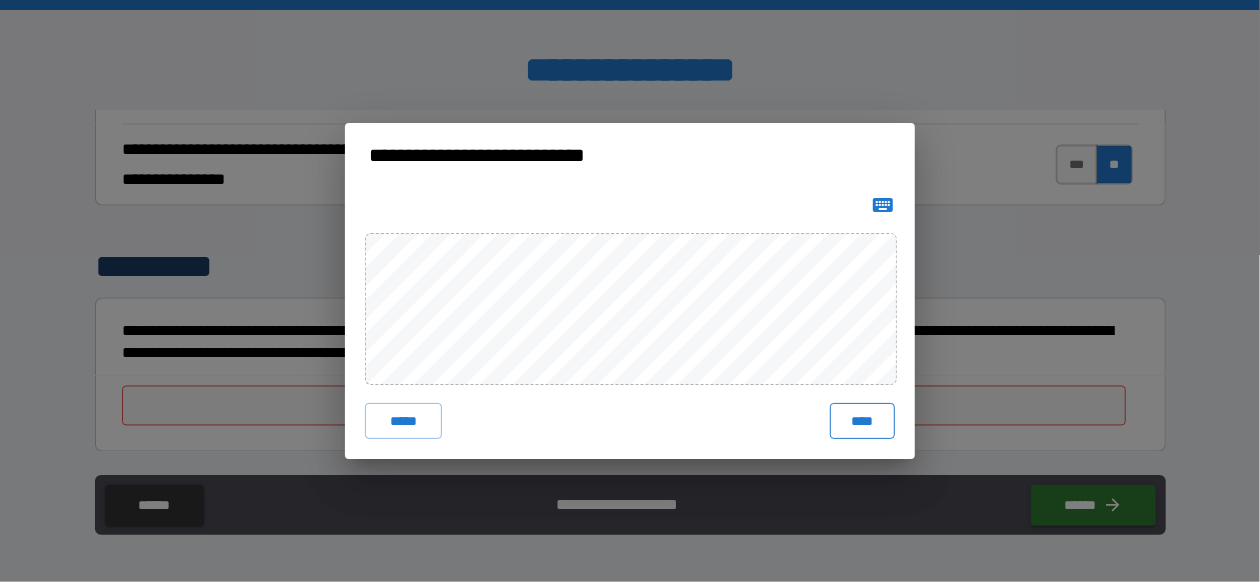 click on "****" at bounding box center (862, 421) 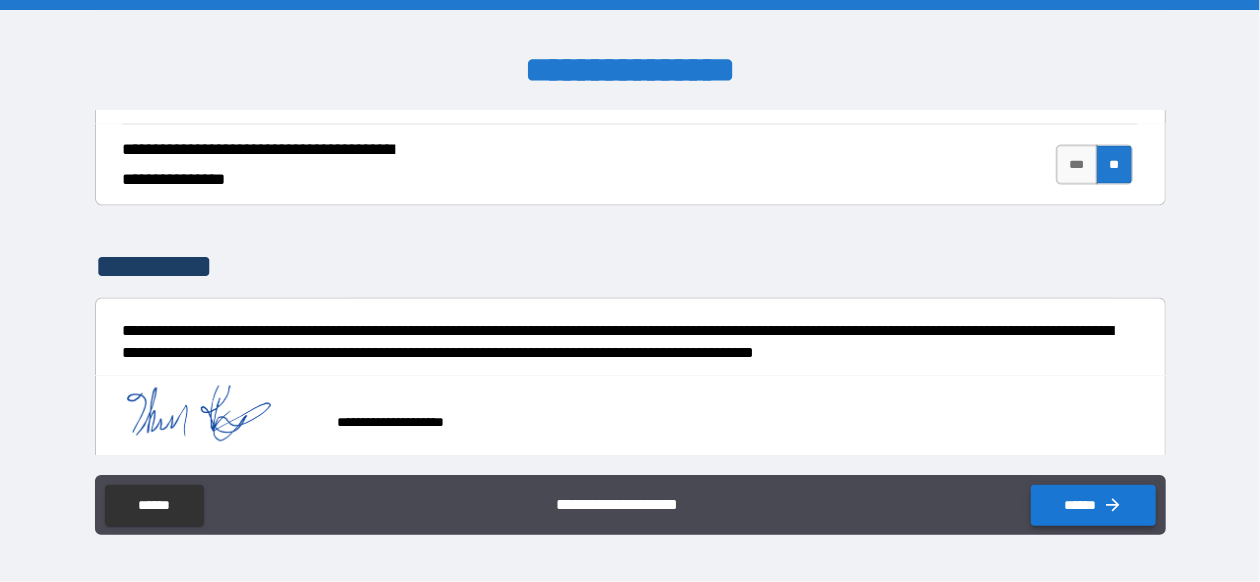click on "******" at bounding box center [1093, 505] 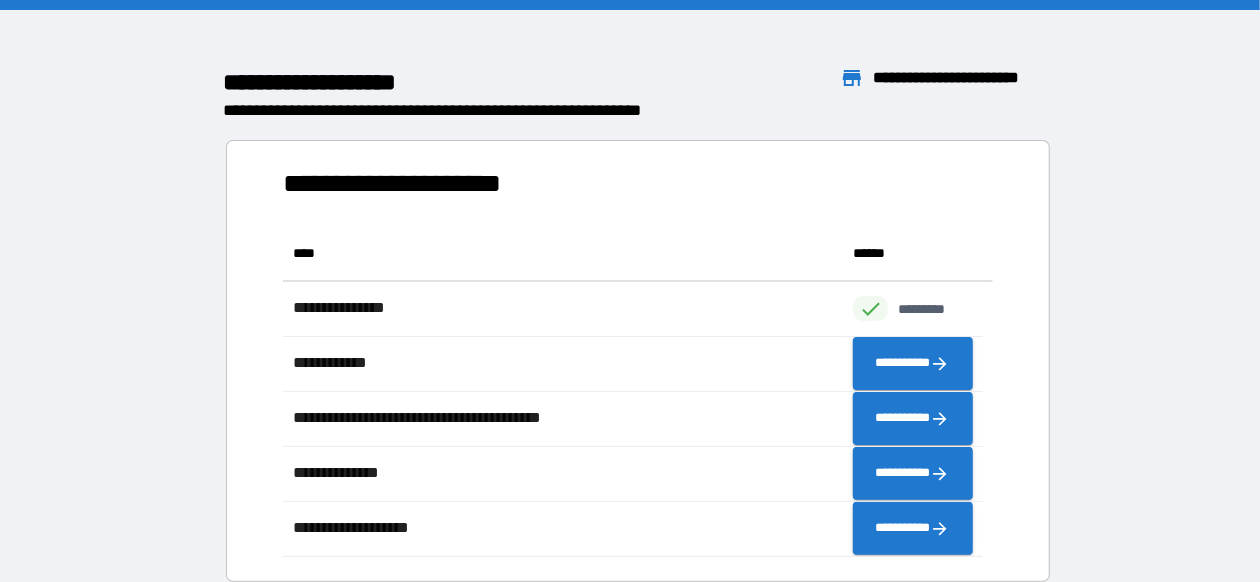 scroll, scrollTop: 16, scrollLeft: 15, axis: both 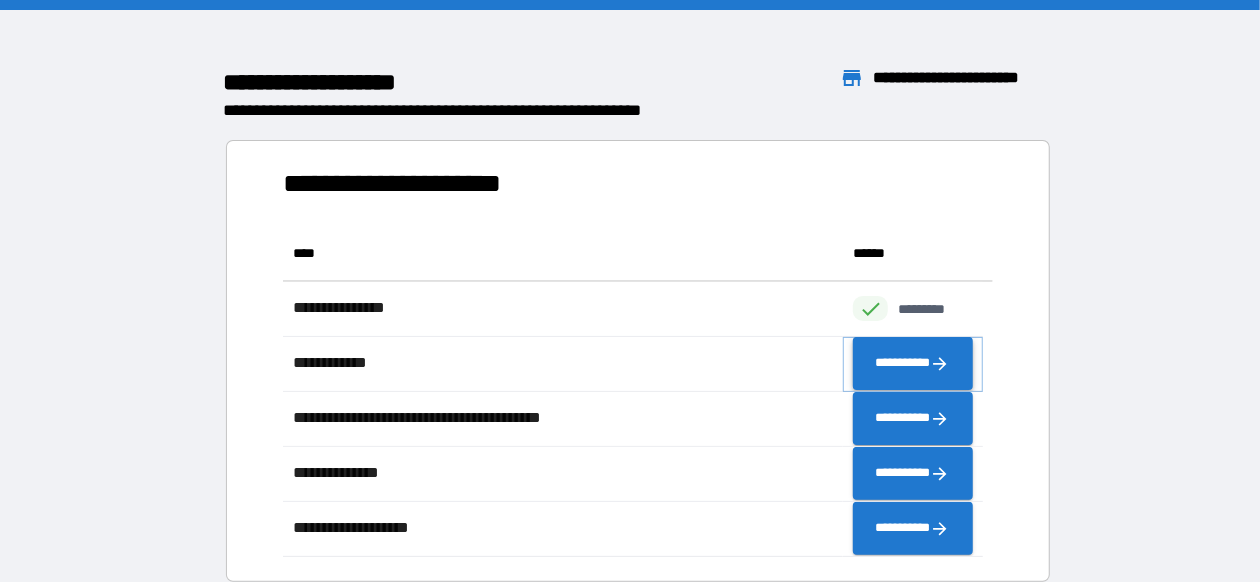 click 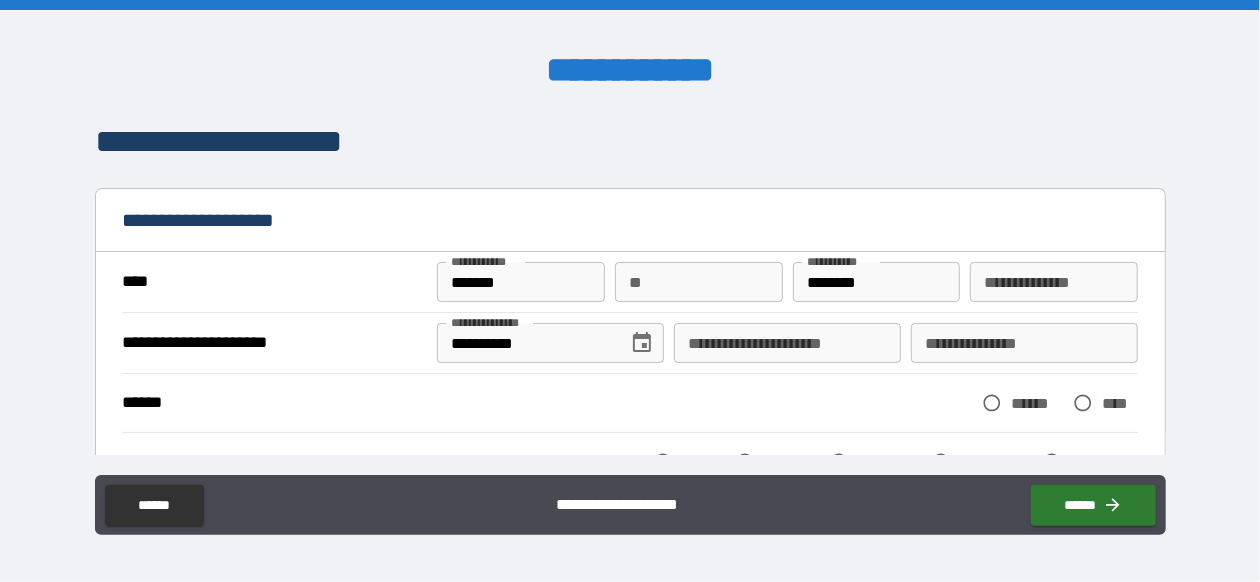 click on "**********" at bounding box center [787, 343] 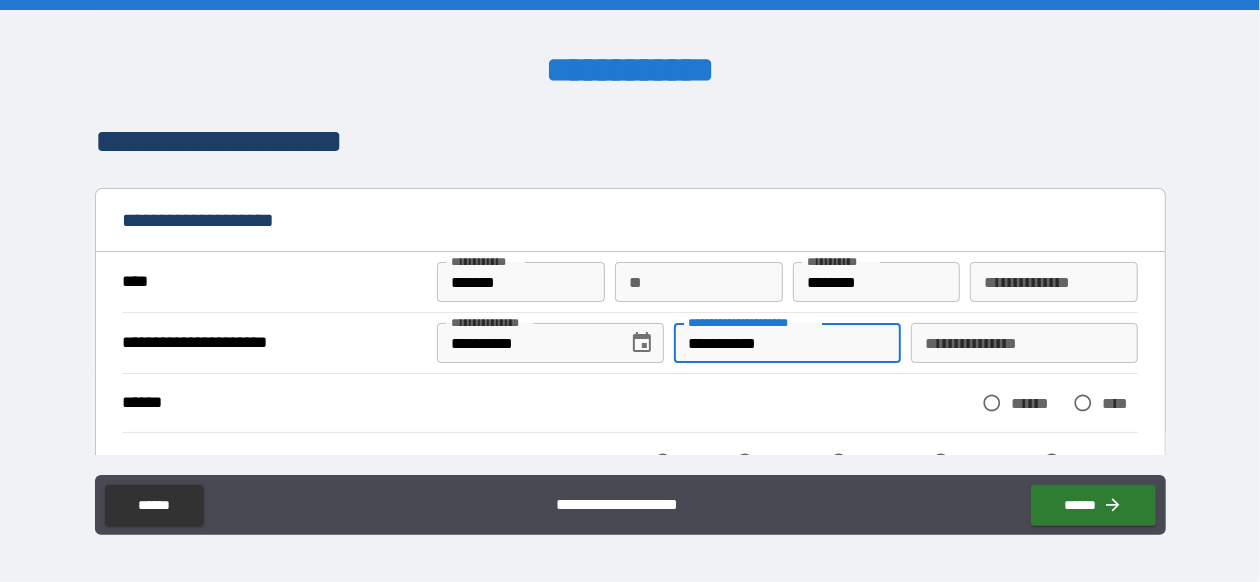 type on "**********" 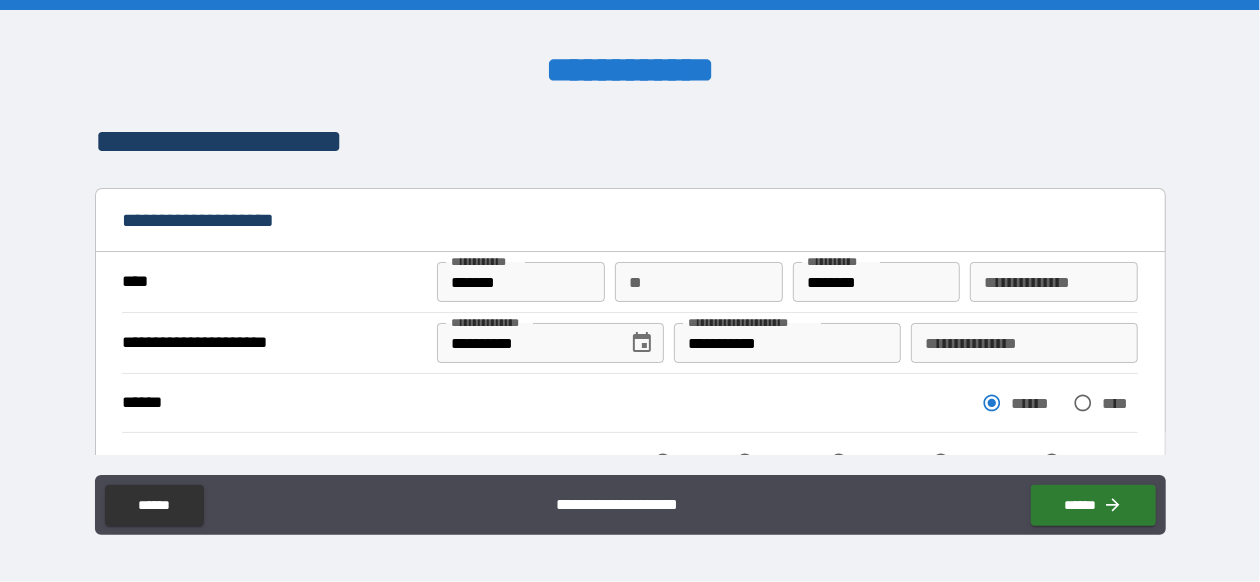 click on "**********" at bounding box center [1024, 343] 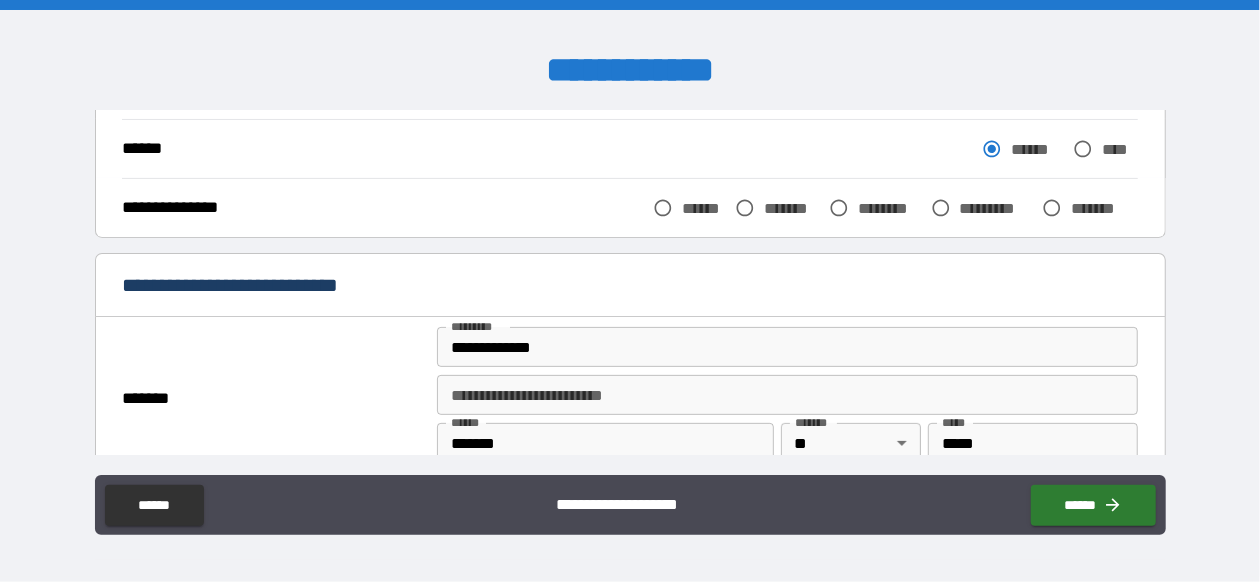 scroll, scrollTop: 256, scrollLeft: 0, axis: vertical 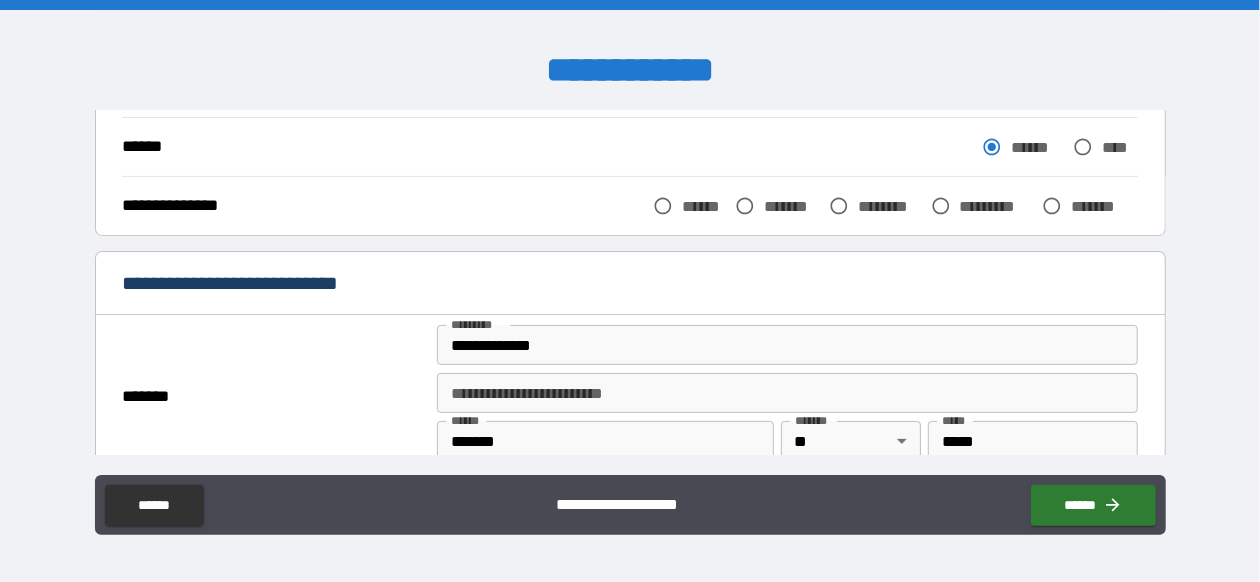 type on "********" 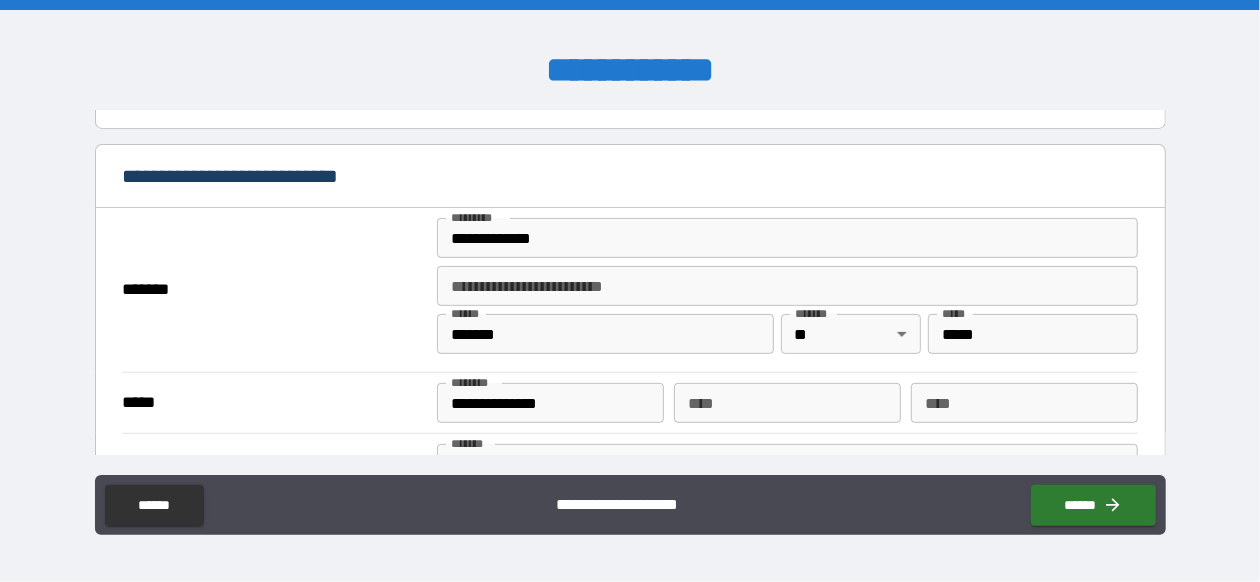 scroll, scrollTop: 390, scrollLeft: 0, axis: vertical 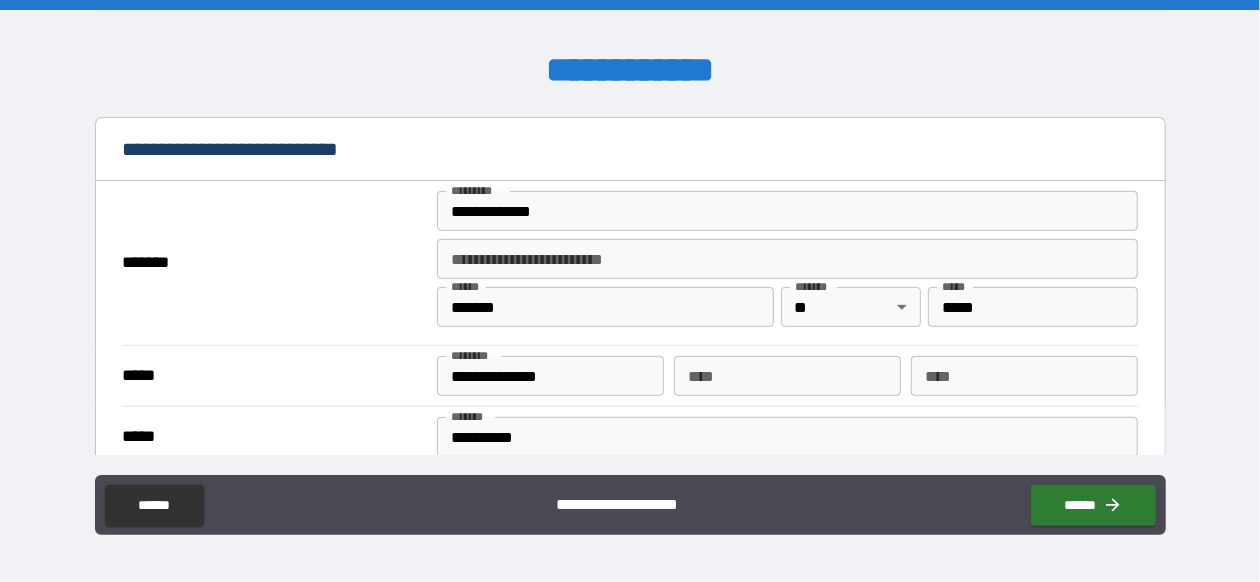 click on "**********" at bounding box center [787, 259] 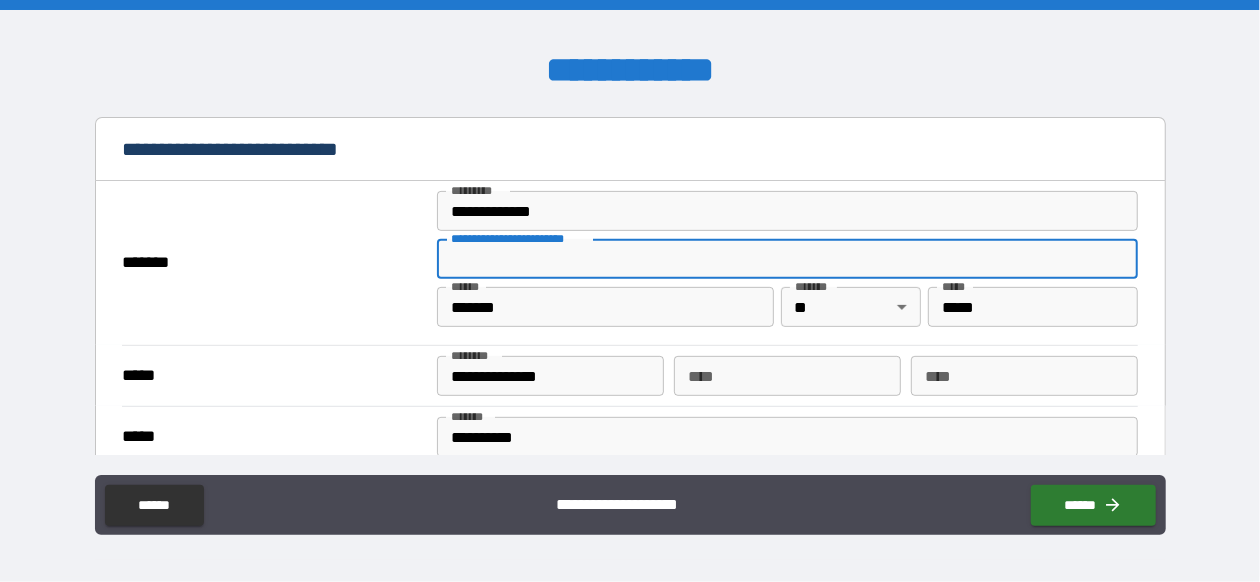 type on "*******" 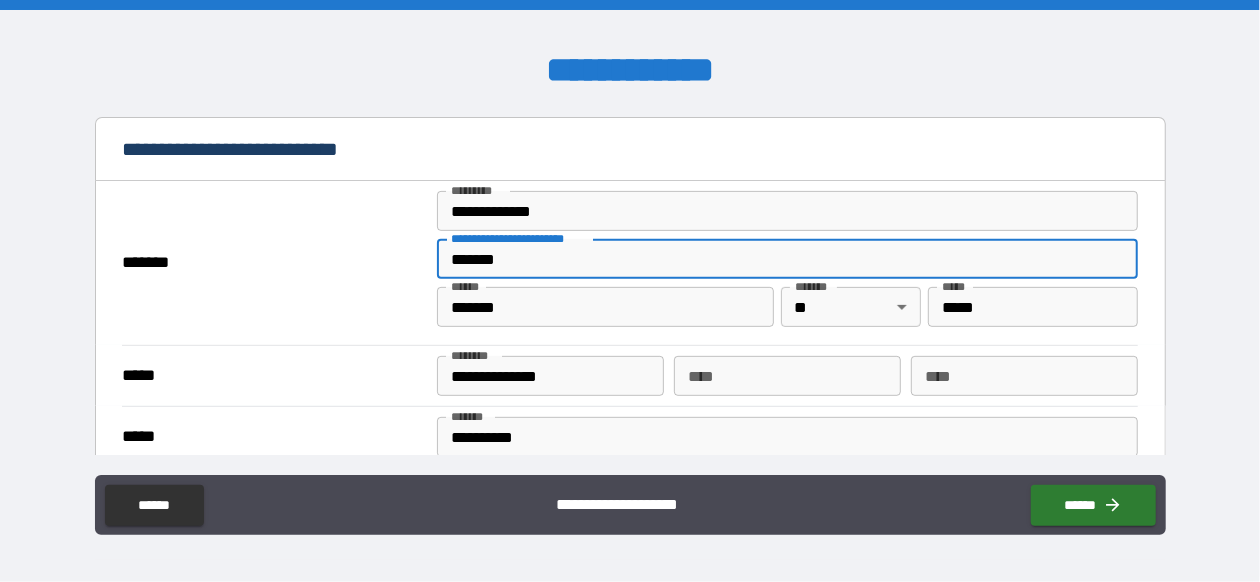 type on "******" 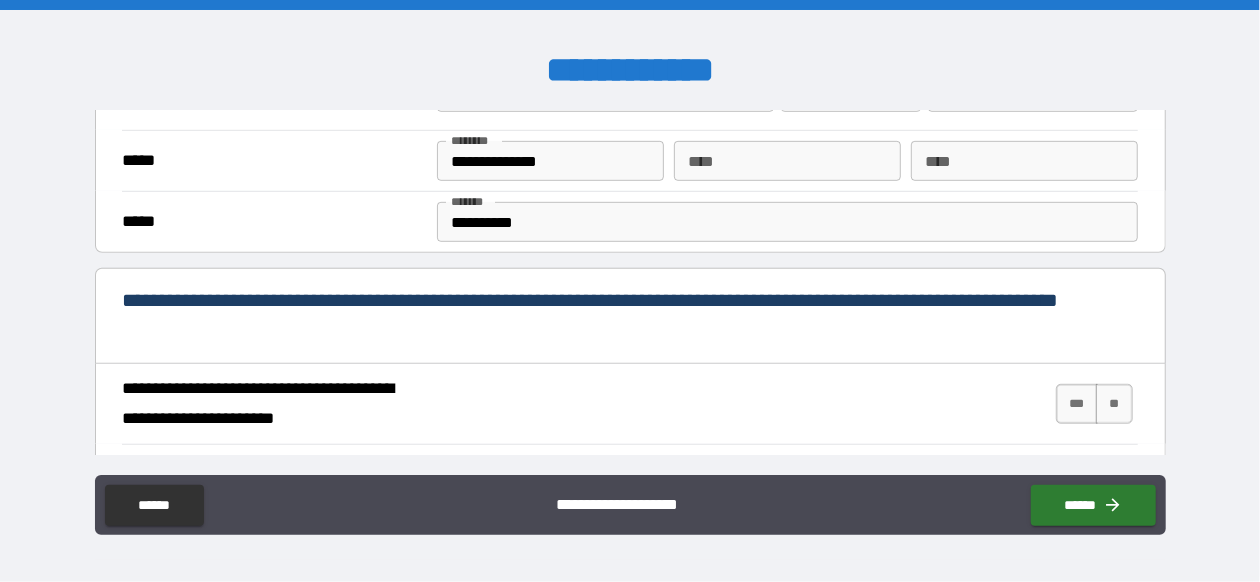 scroll, scrollTop: 607, scrollLeft: 0, axis: vertical 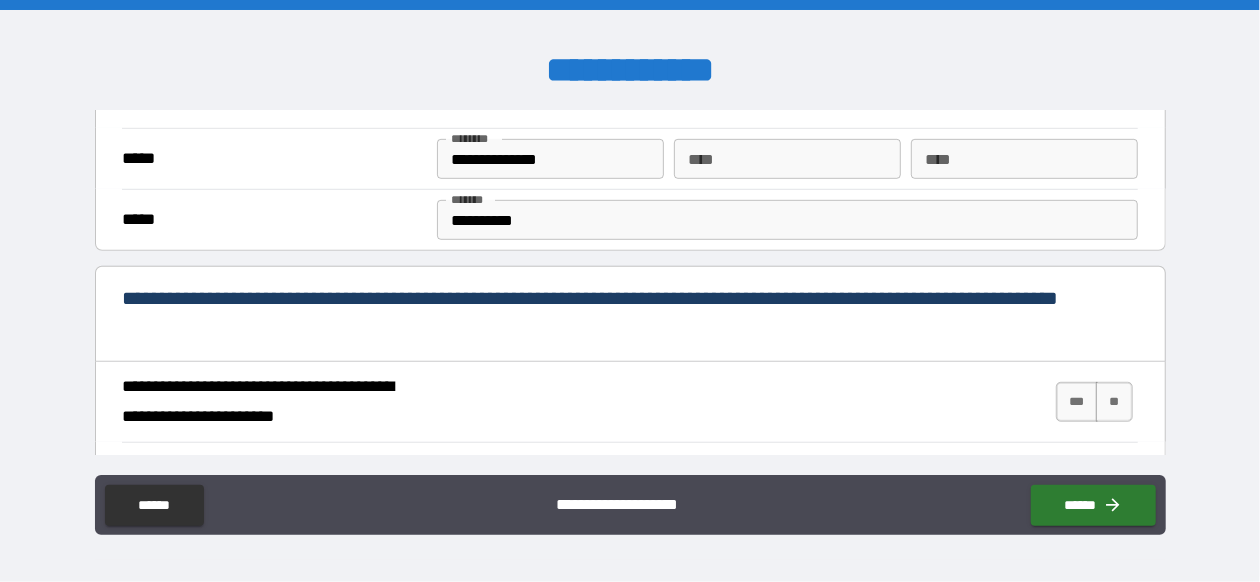 click on "**********" at bounding box center [787, 220] 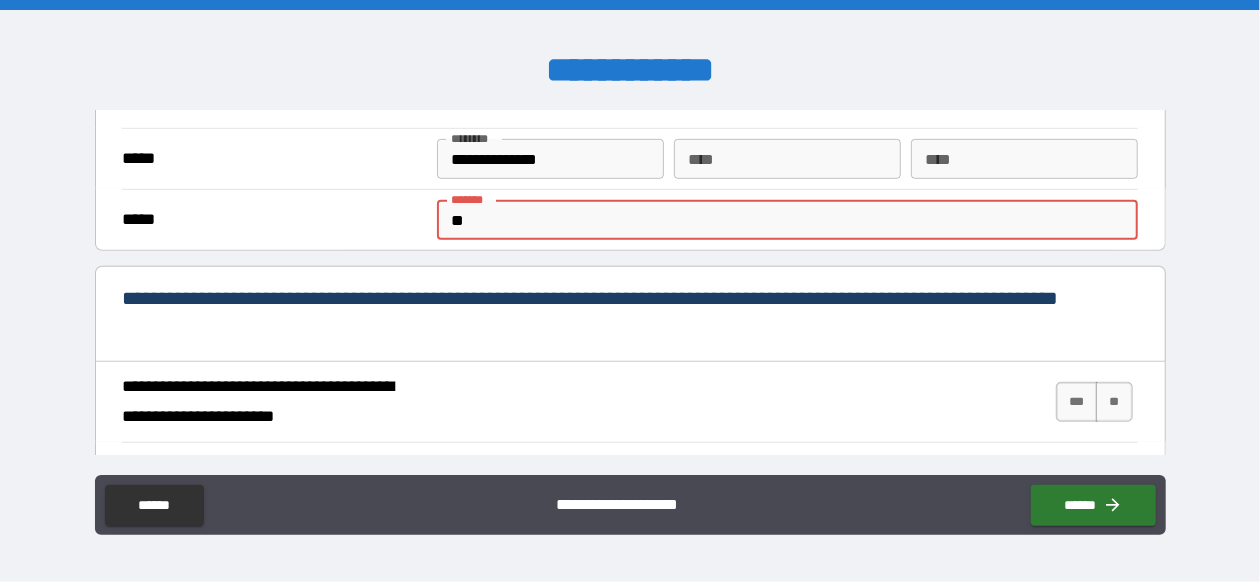 type on "*" 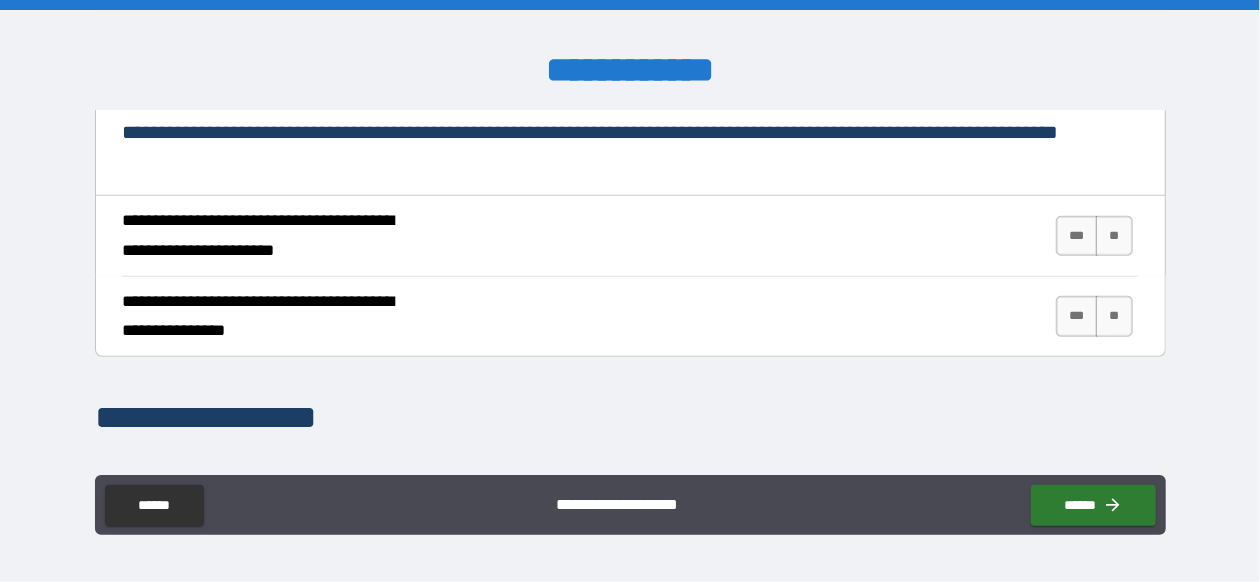 scroll, scrollTop: 774, scrollLeft: 0, axis: vertical 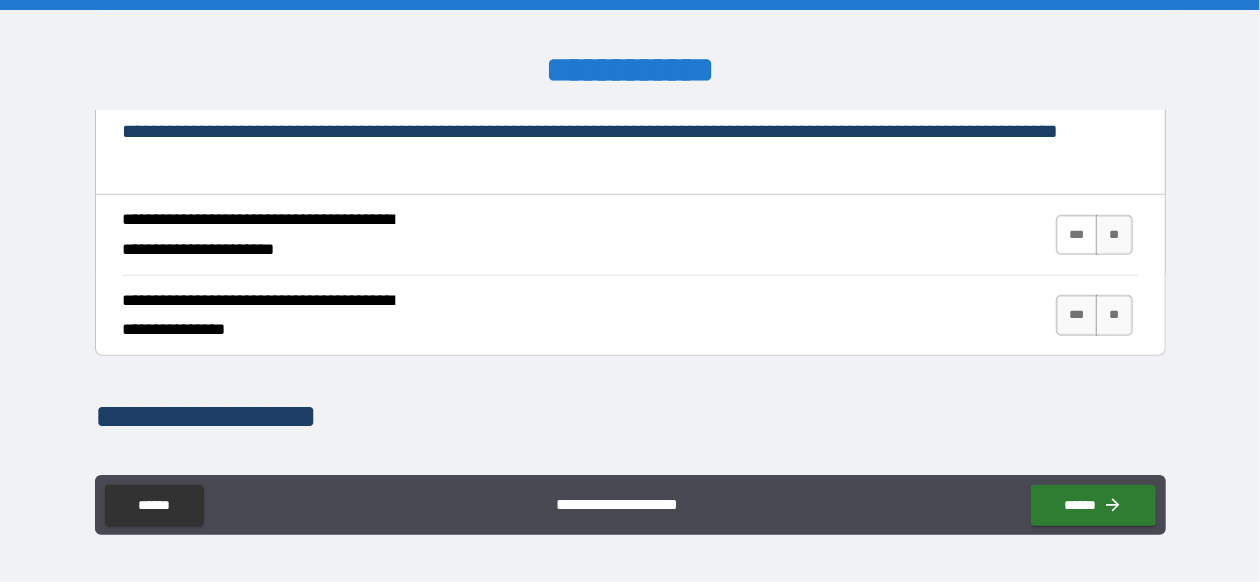 type on "**********" 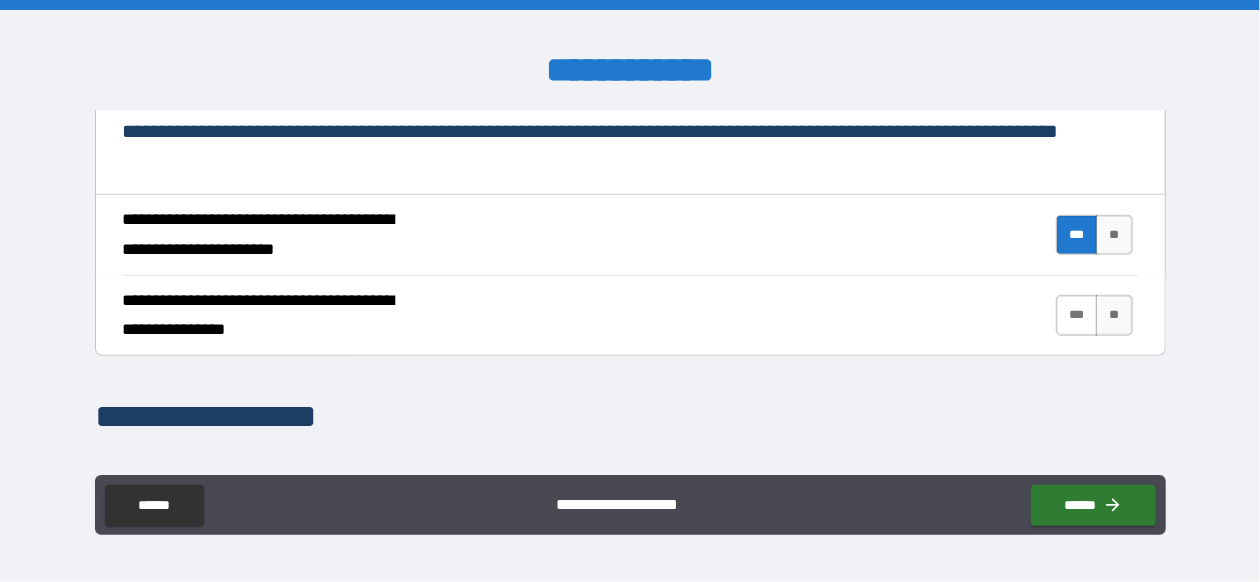 click on "***" at bounding box center (1077, 315) 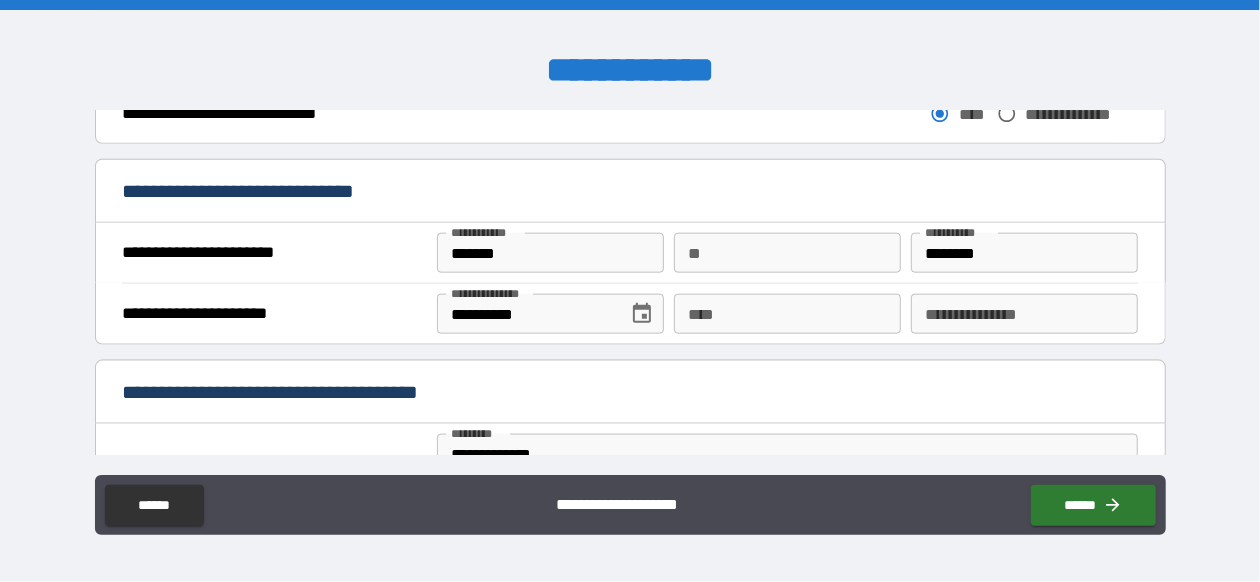 scroll, scrollTop: 1217, scrollLeft: 0, axis: vertical 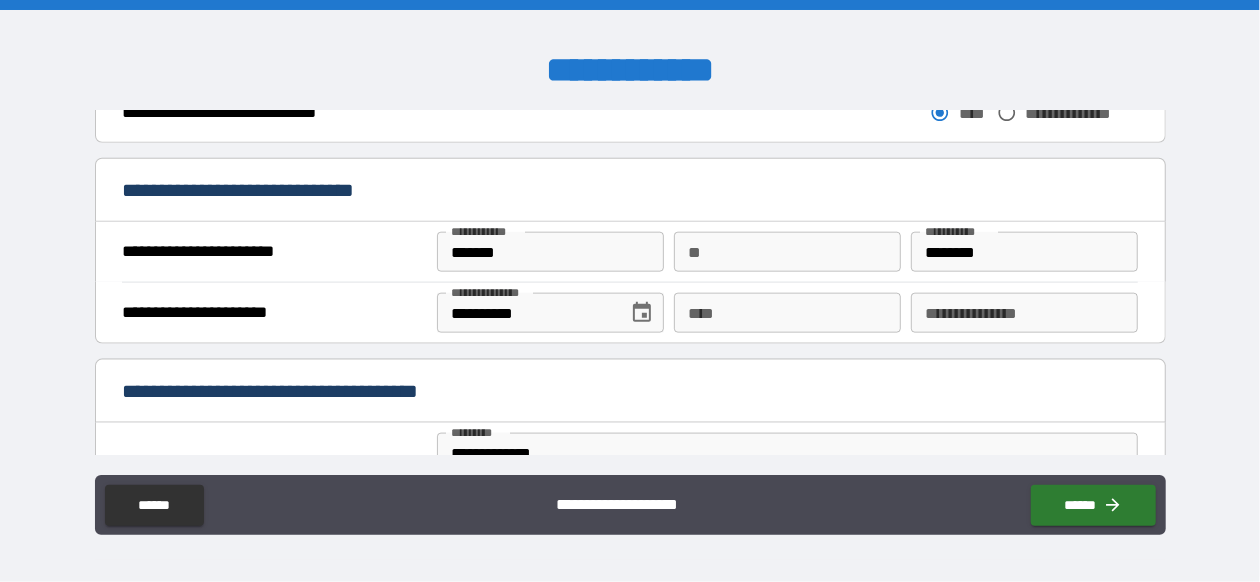click on "****" at bounding box center [787, 313] 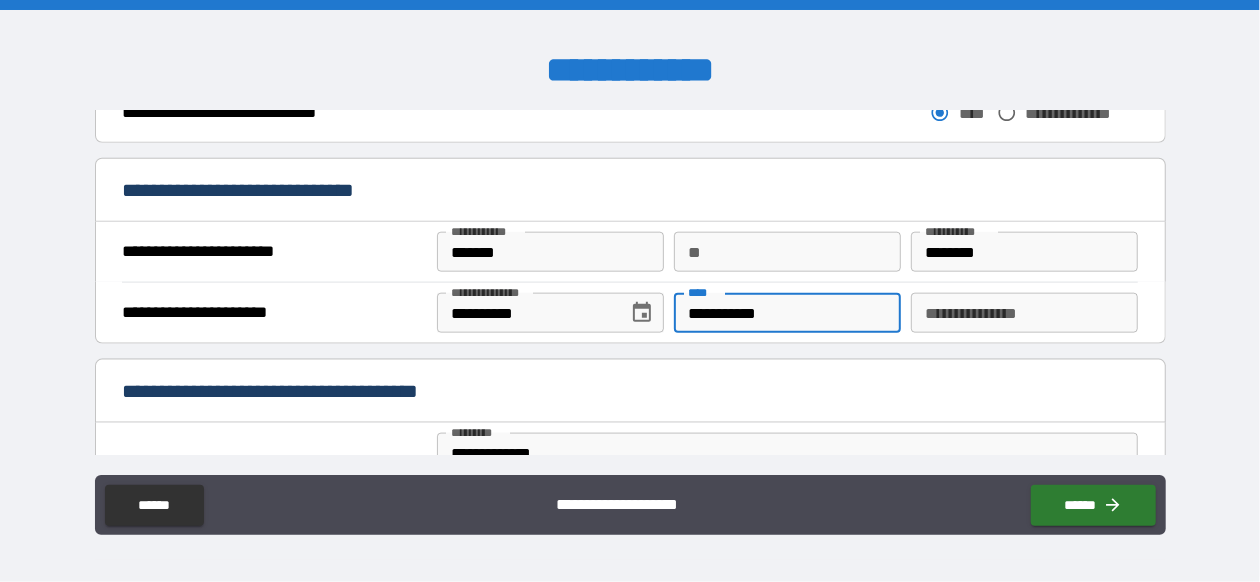 type on "**********" 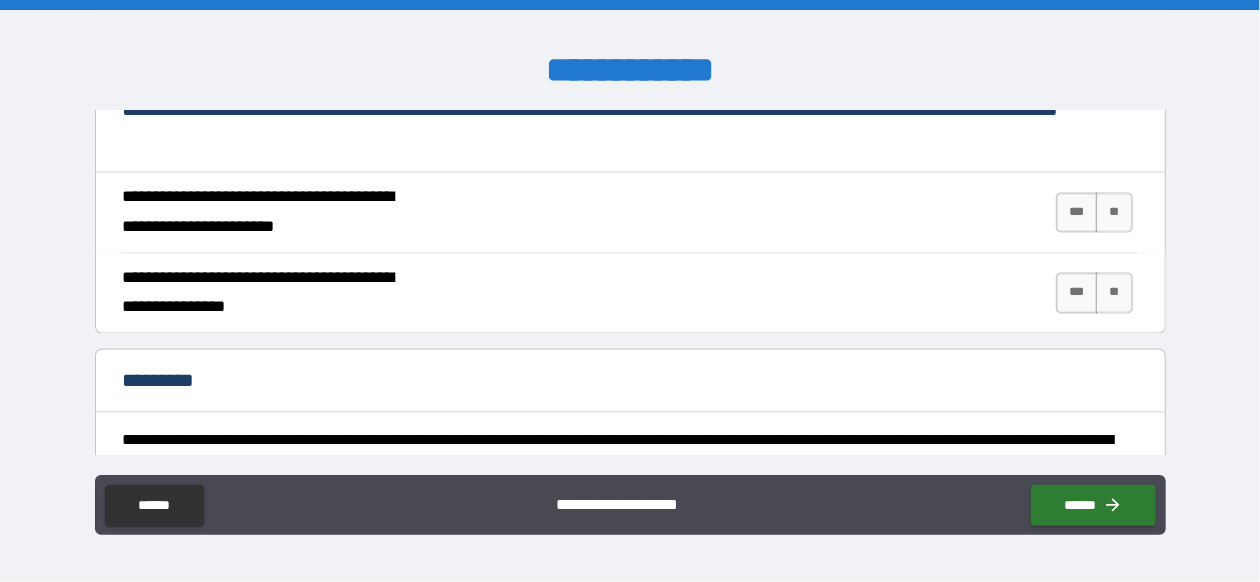 scroll, scrollTop: 1866, scrollLeft: 0, axis: vertical 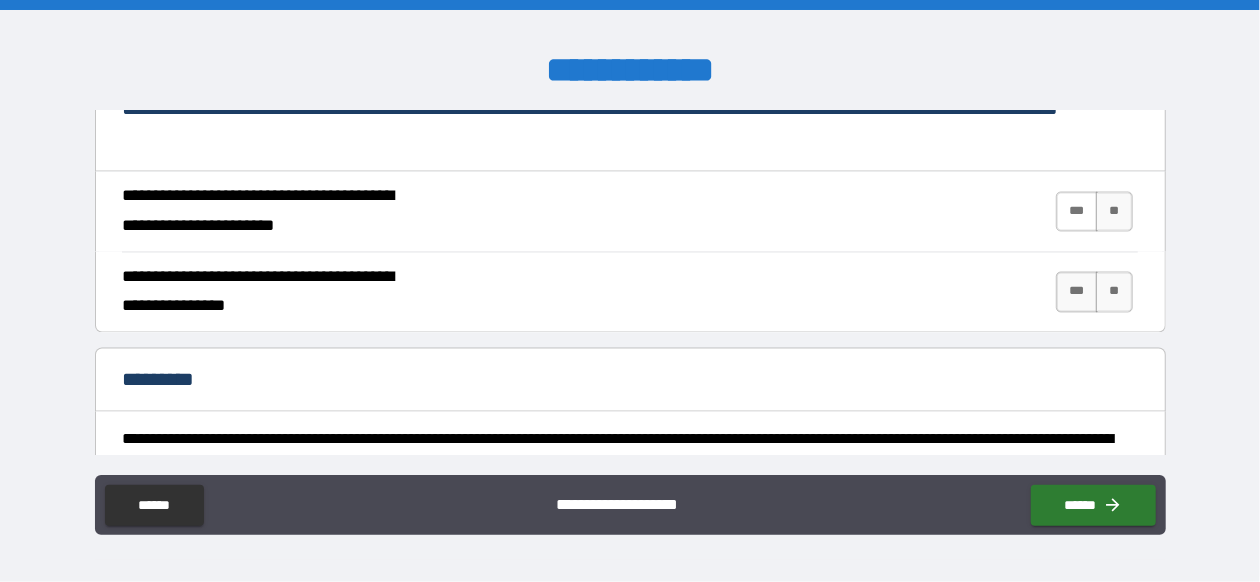 type on "*********" 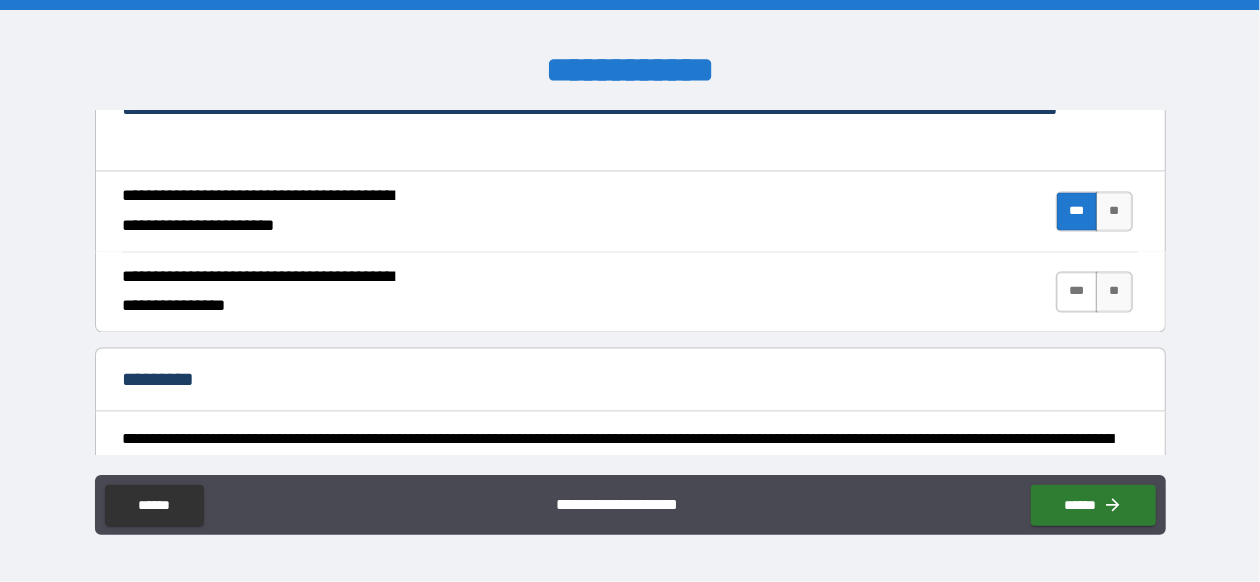 click on "***" at bounding box center [1077, 292] 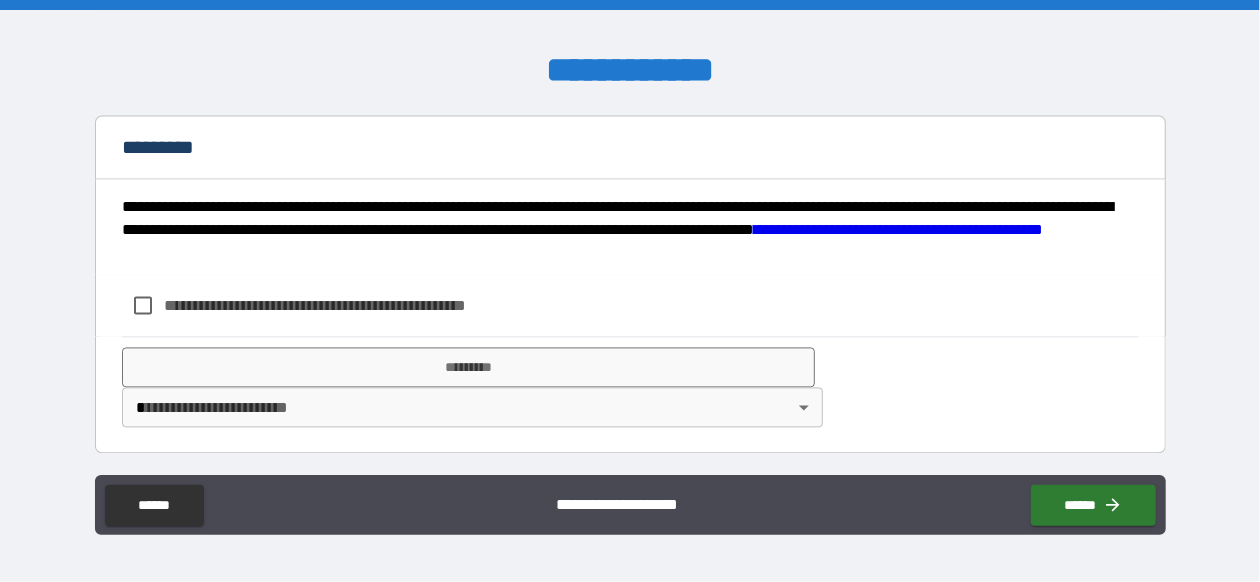 scroll, scrollTop: 2101, scrollLeft: 0, axis: vertical 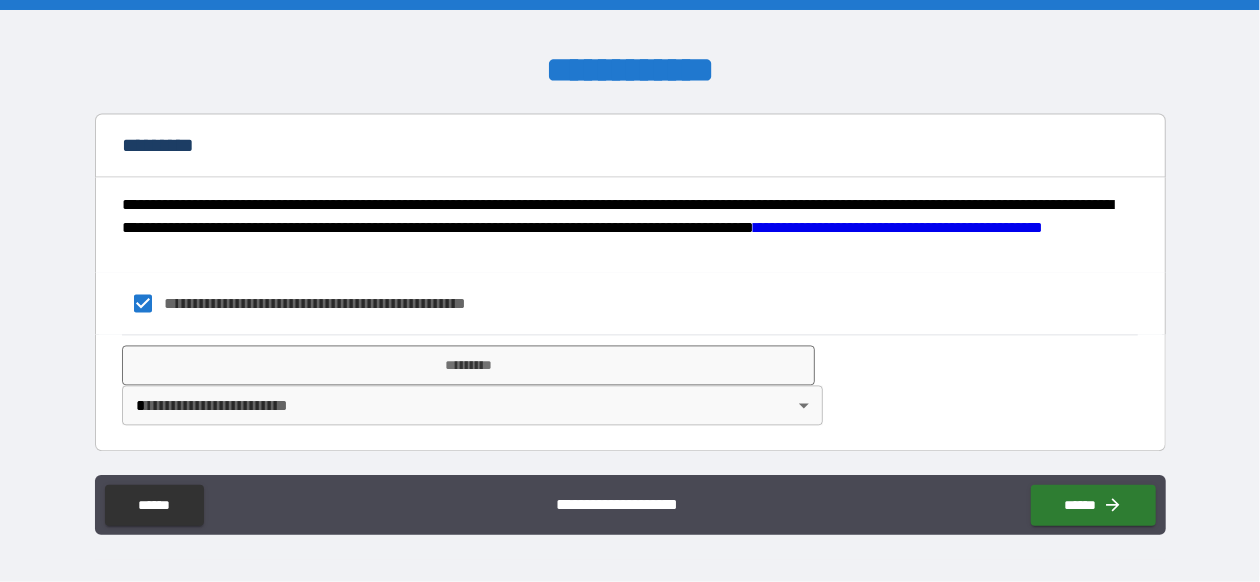 click on "**********" at bounding box center (630, 291) 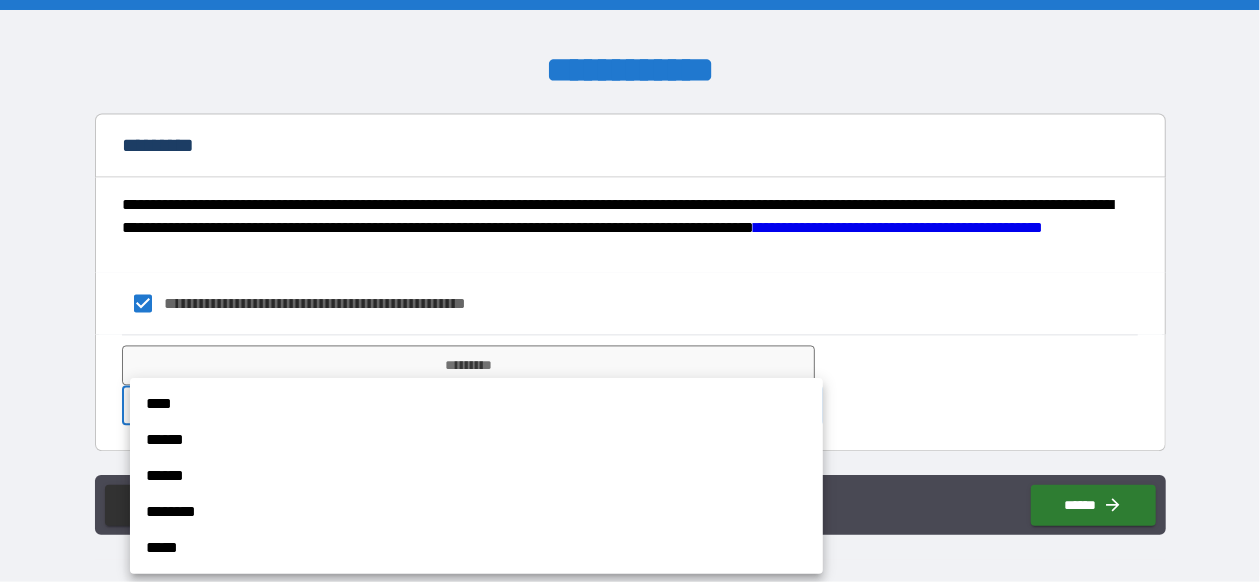 click on "****" at bounding box center (476, 404) 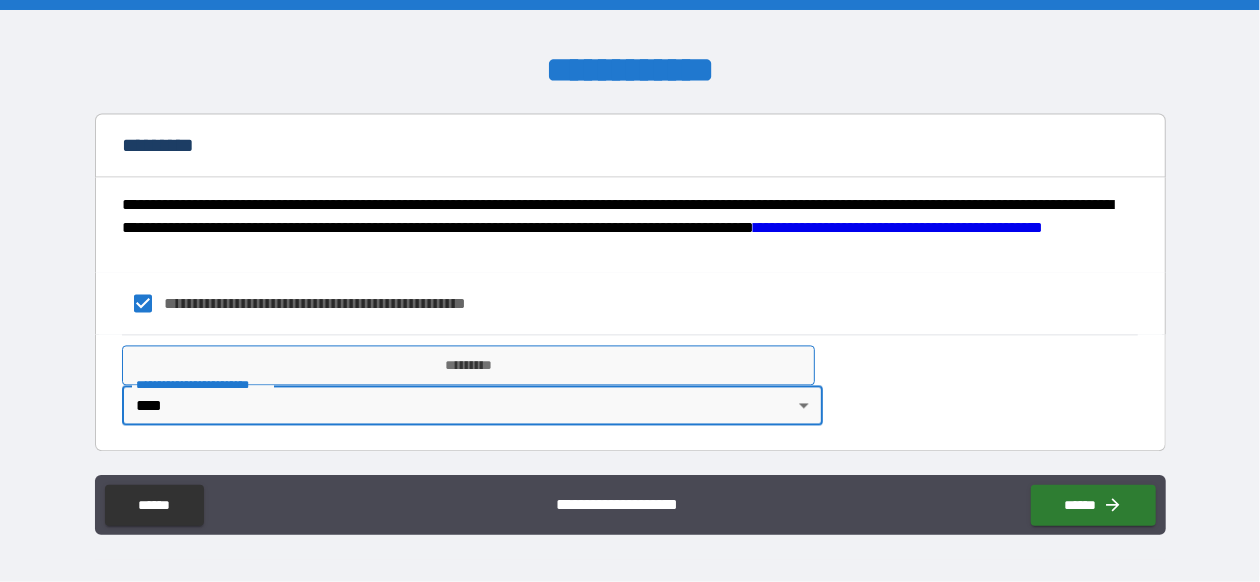click on "*********" at bounding box center [468, 365] 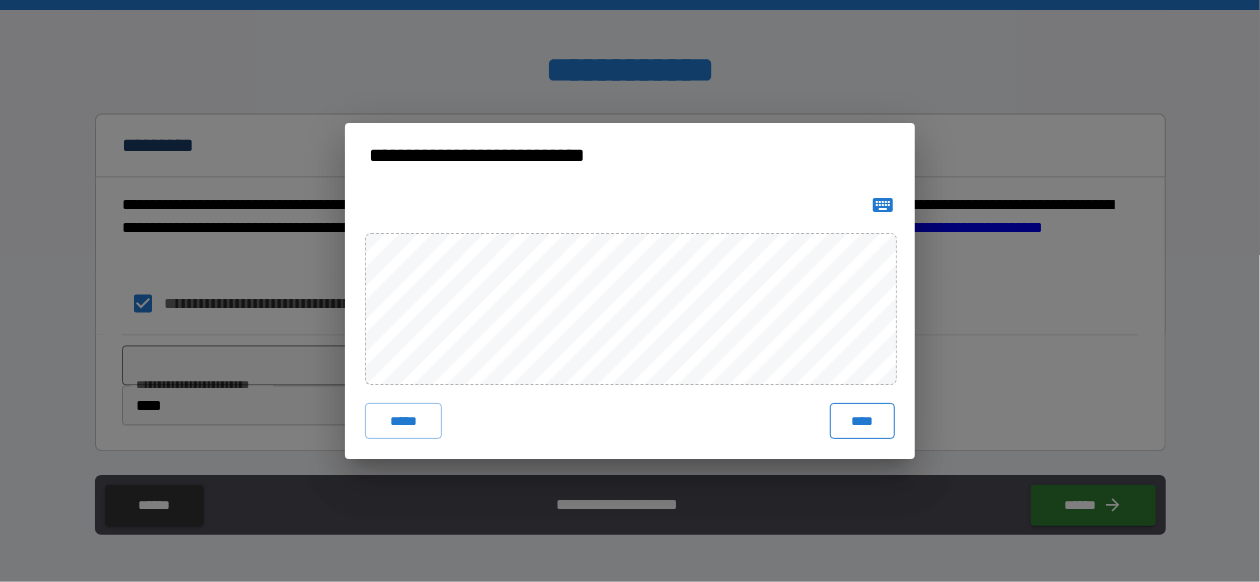 click on "****" at bounding box center [862, 421] 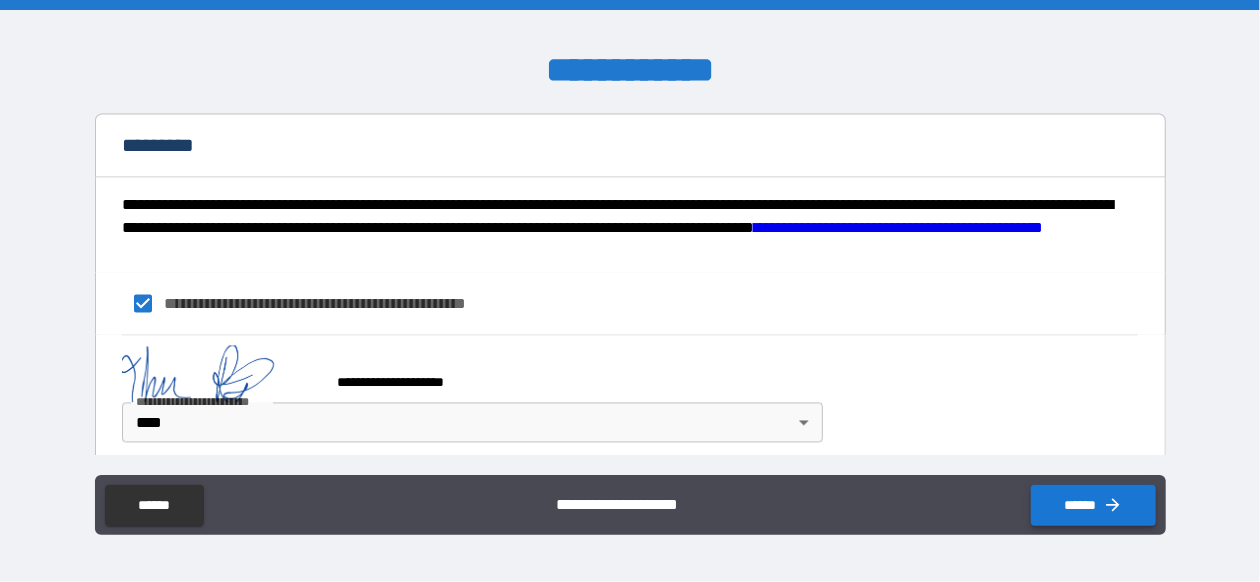 click on "******" at bounding box center (1093, 505) 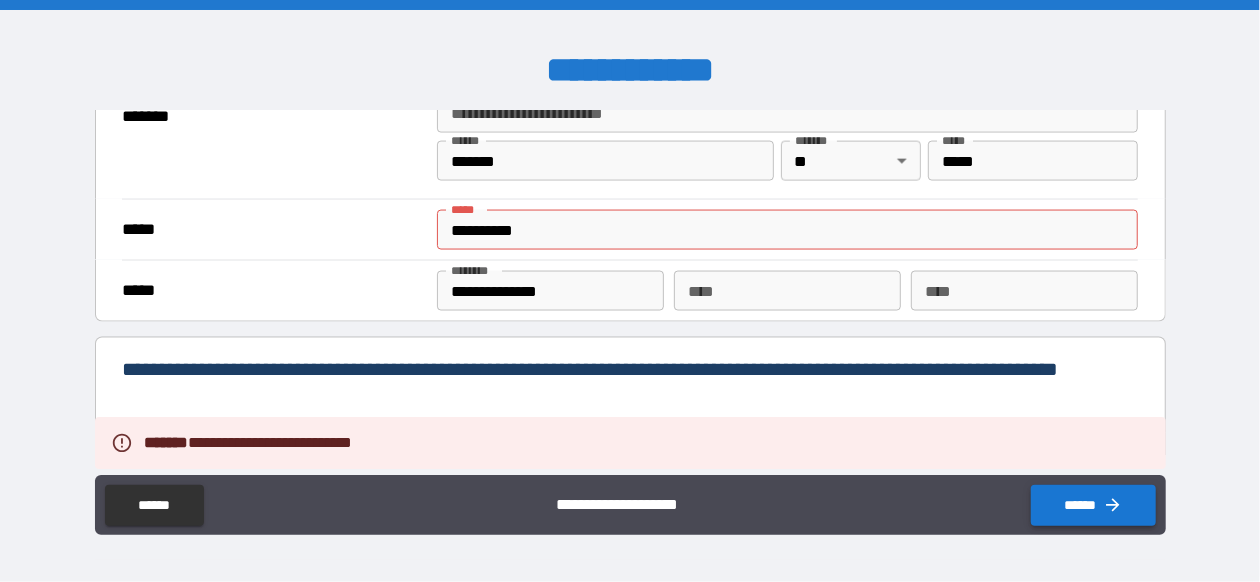 scroll, scrollTop: 1549, scrollLeft: 0, axis: vertical 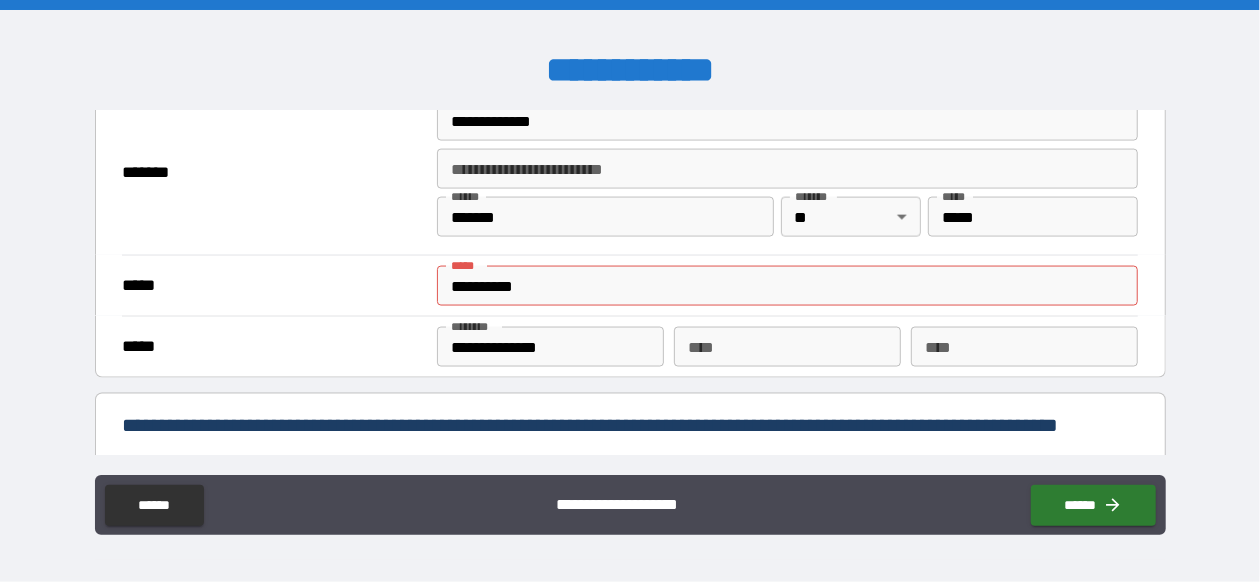 click on "**********" at bounding box center (787, 286) 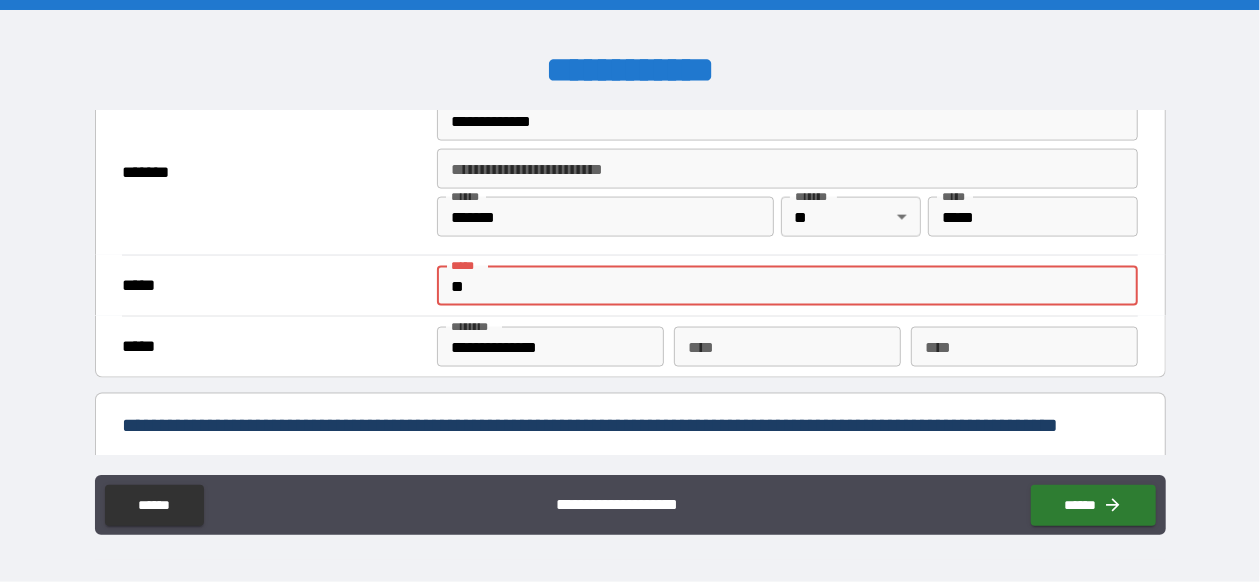 type on "*" 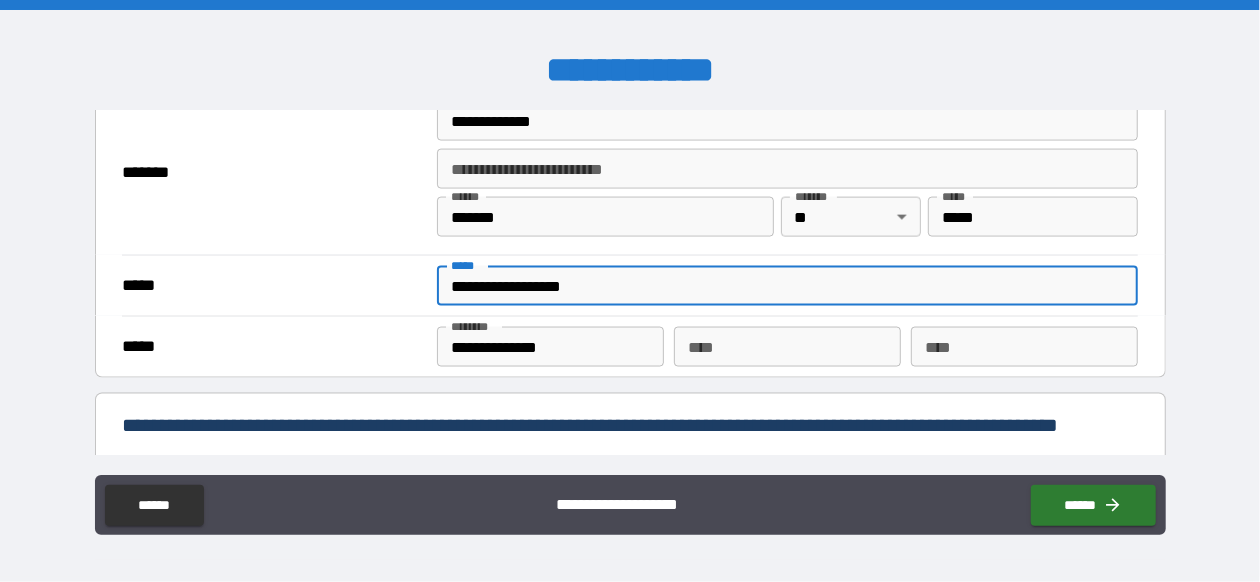 click on "**********" at bounding box center [787, 286] 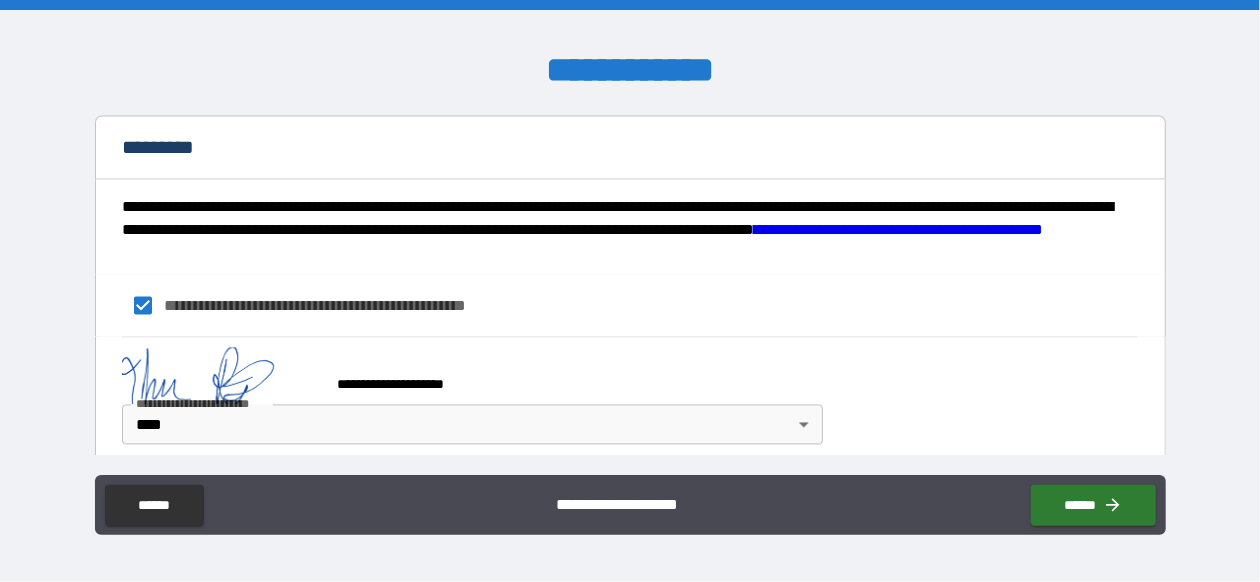 scroll, scrollTop: 2118, scrollLeft: 0, axis: vertical 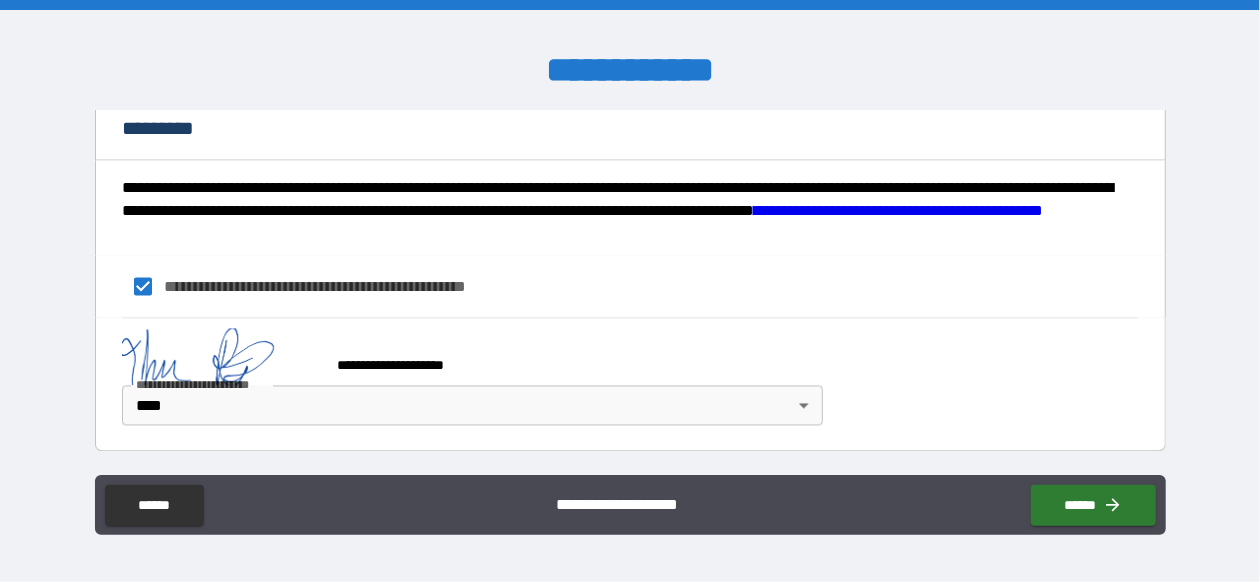 click on "**********" at bounding box center (630, 293) 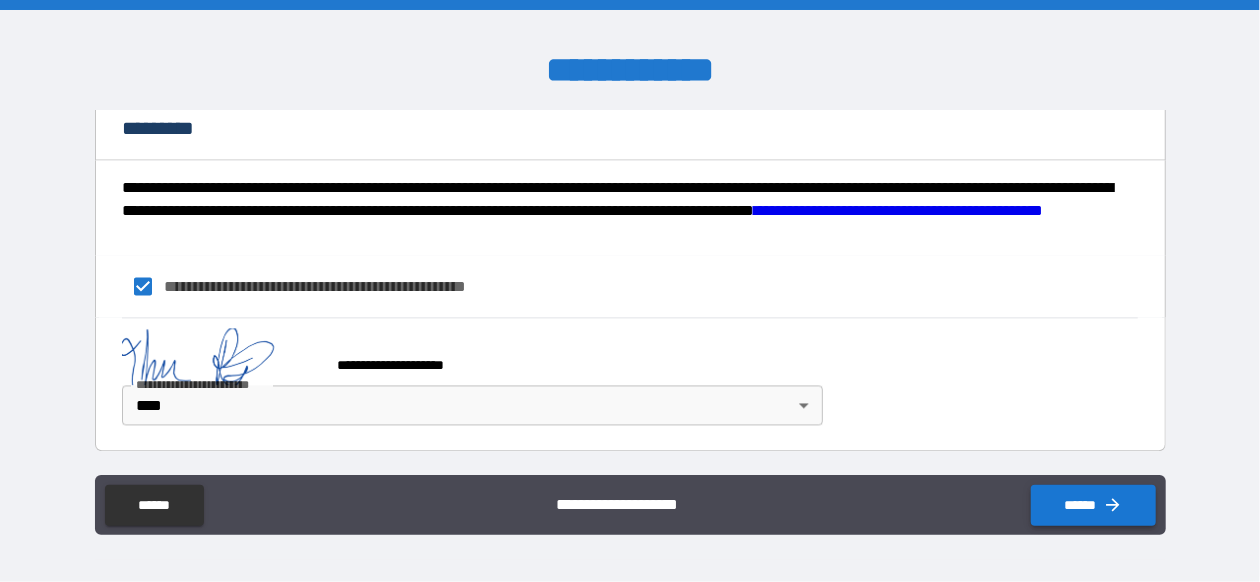click on "******" at bounding box center (1093, 505) 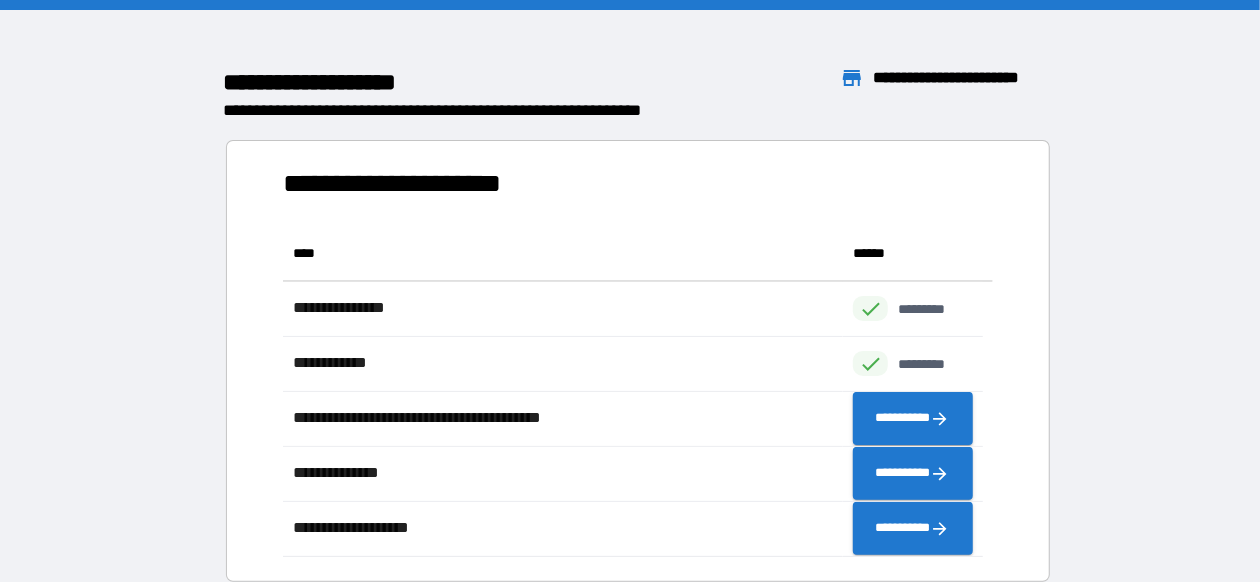 scroll, scrollTop: 16, scrollLeft: 15, axis: both 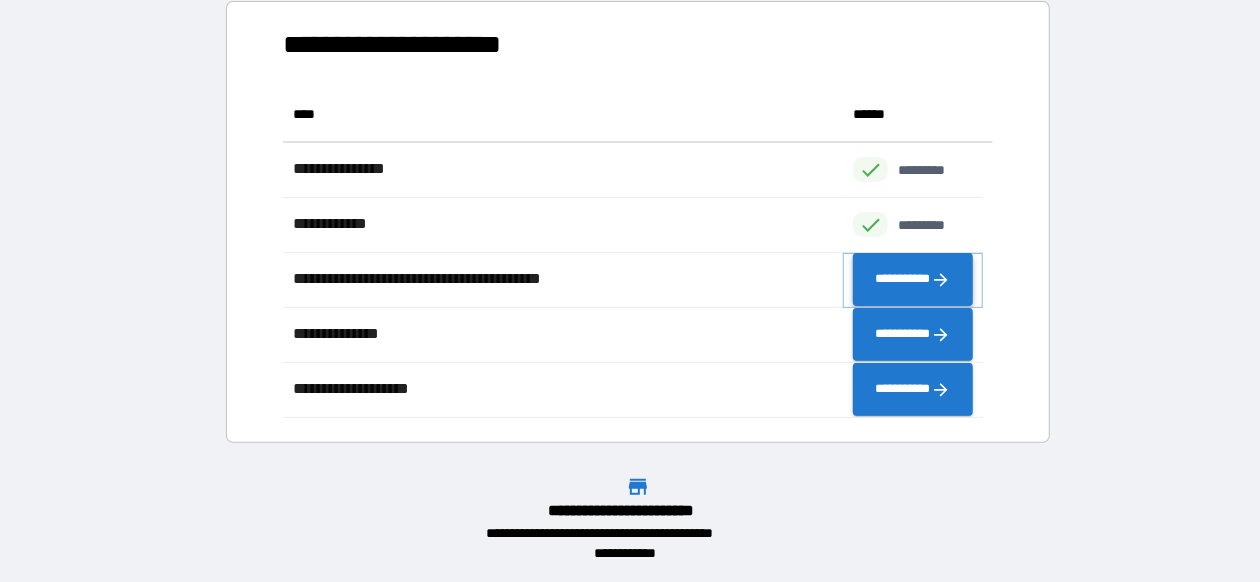 click 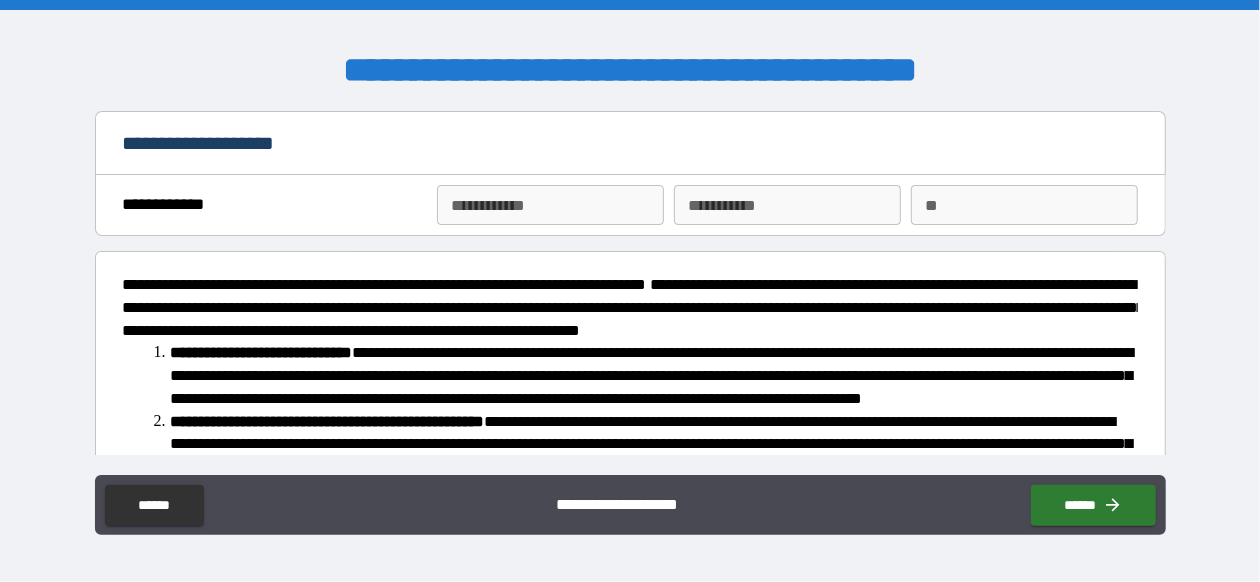click on "**********" at bounding box center [550, 205] 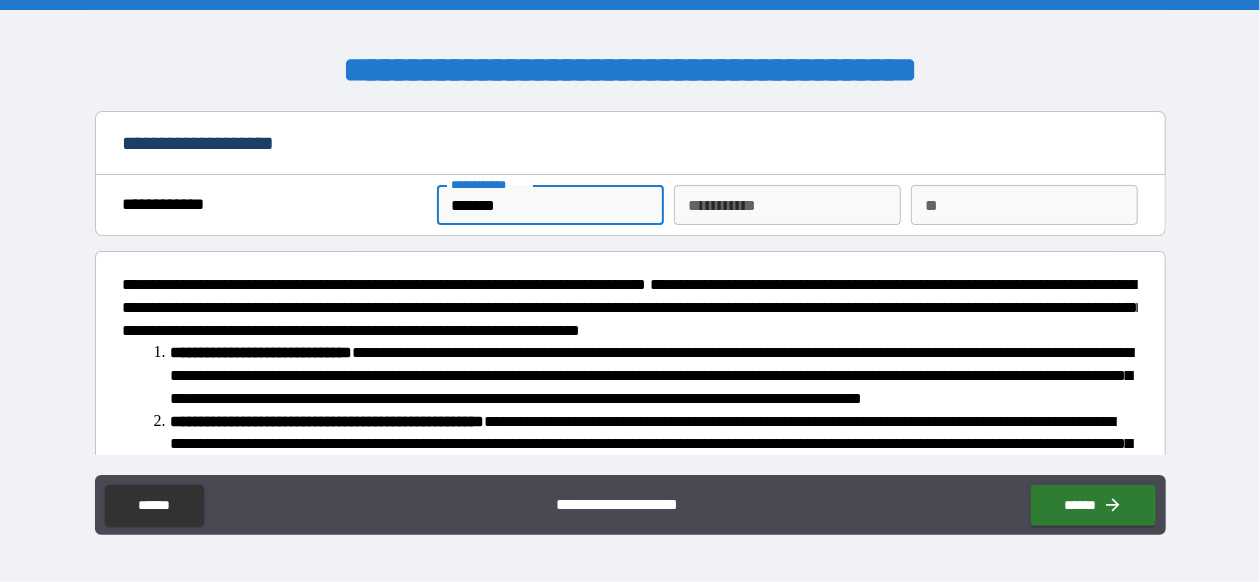 type on "*******" 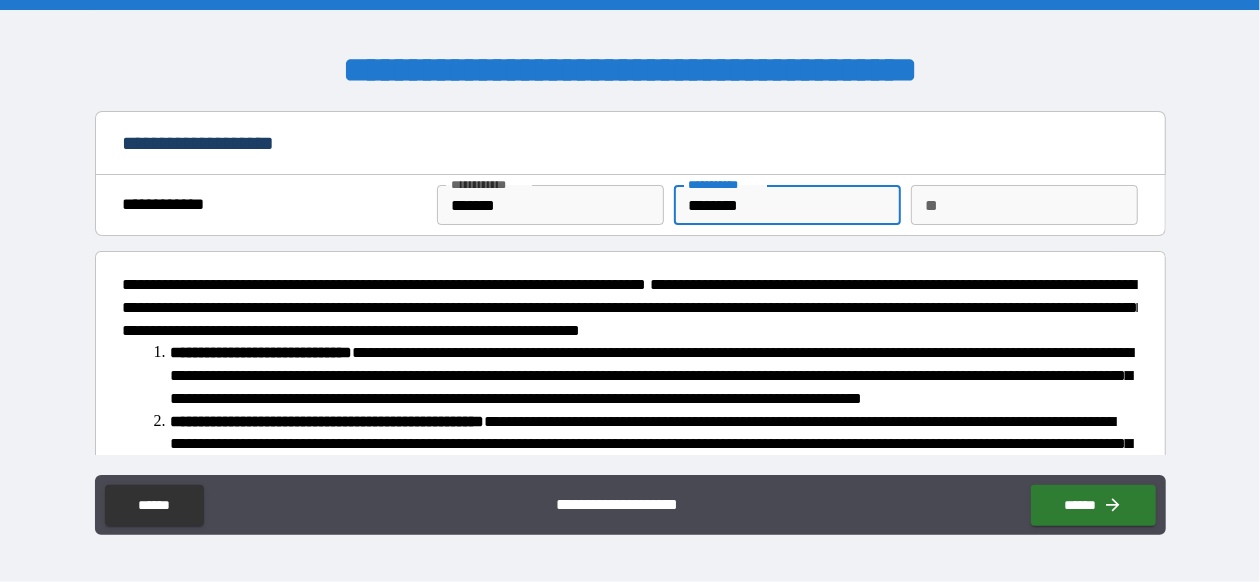 type on "********" 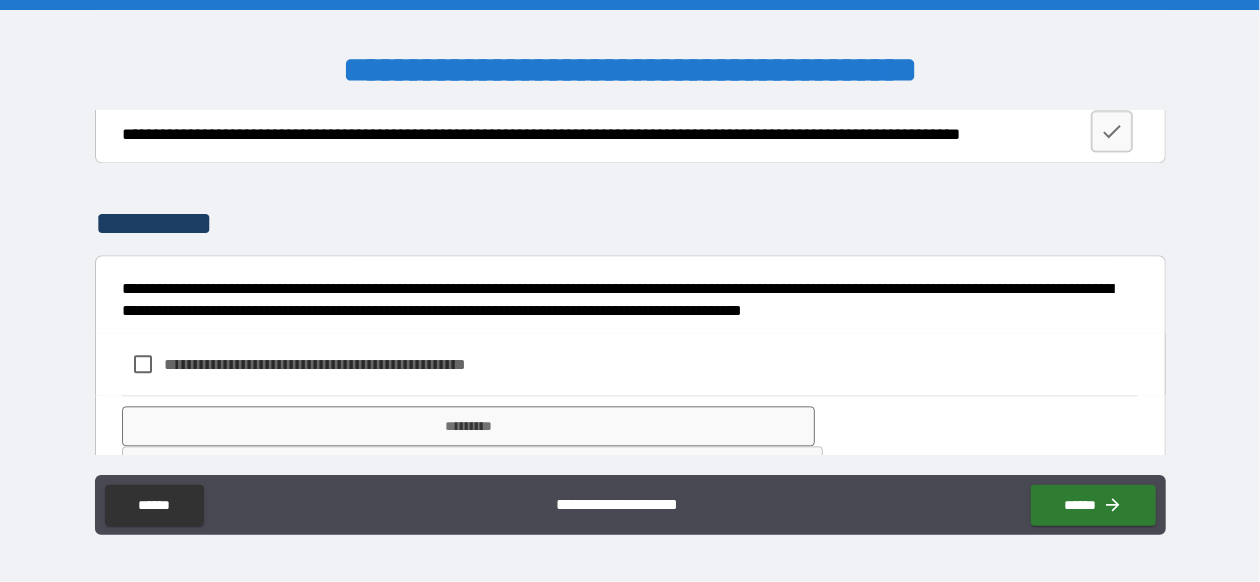 scroll, scrollTop: 2286, scrollLeft: 0, axis: vertical 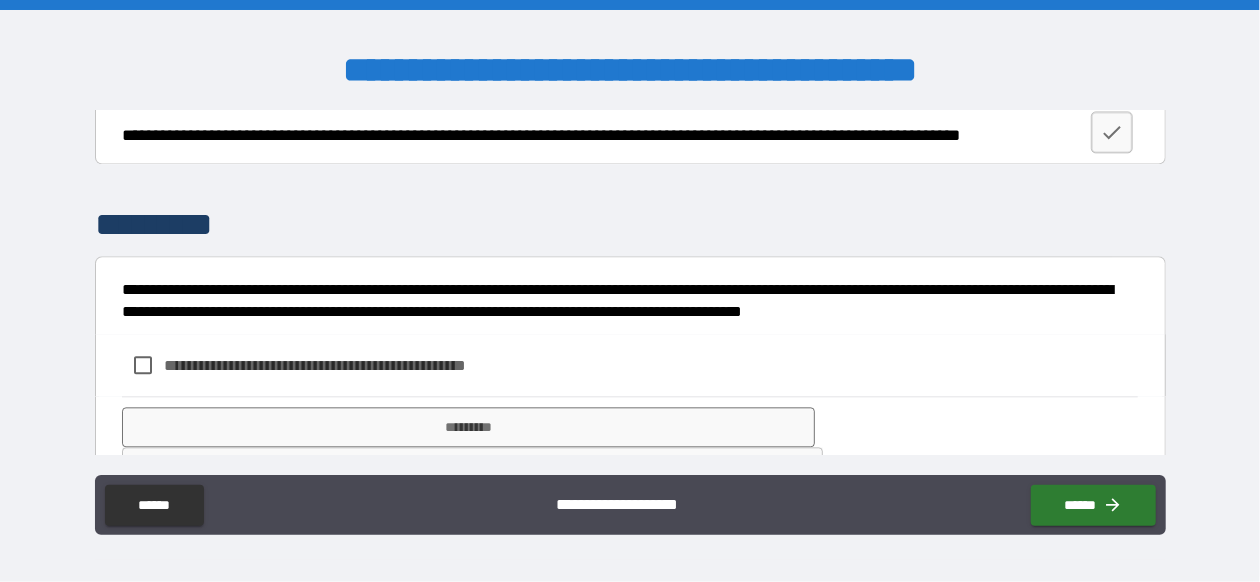 click 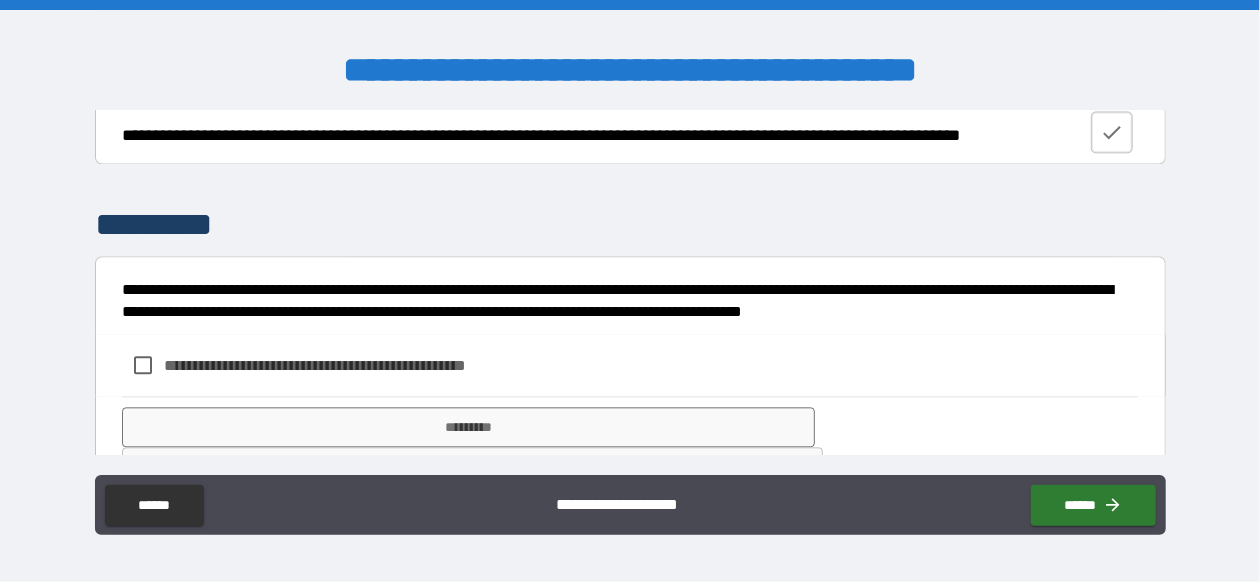 click at bounding box center (1112, 132) 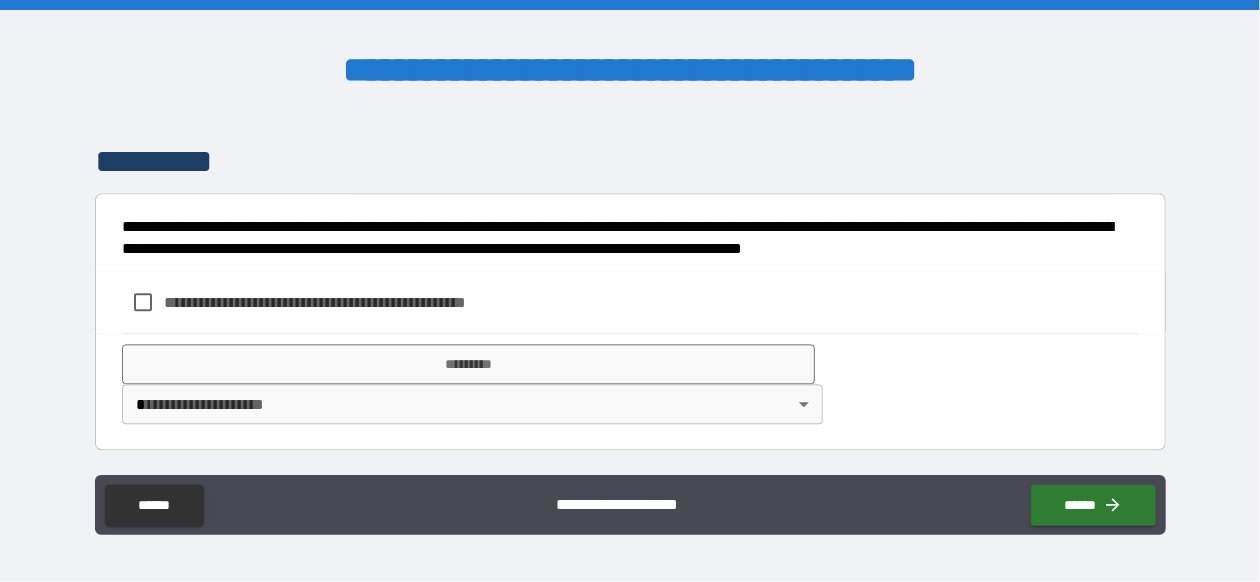 scroll, scrollTop: 2575, scrollLeft: 0, axis: vertical 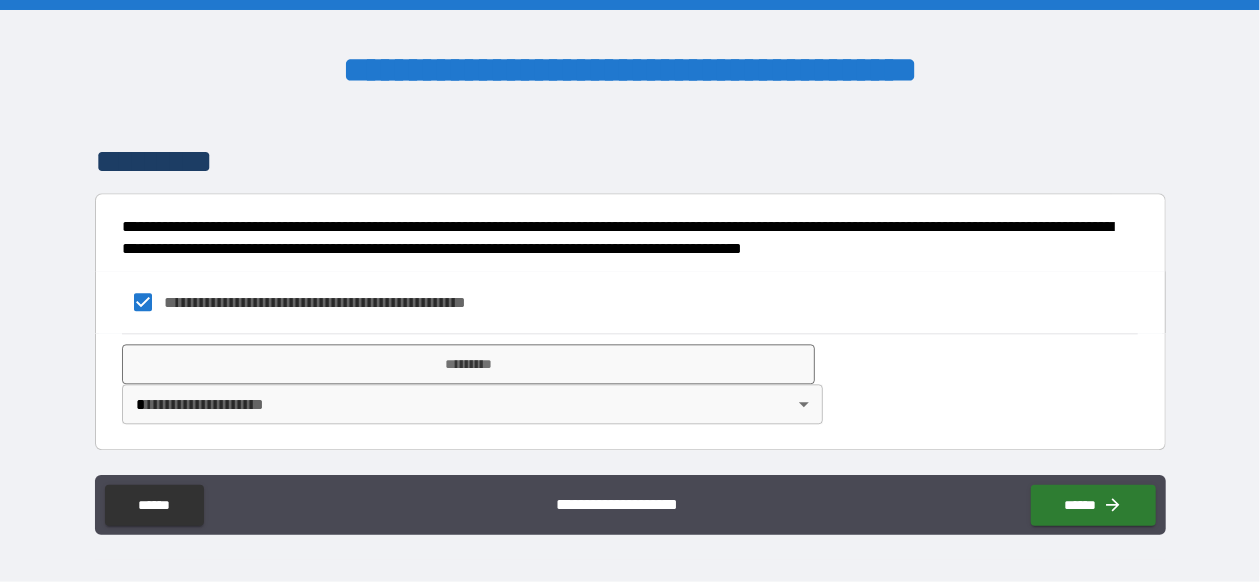 click on "**********" at bounding box center [630, 291] 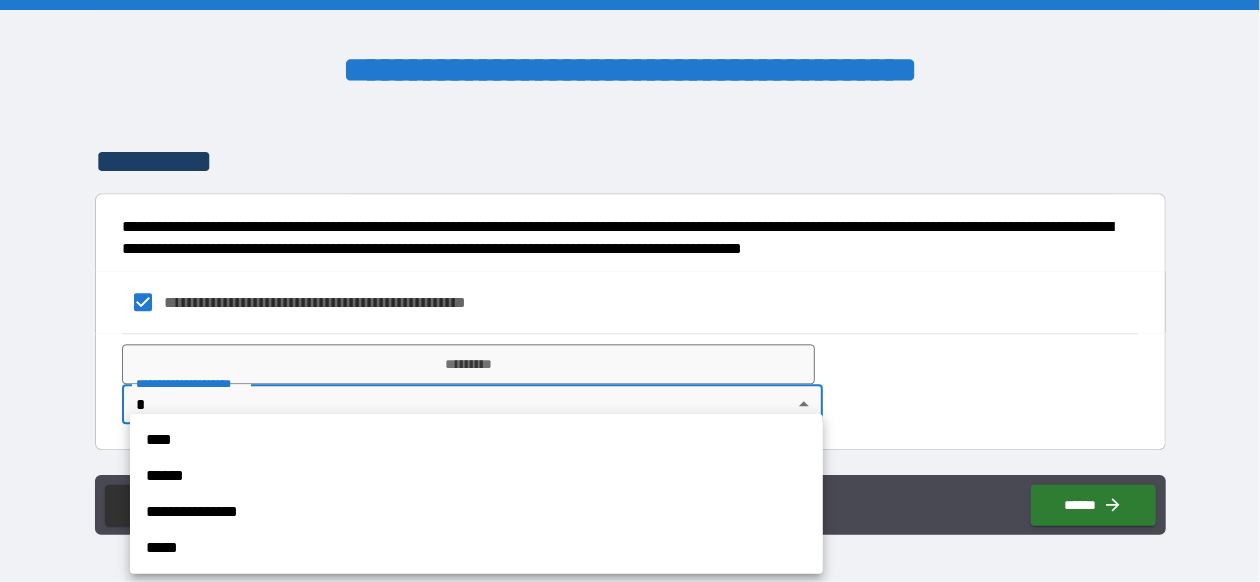 click on "****" at bounding box center (476, 440) 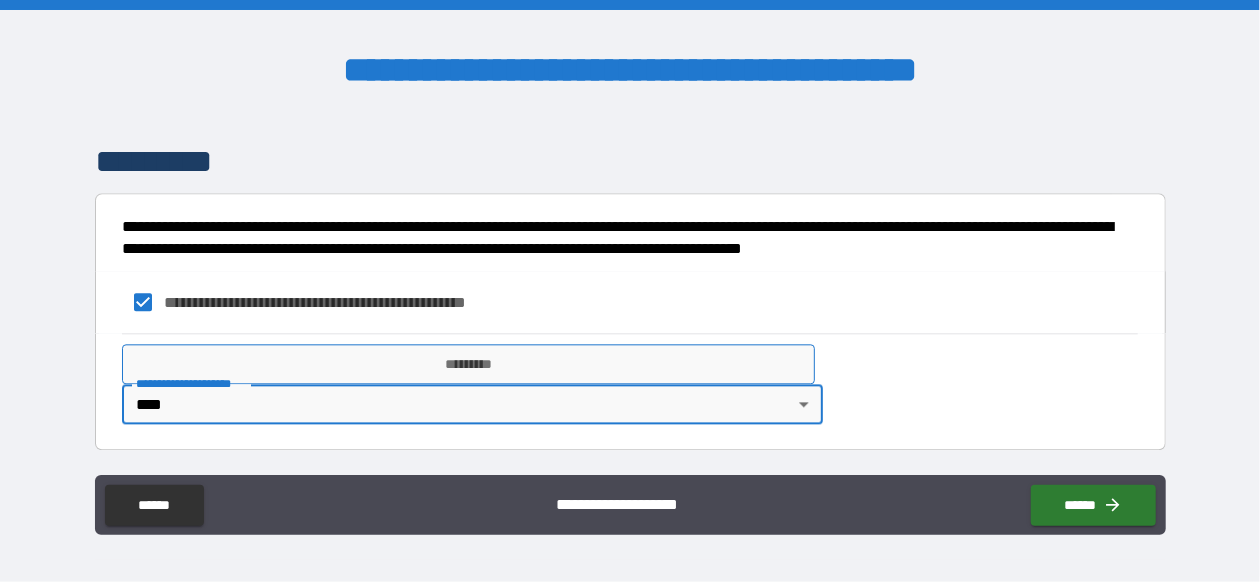 click on "*********" at bounding box center (468, 364) 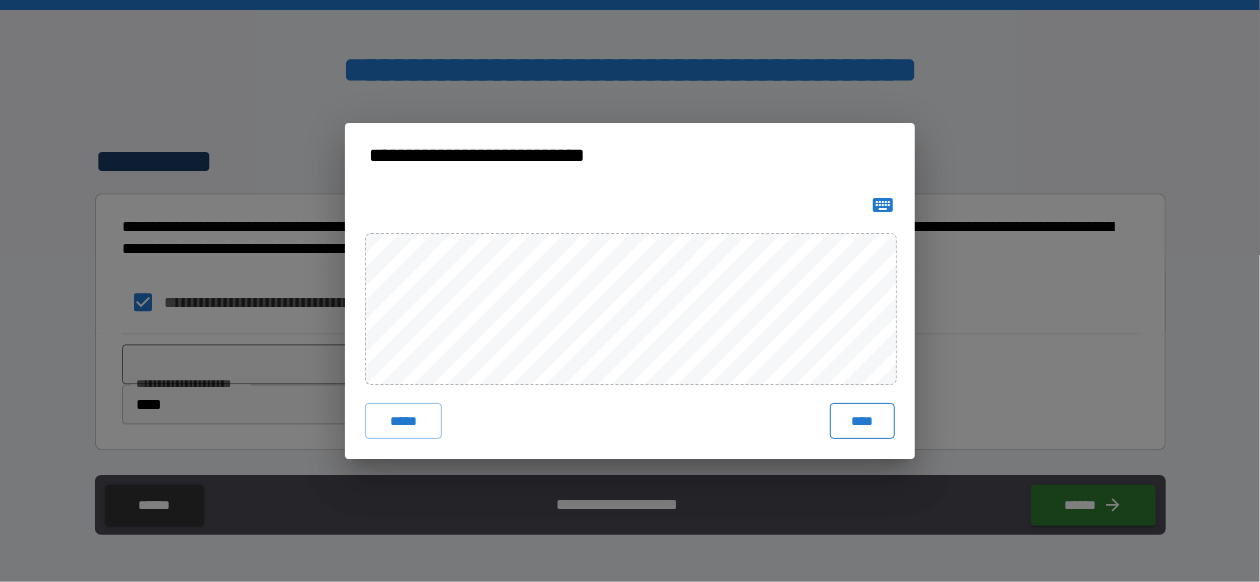 click on "****" at bounding box center (862, 421) 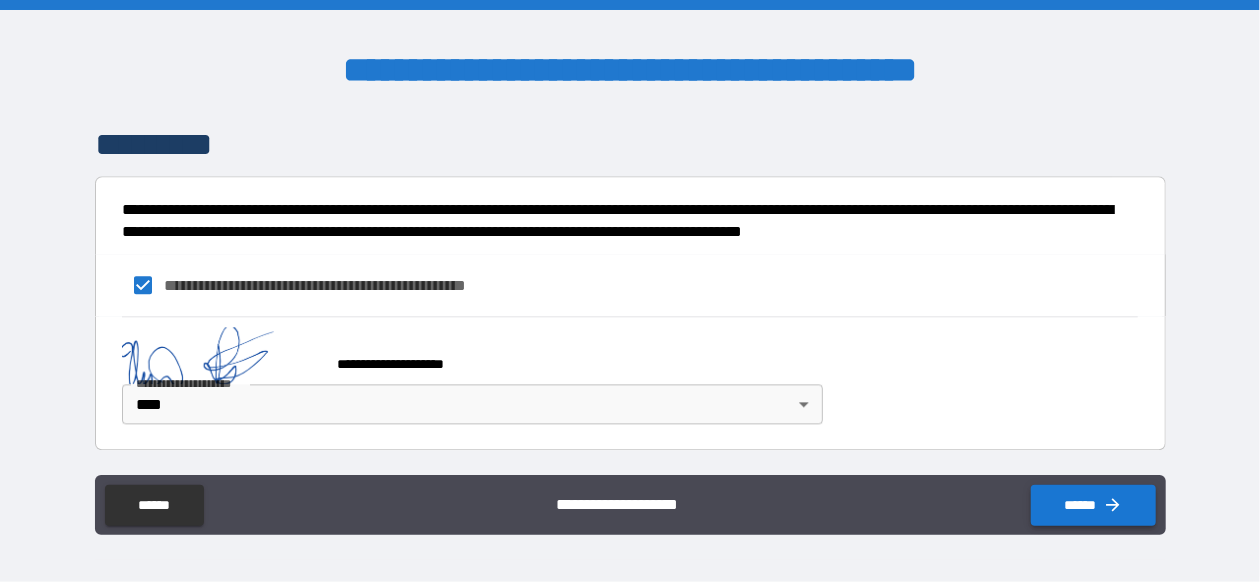 click on "******" at bounding box center [1093, 505] 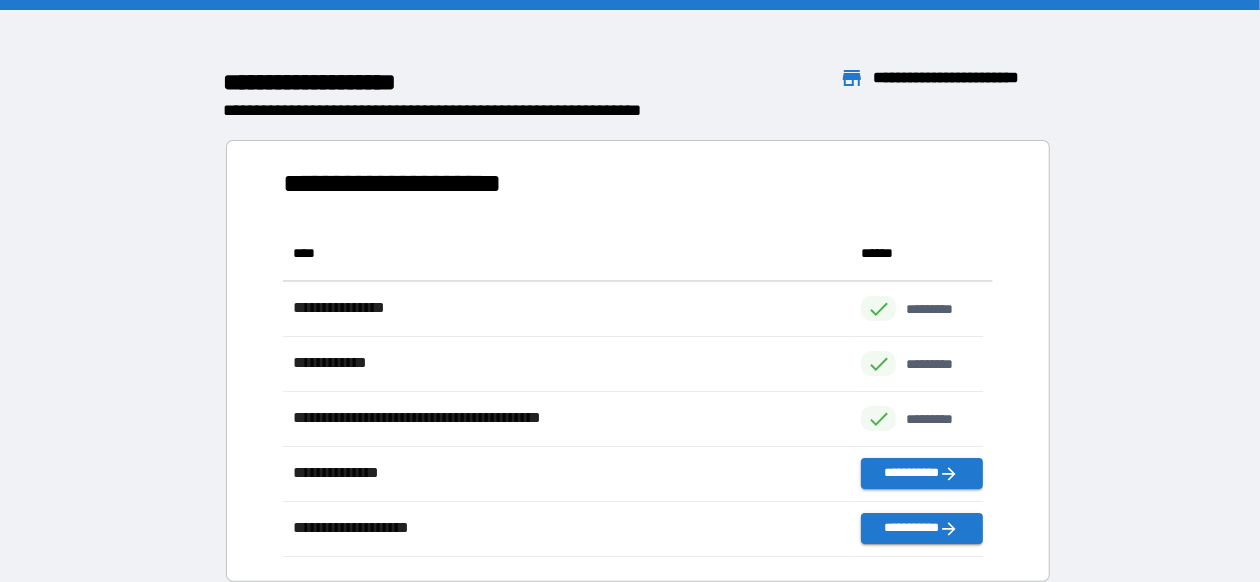 scroll, scrollTop: 16, scrollLeft: 15, axis: both 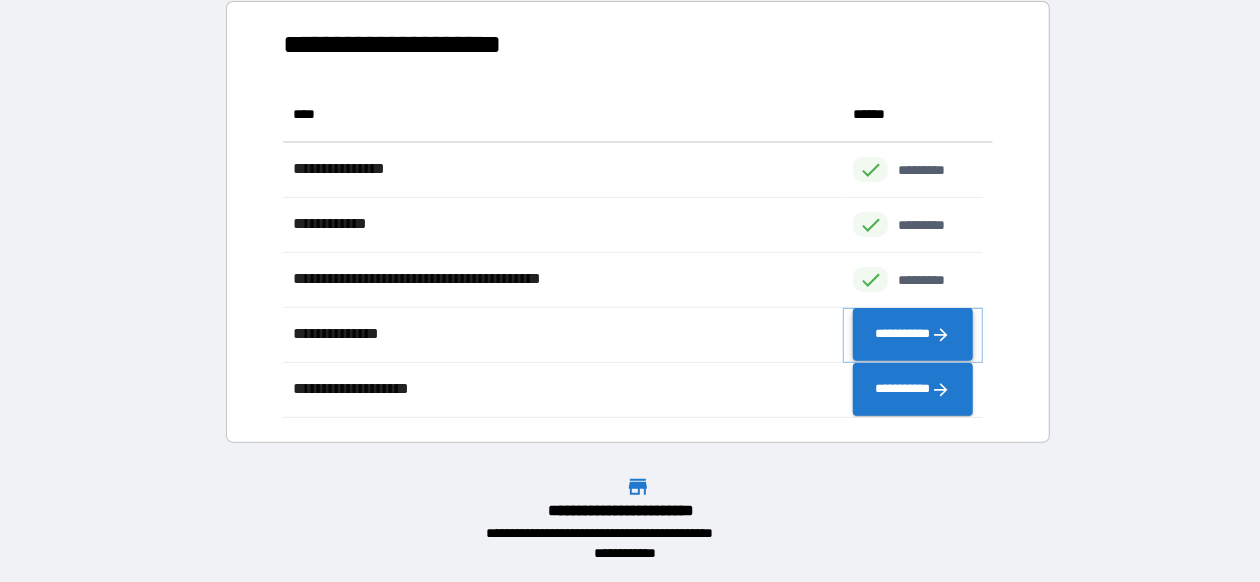 click 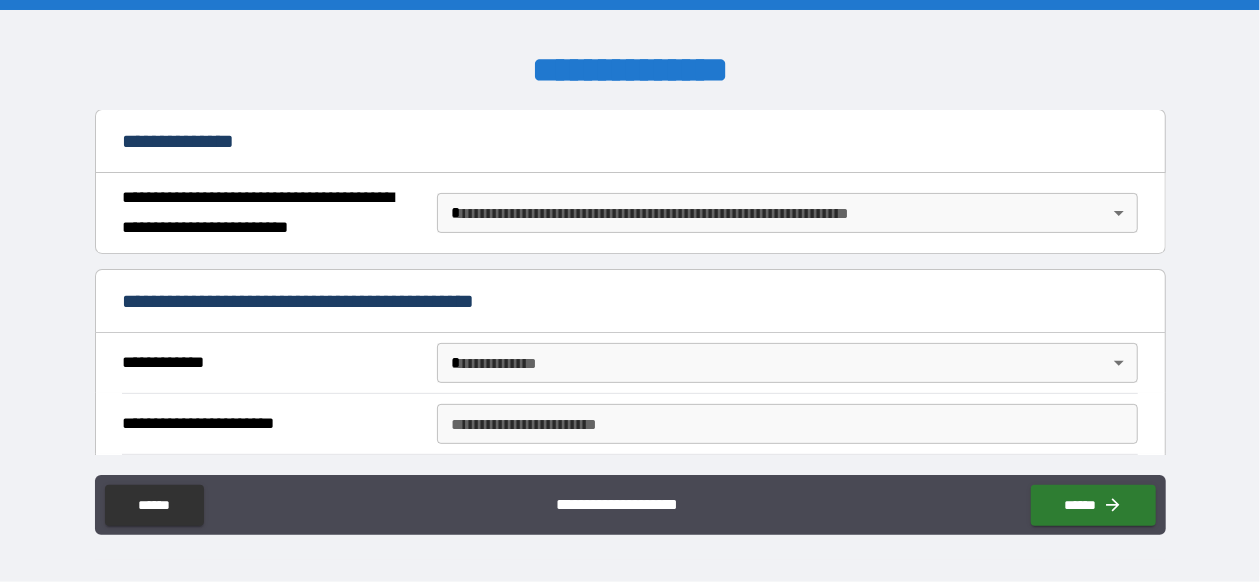 scroll, scrollTop: 236, scrollLeft: 0, axis: vertical 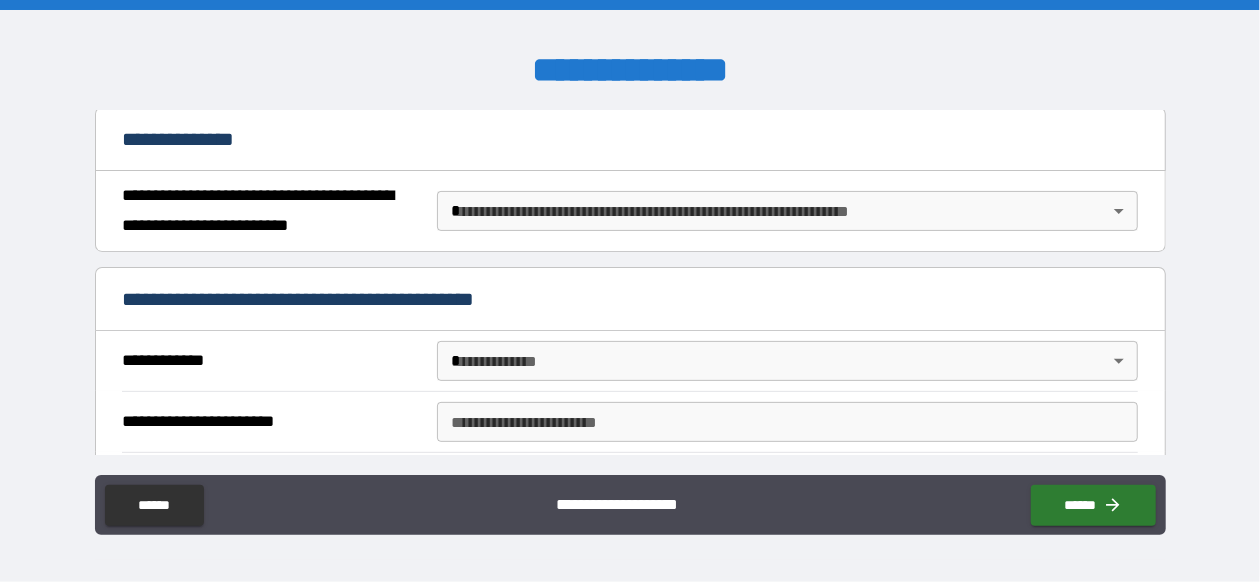 click on "**********" at bounding box center [630, 291] 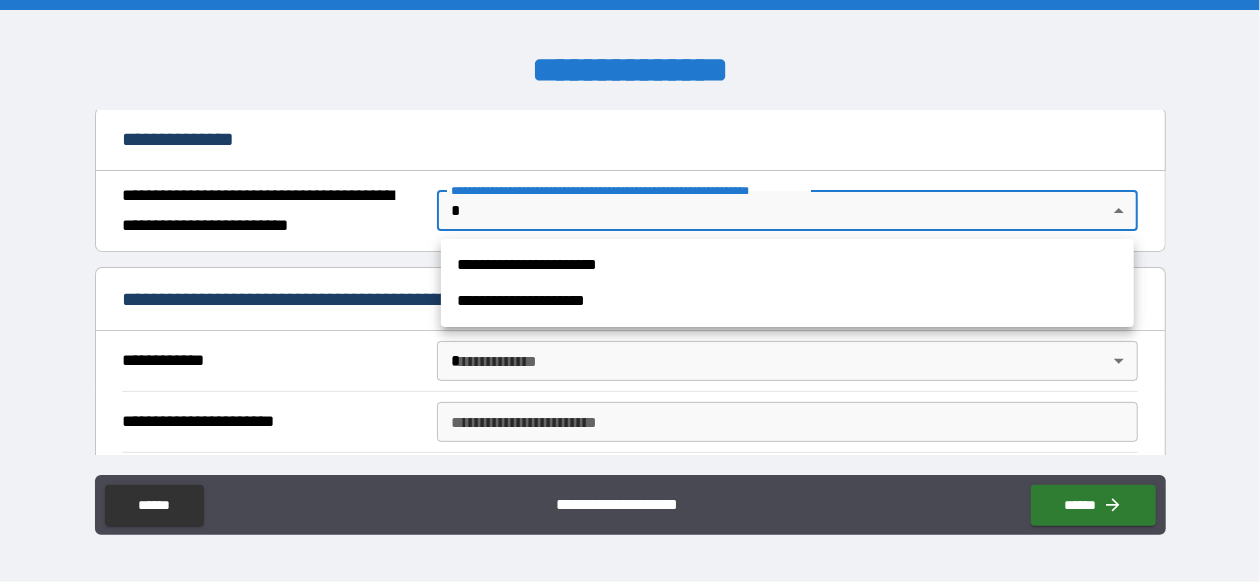 click on "**********" at bounding box center (787, 265) 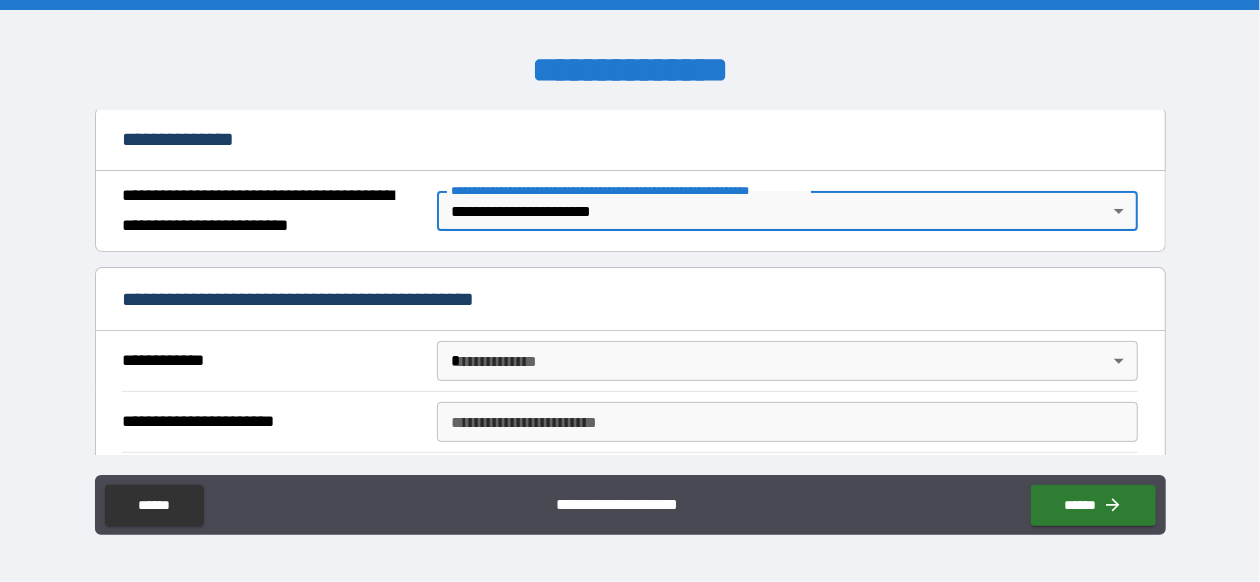 click on "**********" at bounding box center [630, 291] 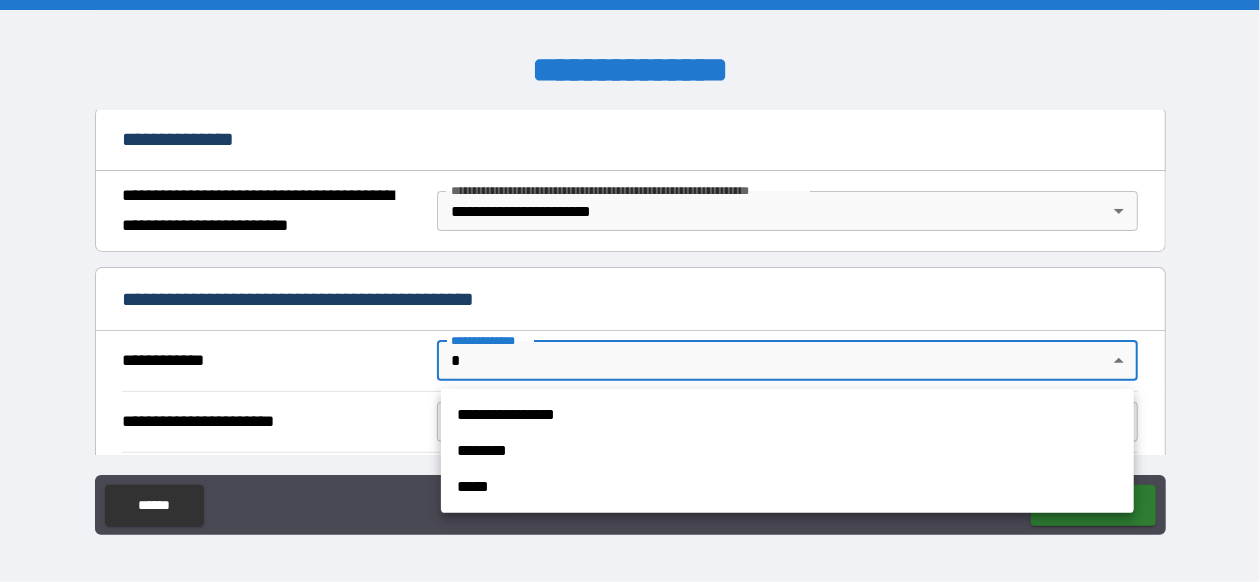 click on "********" at bounding box center (787, 451) 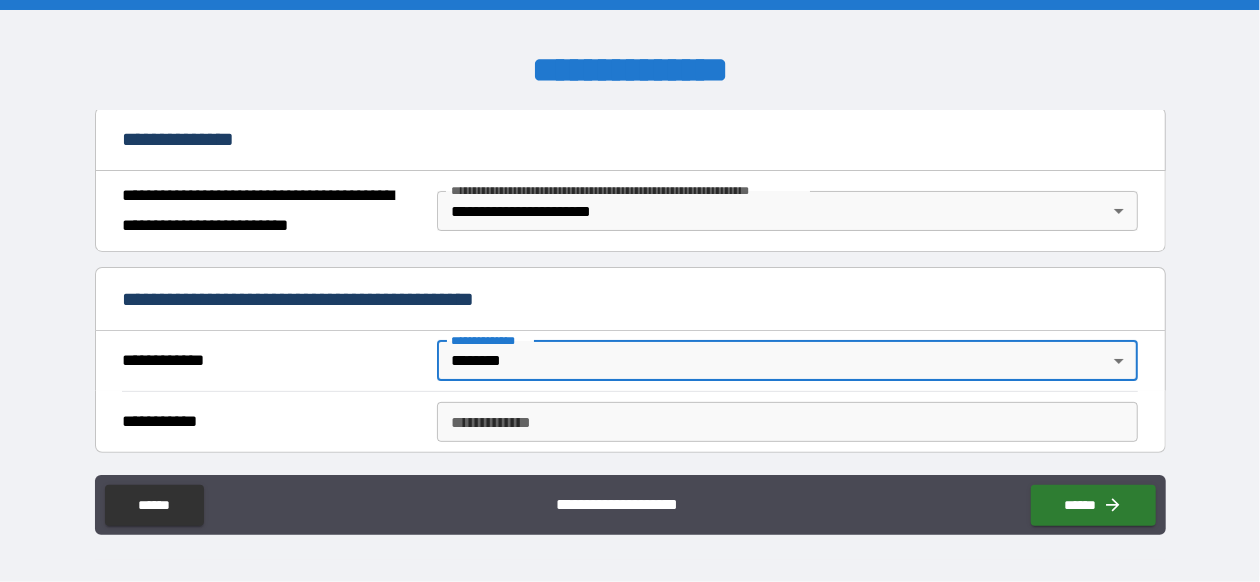 click on "**********" at bounding box center [787, 422] 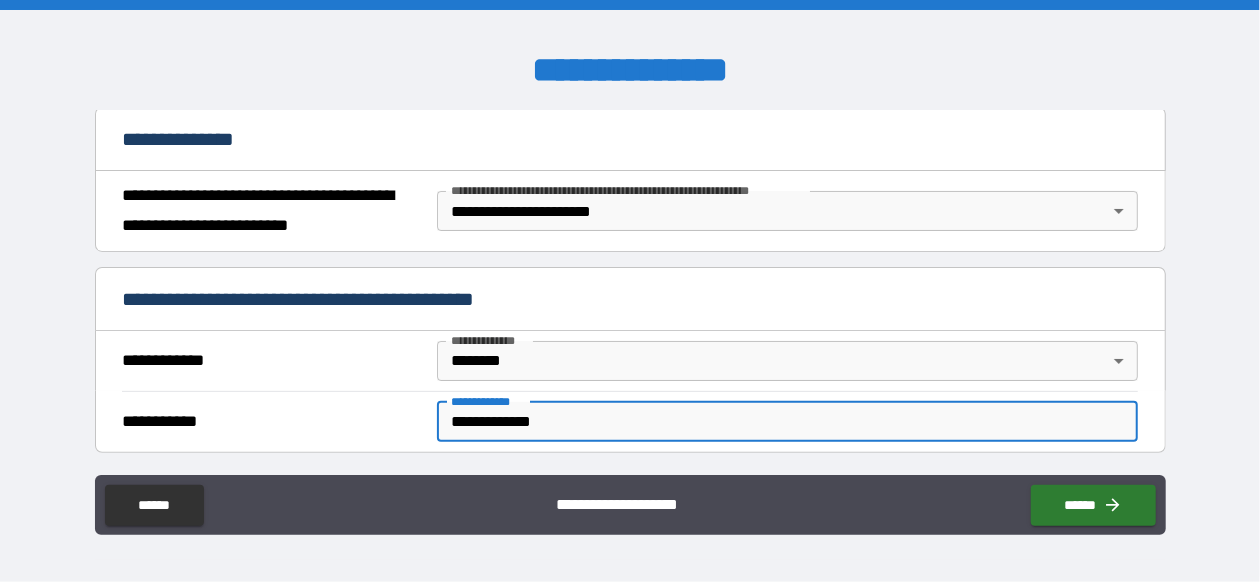 type on "**********" 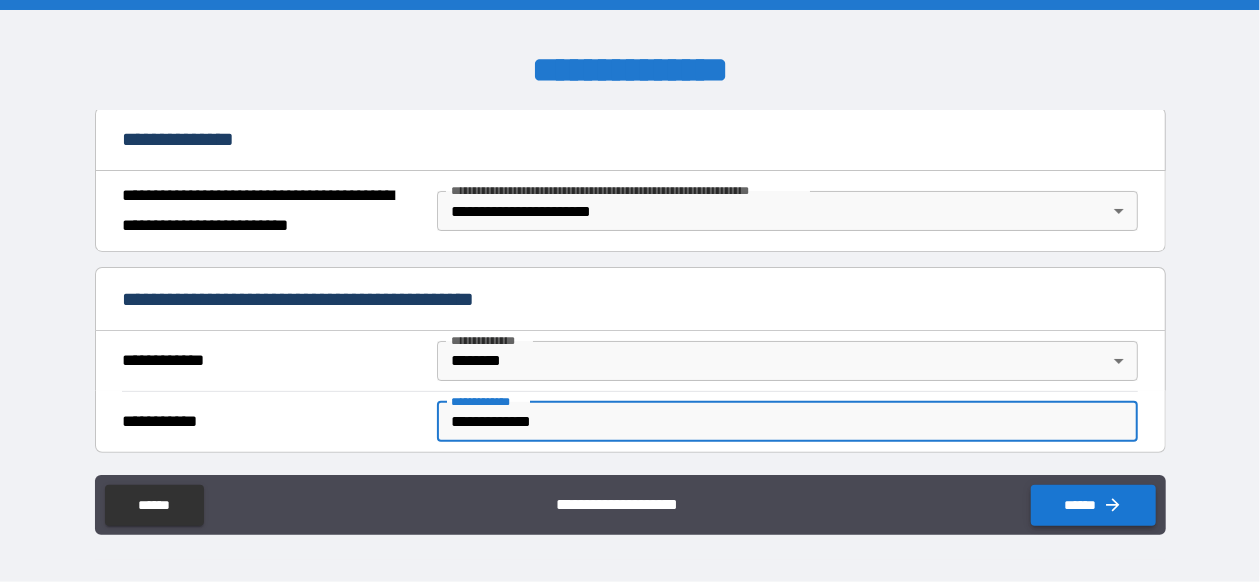 click 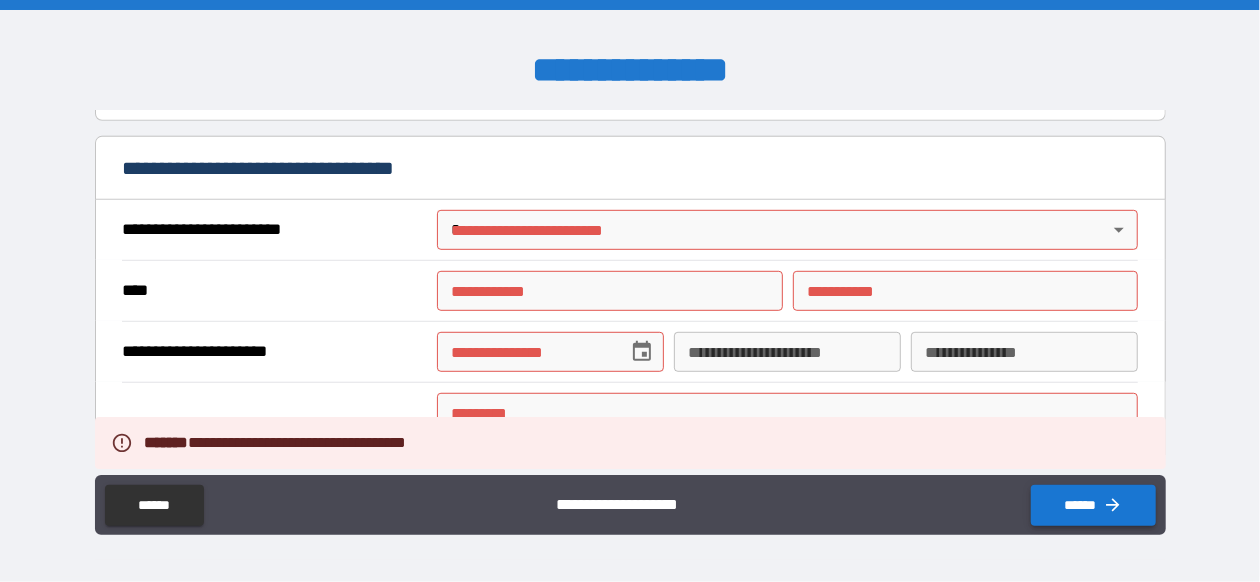 scroll, scrollTop: 568, scrollLeft: 0, axis: vertical 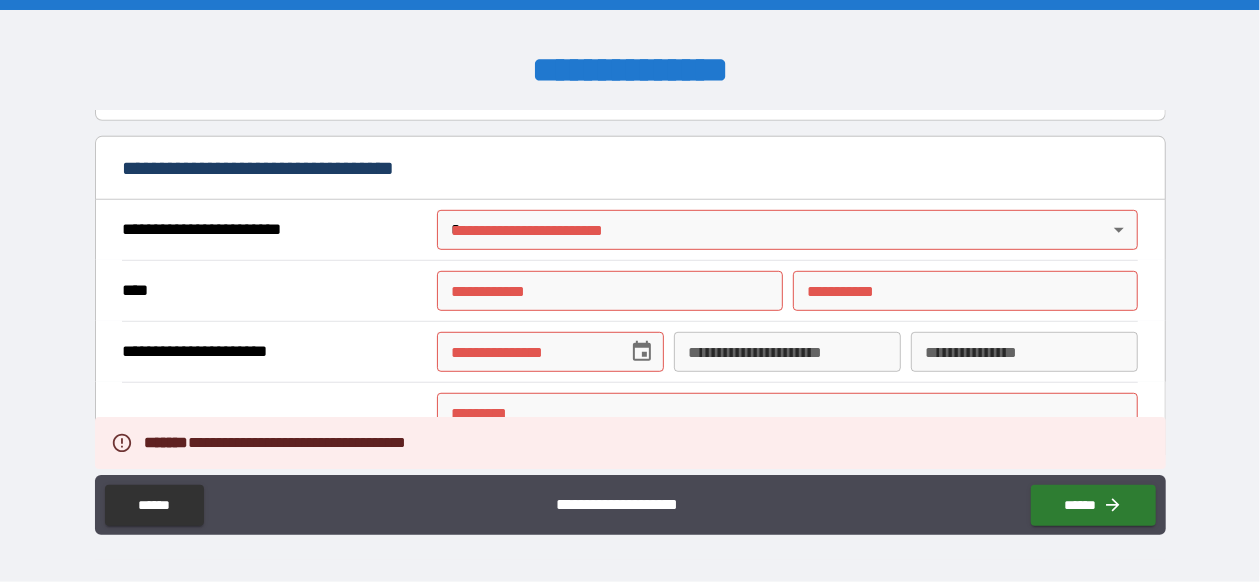 click on "**********" at bounding box center [630, 291] 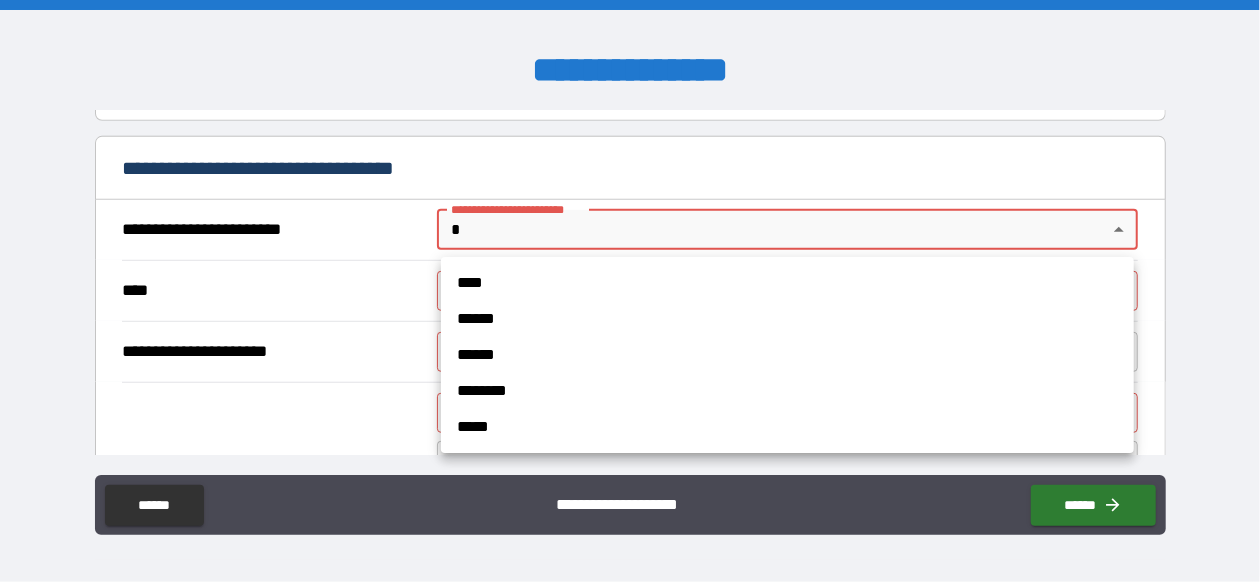 click on "****" at bounding box center [787, 283] 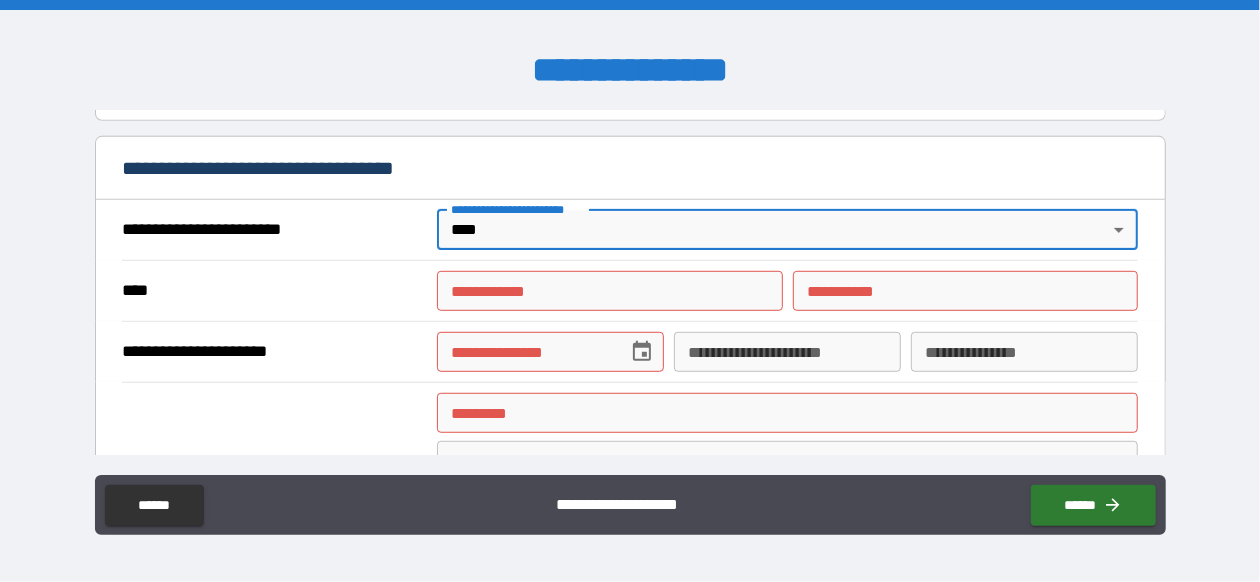 click on "**********" at bounding box center (609, 291) 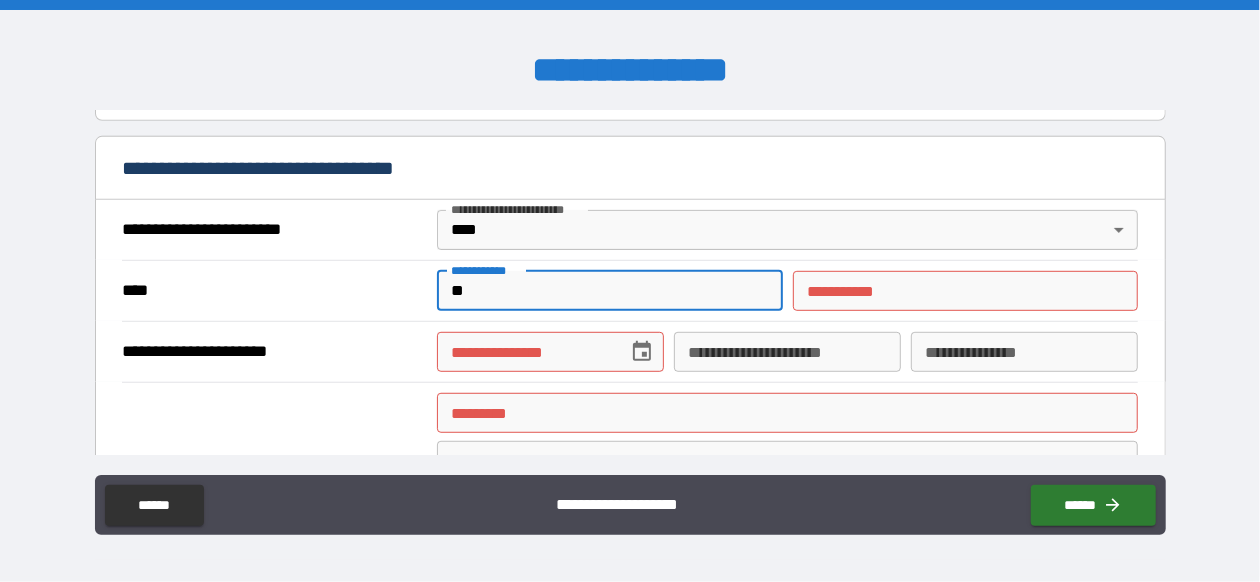 type on "*" 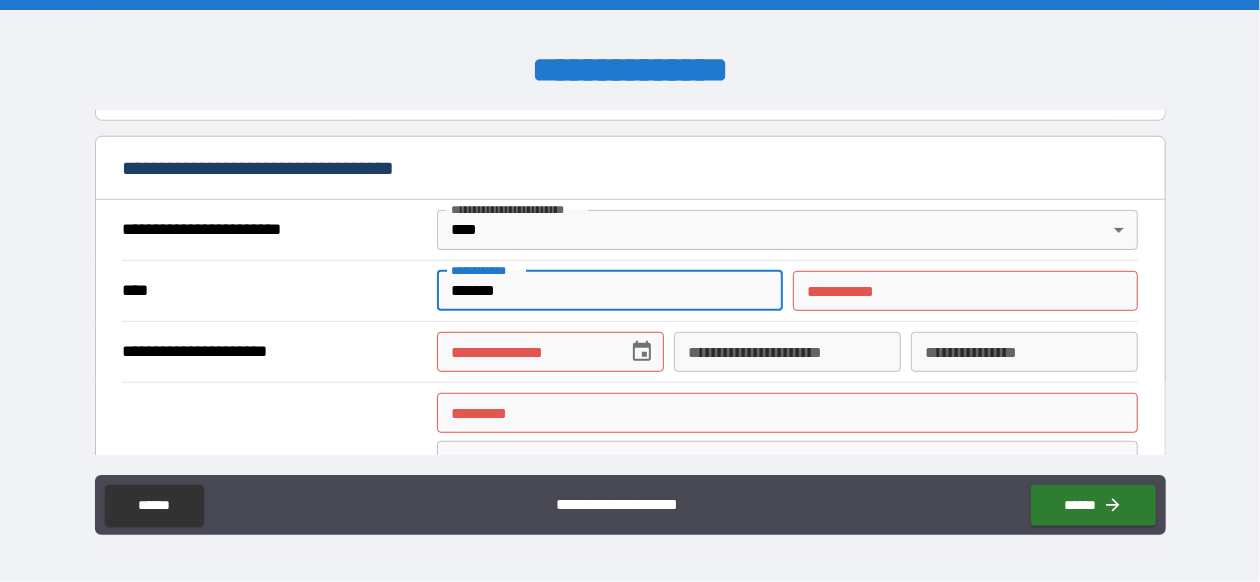type on "*******" 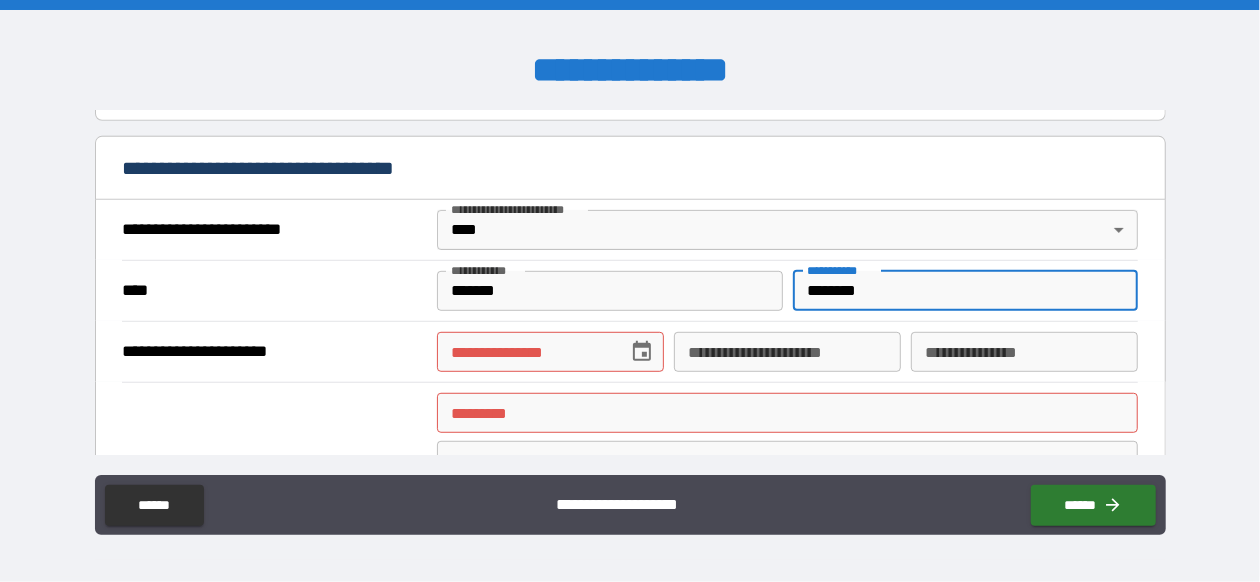 type on "********" 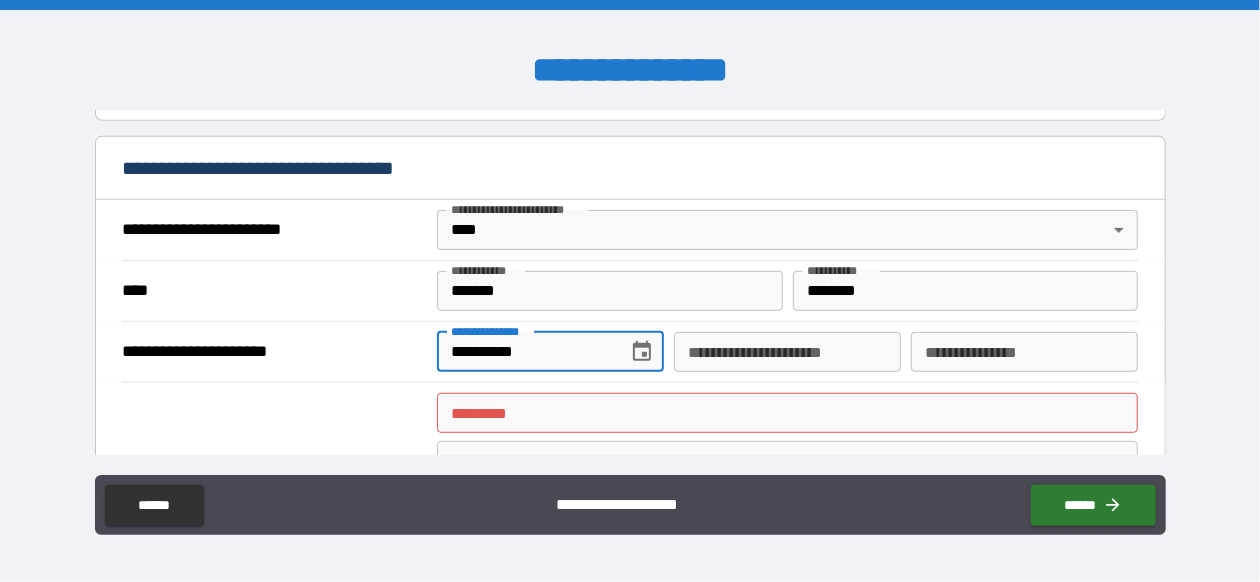 type on "**********" 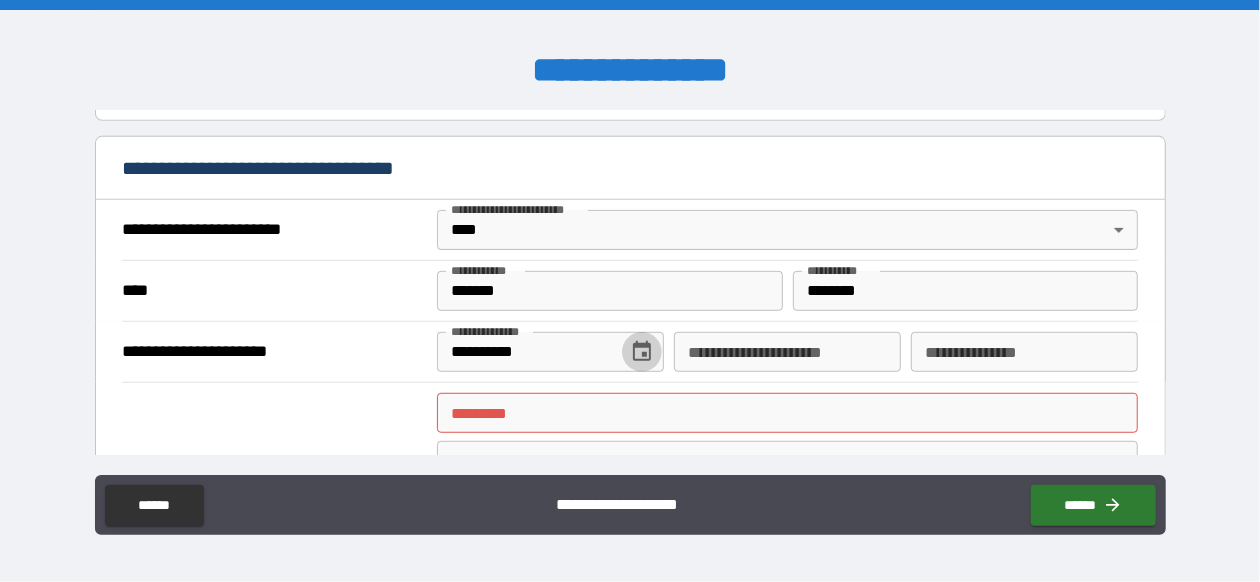 type 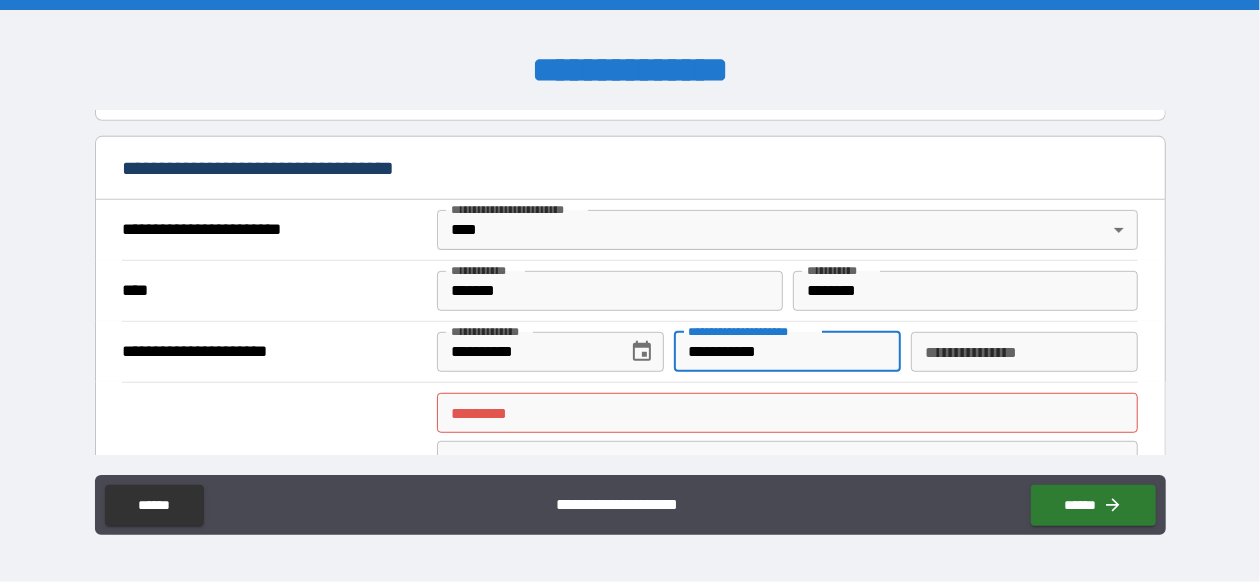 type on "**********" 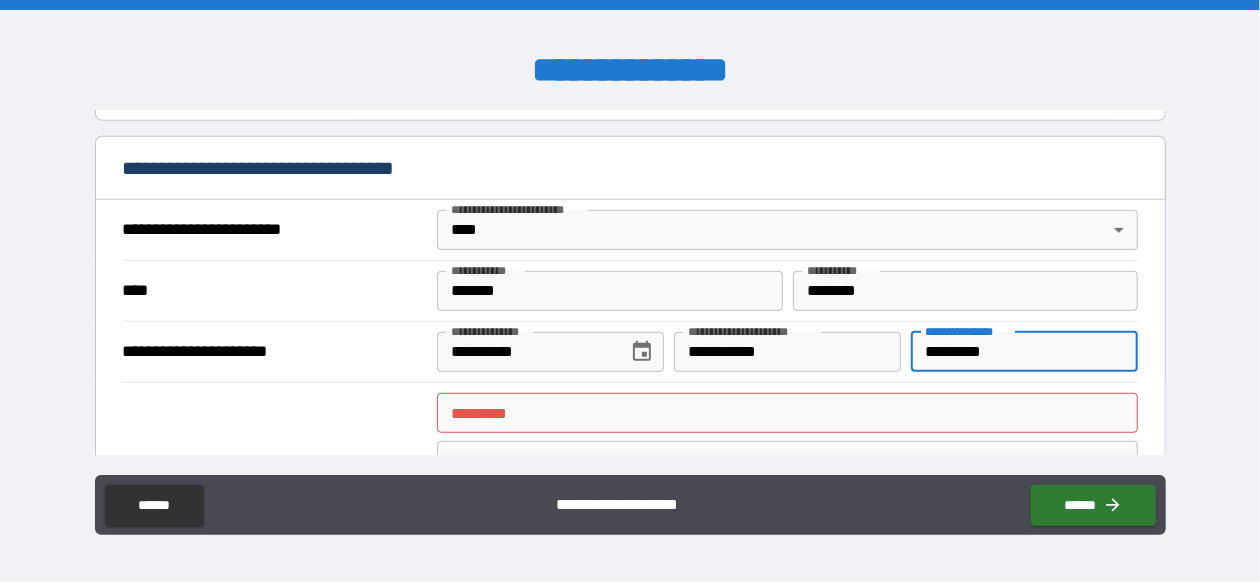 type on "*********" 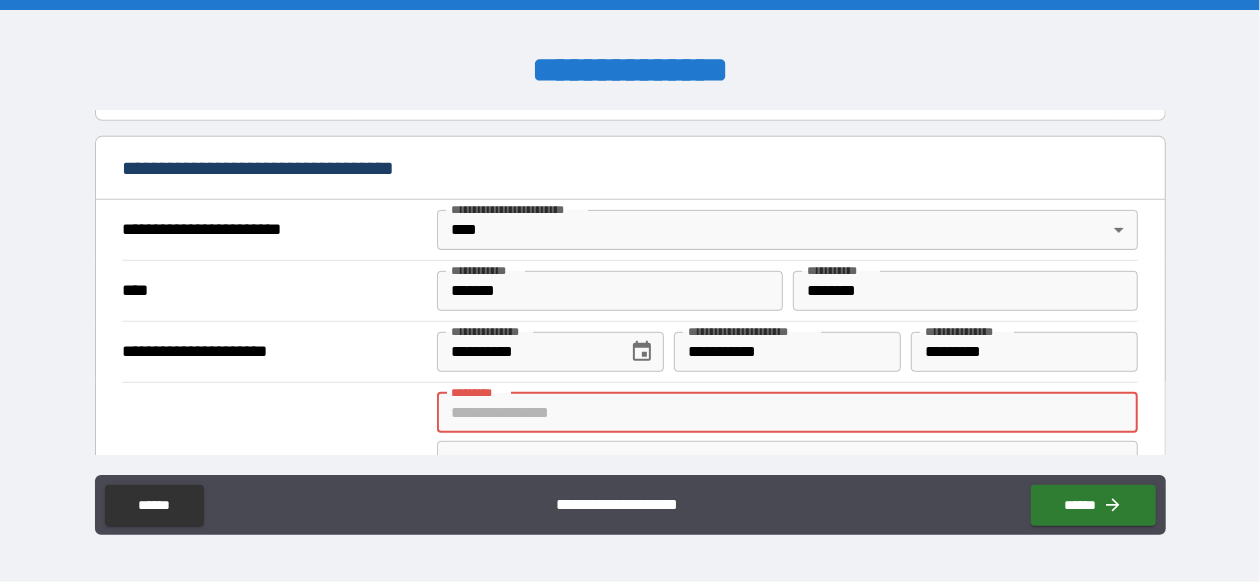 type on "**********" 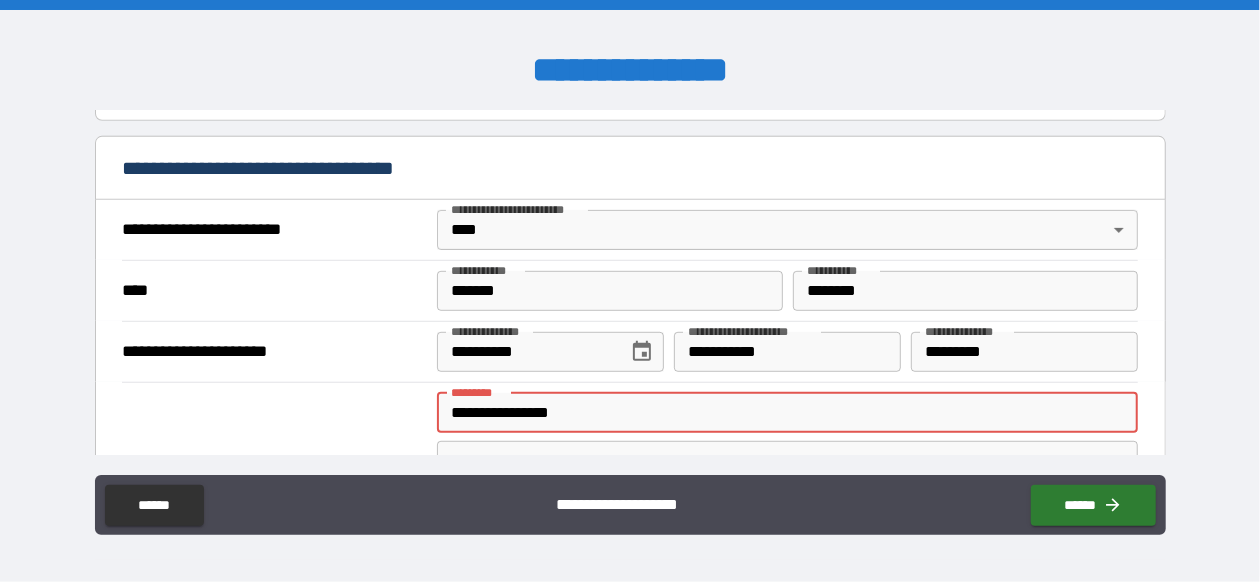 type on "**********" 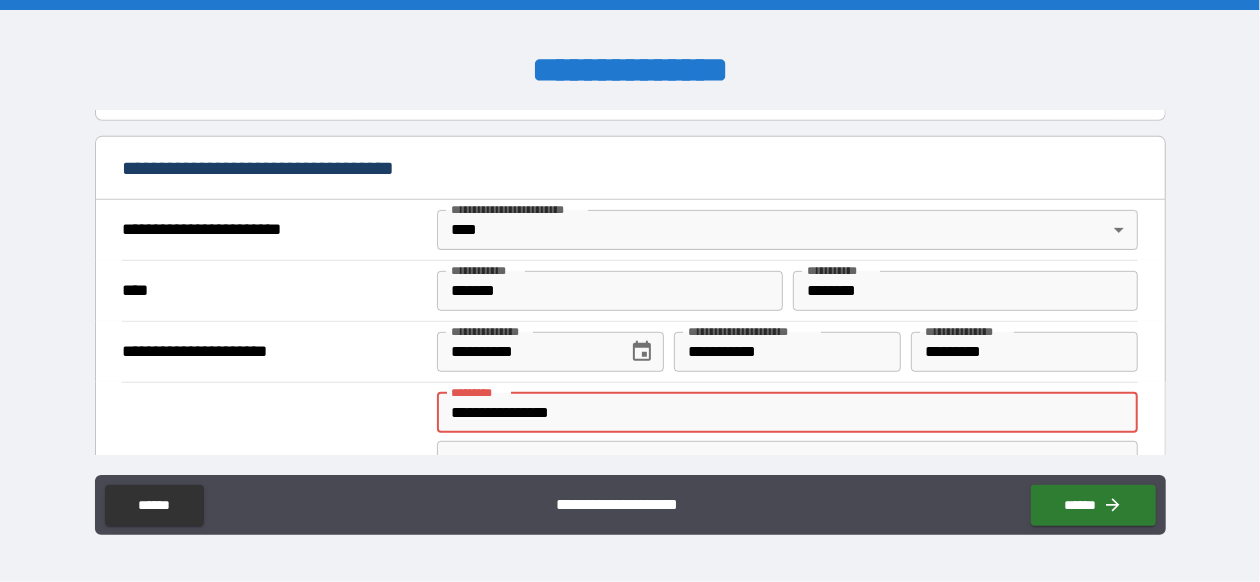 type on "**" 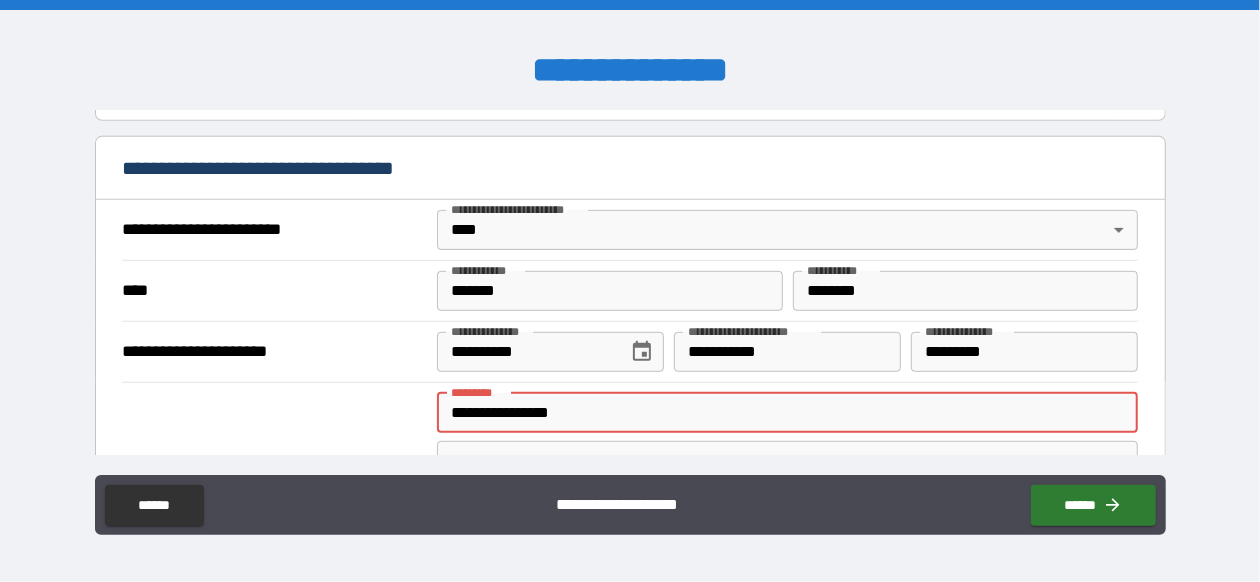 type on "*****" 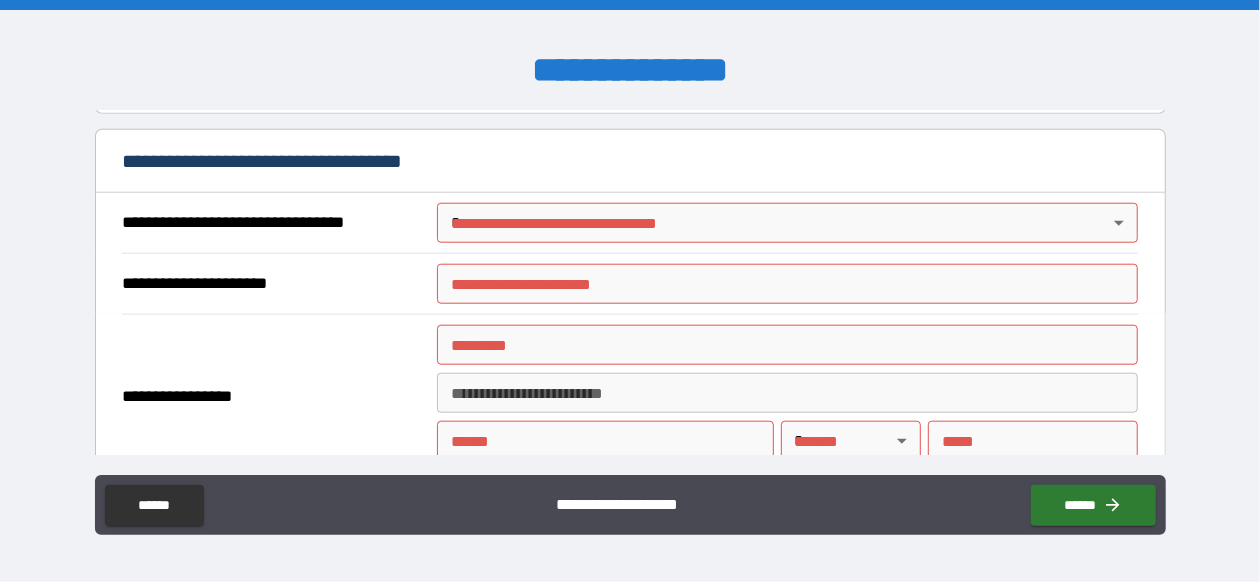 scroll, scrollTop: 1003, scrollLeft: 0, axis: vertical 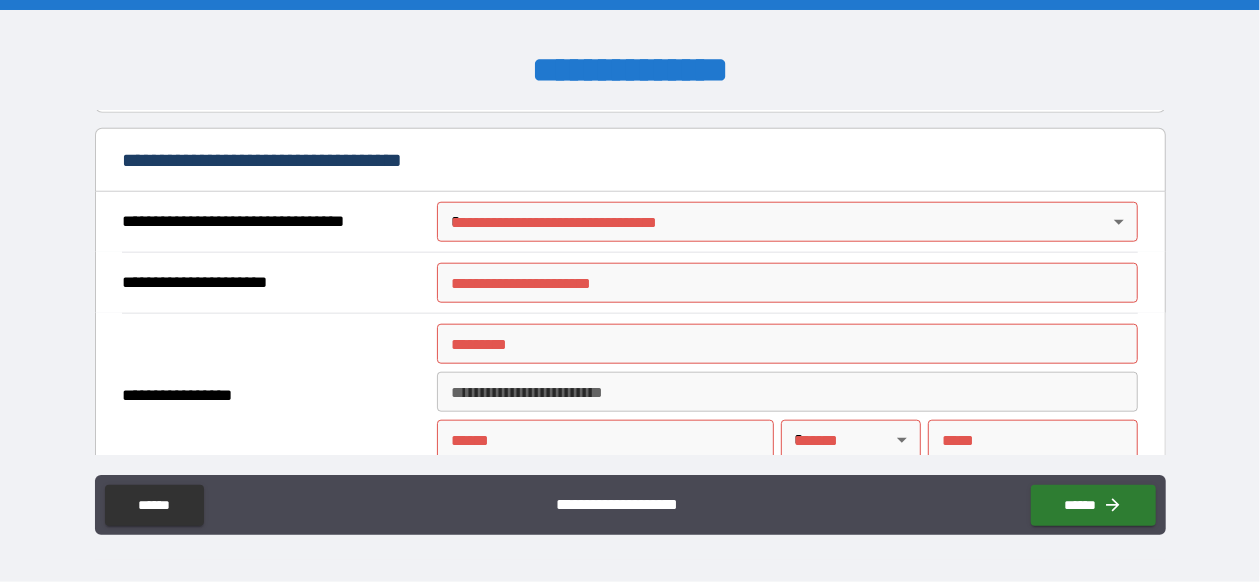 click on "**********" at bounding box center (630, 291) 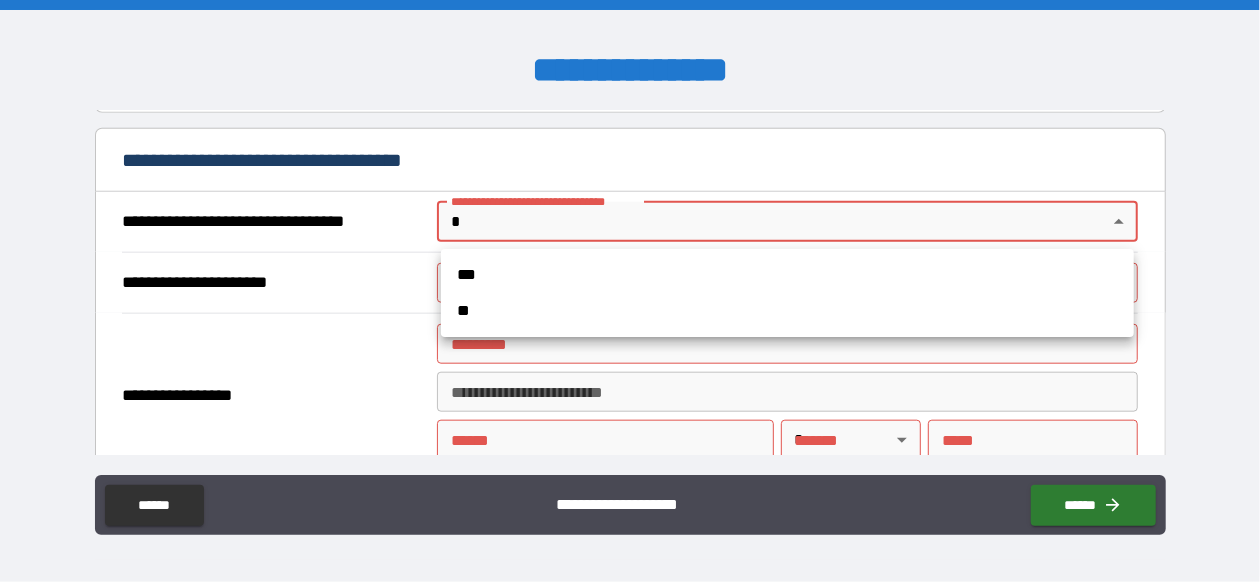 click on "**" at bounding box center [787, 311] 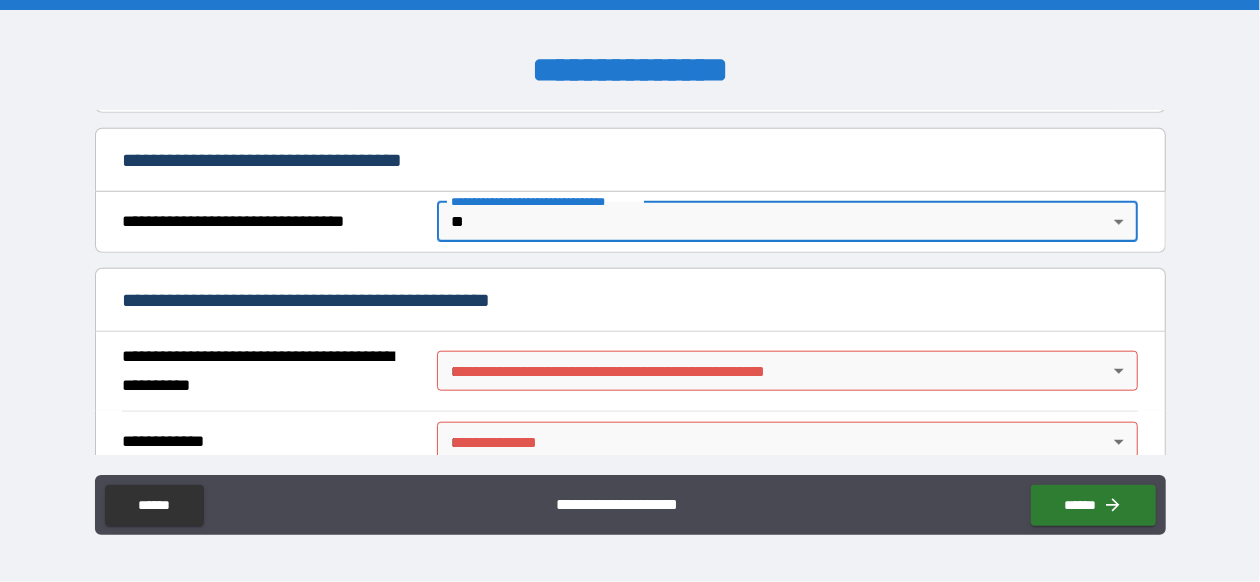 click on "**********" at bounding box center (630, 291) 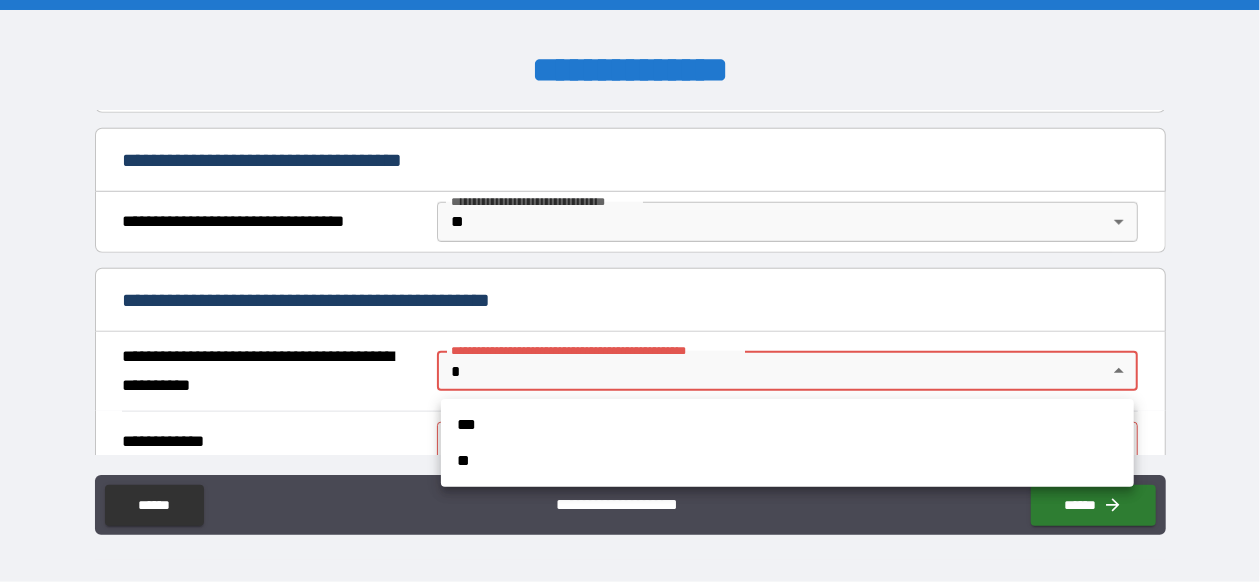 click on "***" at bounding box center [787, 425] 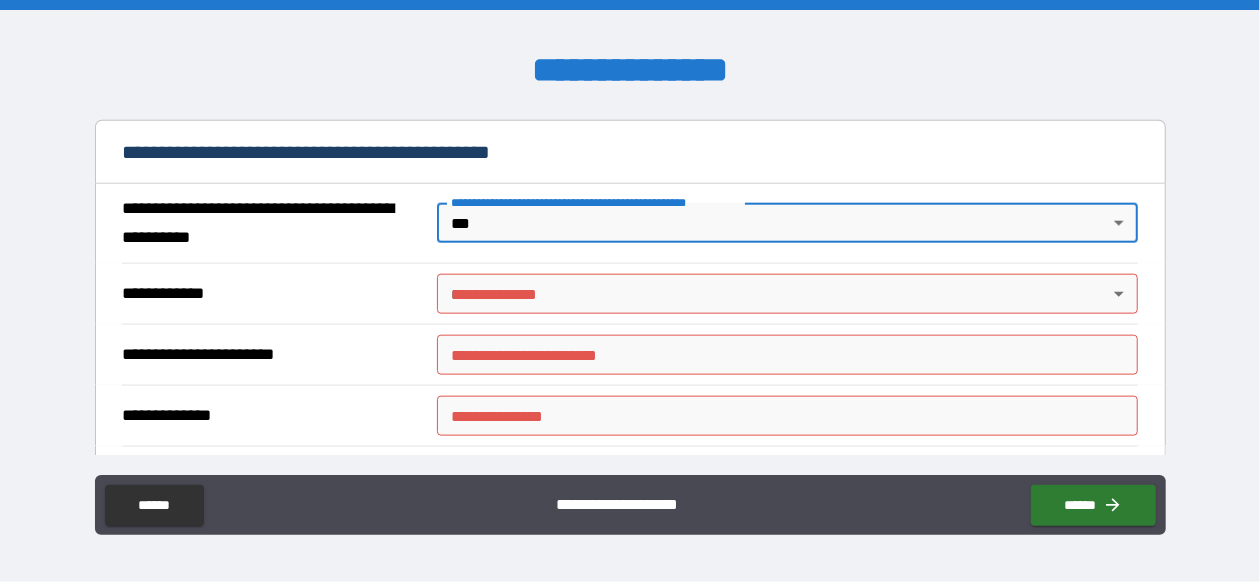 scroll, scrollTop: 1168, scrollLeft: 0, axis: vertical 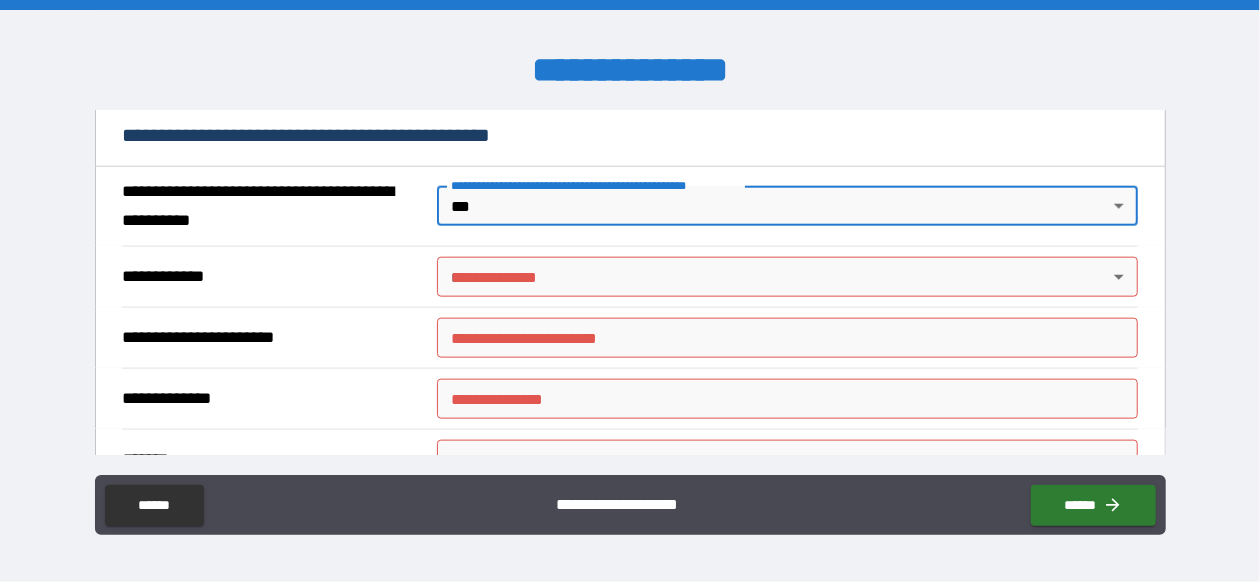 click on "**********" at bounding box center [630, 291] 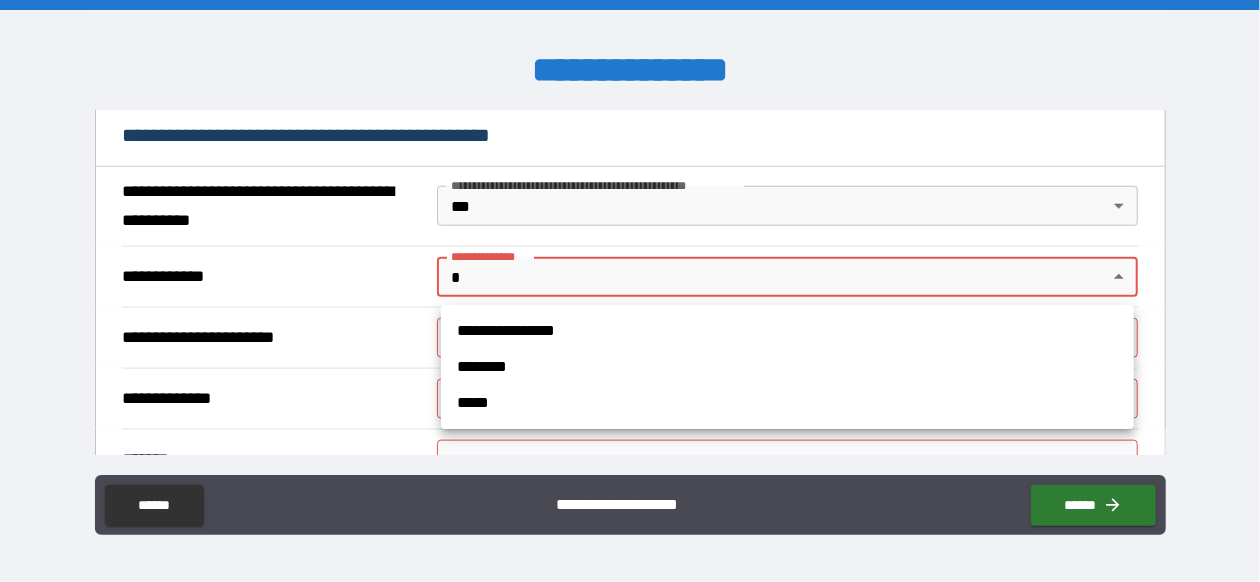 click on "**********" at bounding box center (787, 331) 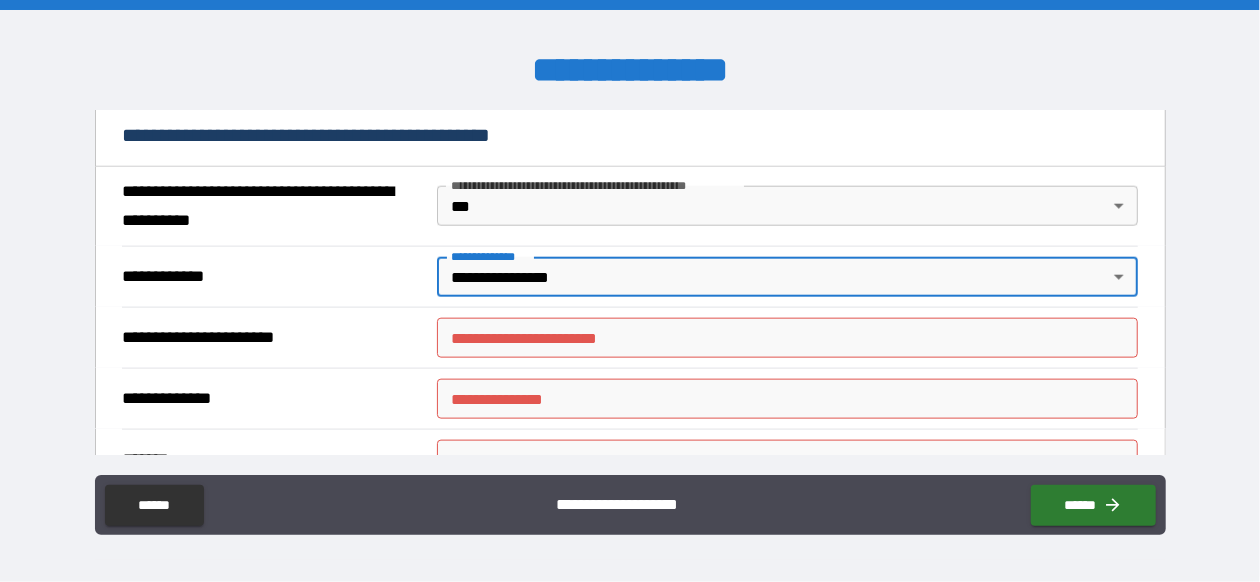 click on "**********" at bounding box center [787, 338] 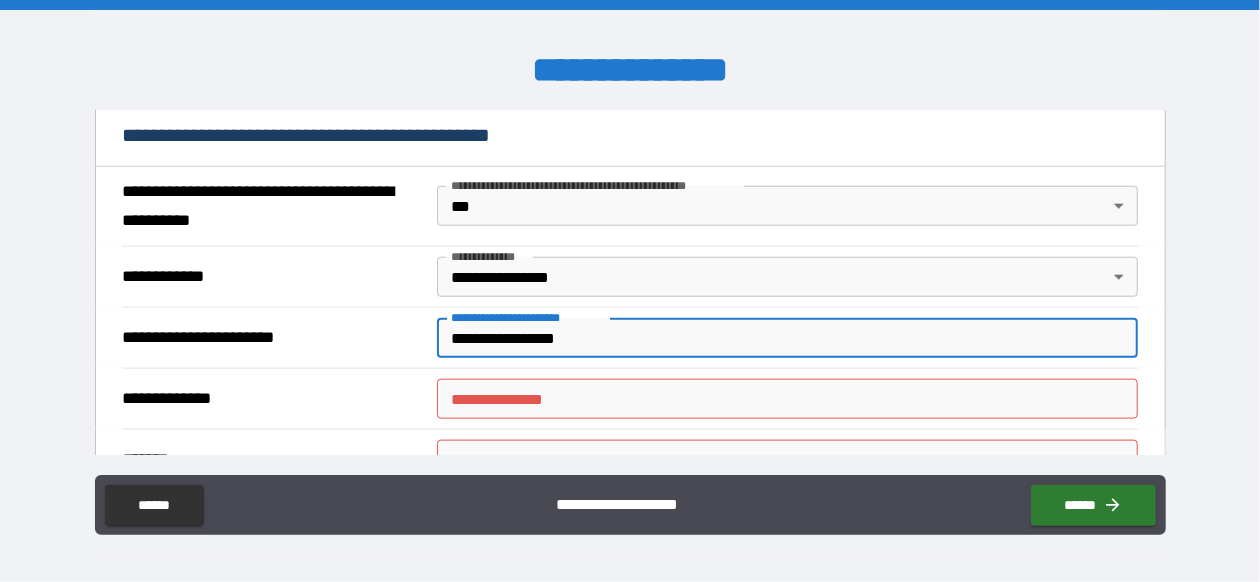 type on "**********" 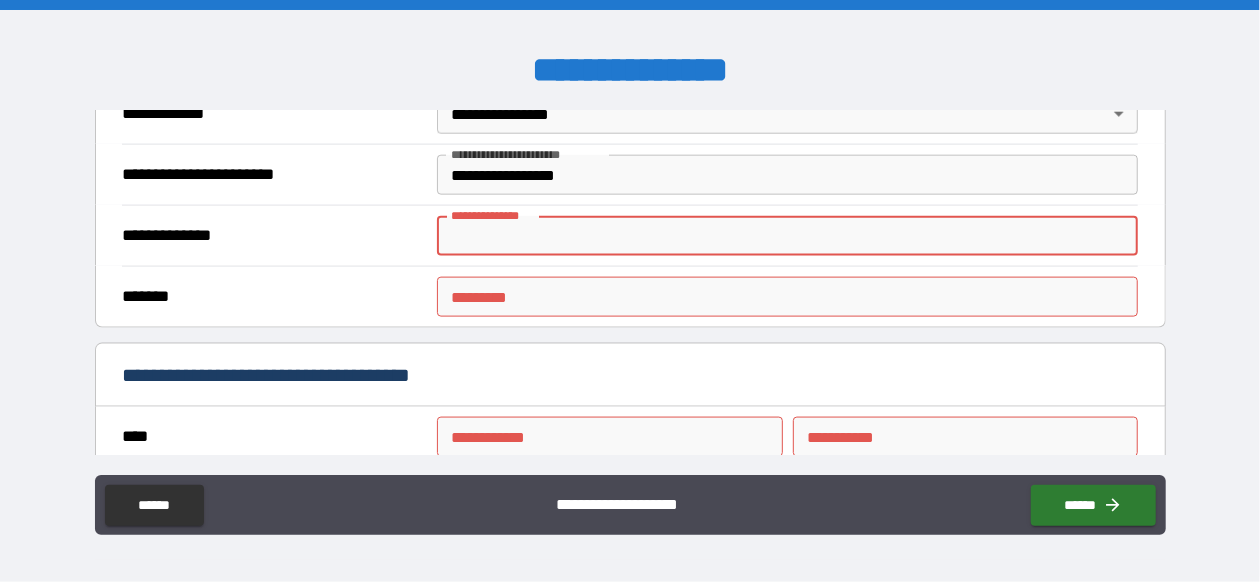 scroll, scrollTop: 1333, scrollLeft: 0, axis: vertical 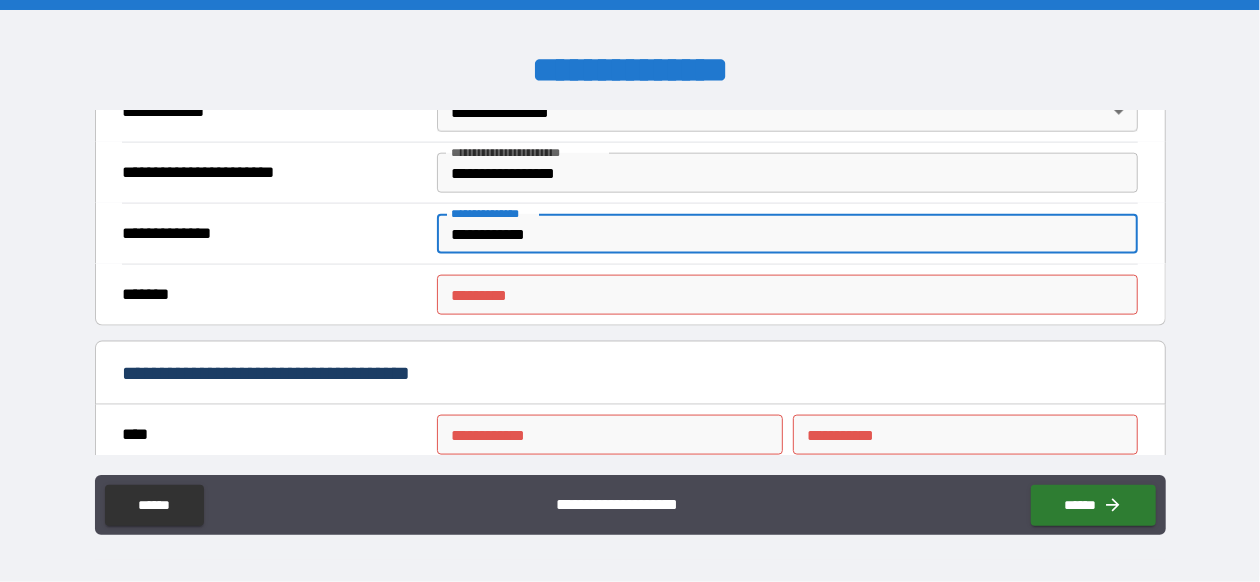 type on "**********" 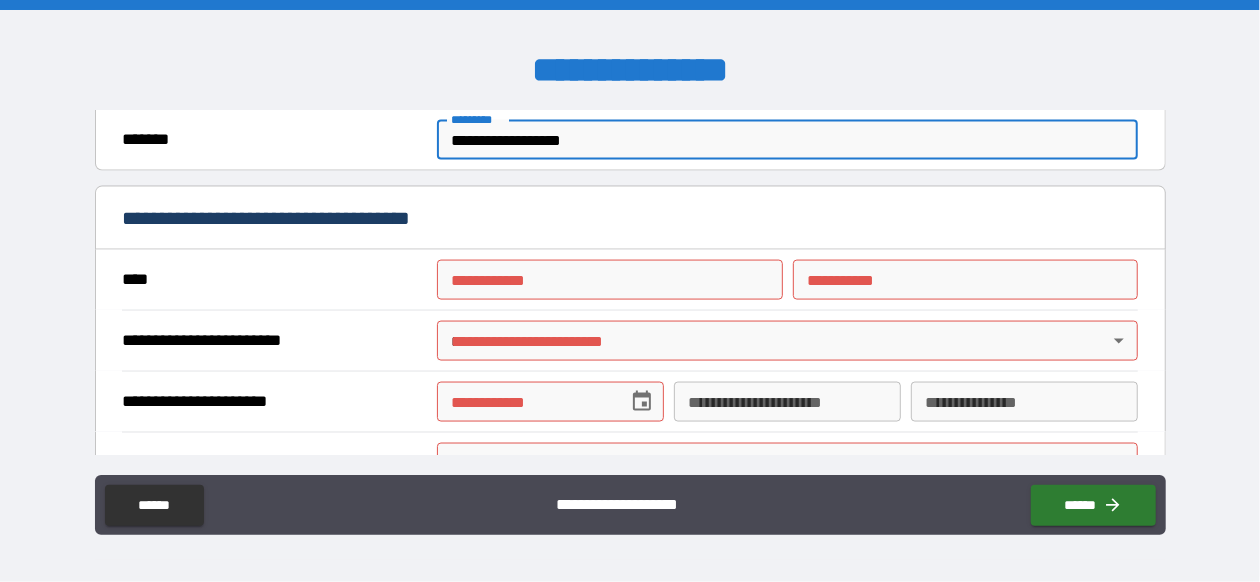 scroll, scrollTop: 1489, scrollLeft: 0, axis: vertical 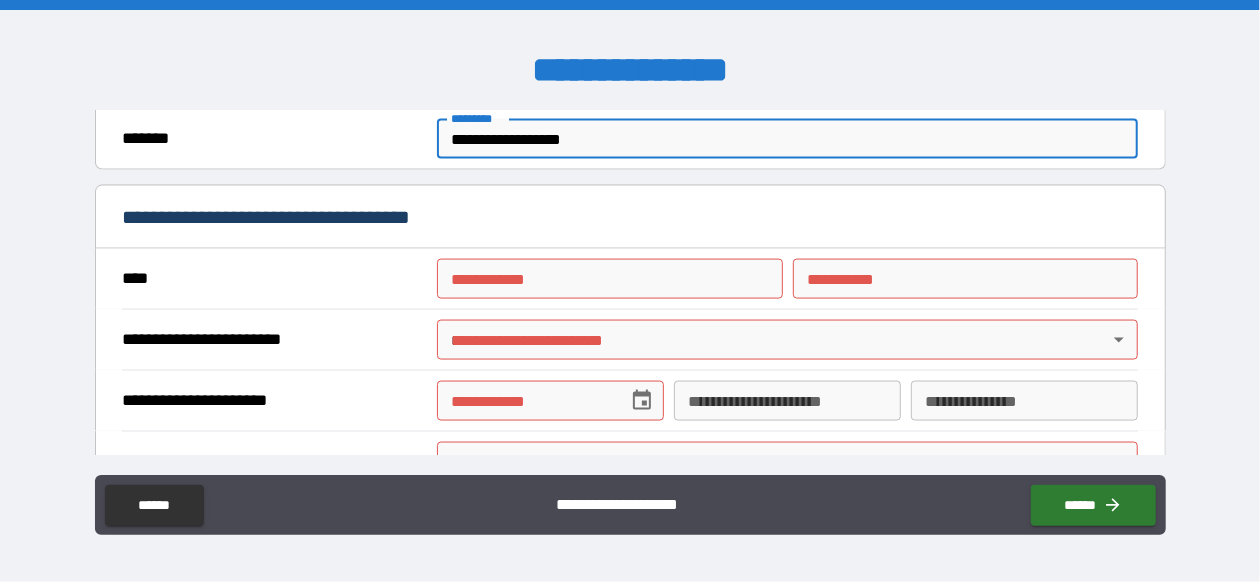 type on "**********" 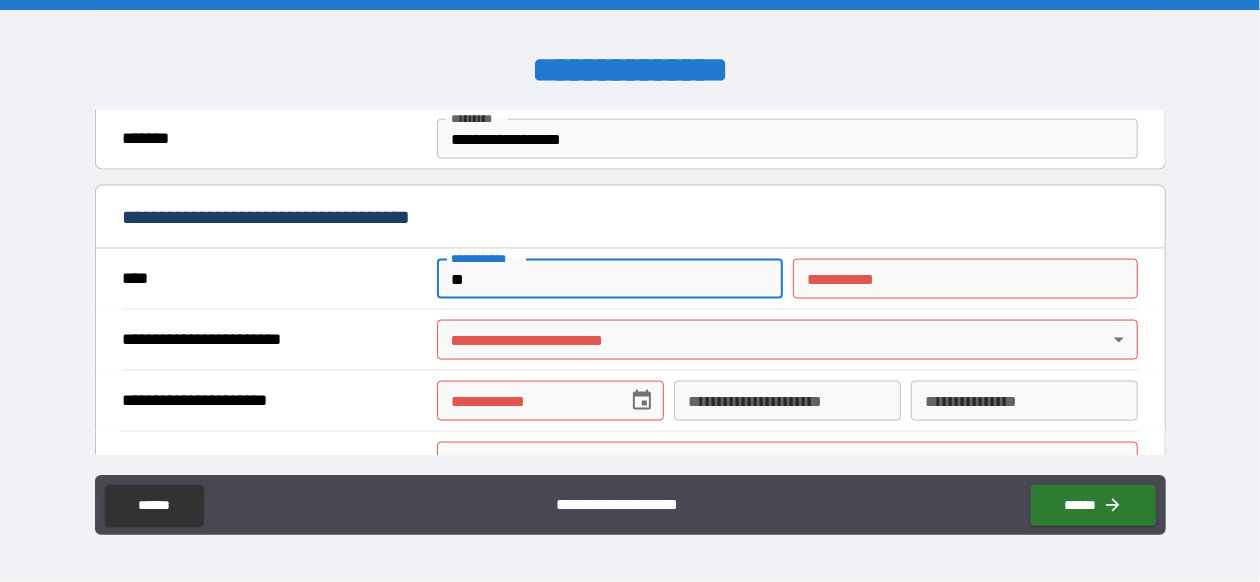 type on "*" 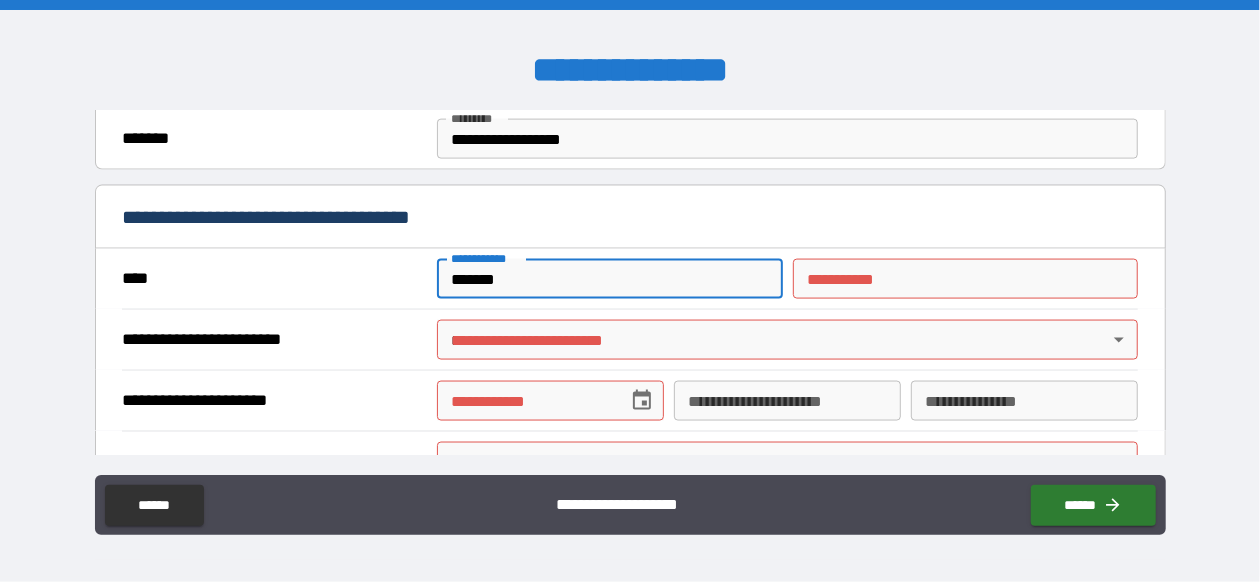 type on "*******" 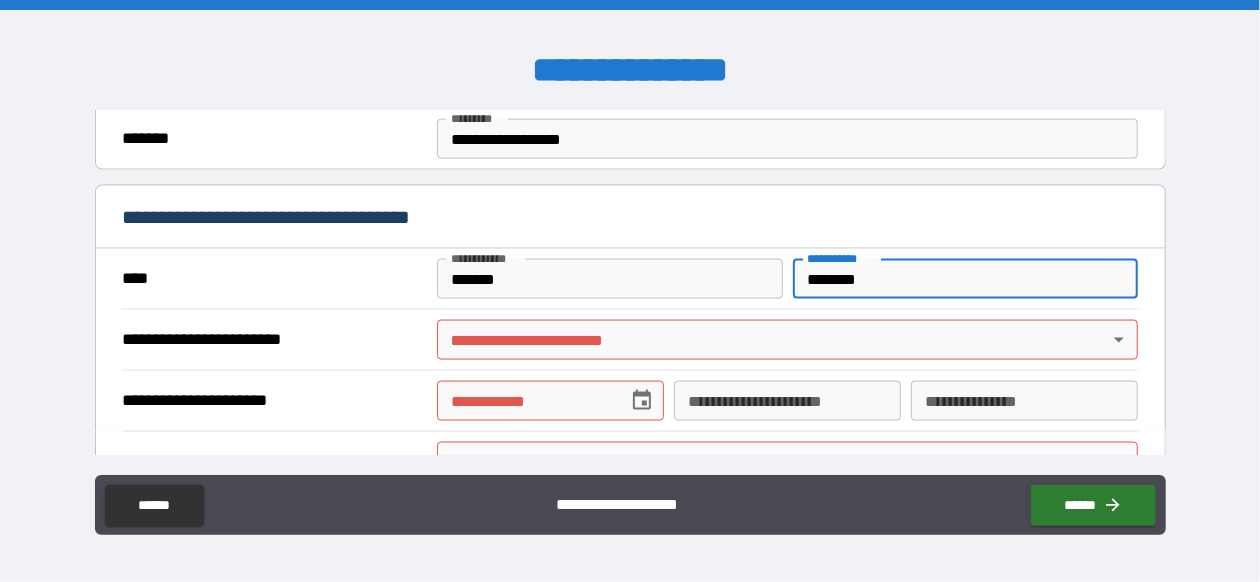 type on "********" 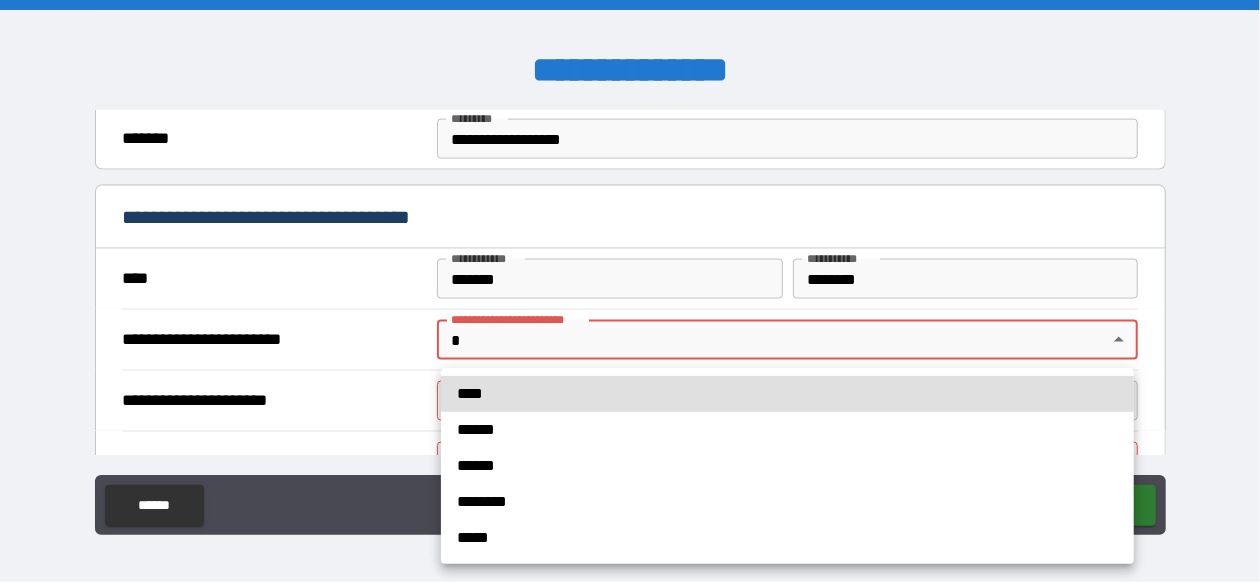 click on "****" at bounding box center [787, 394] 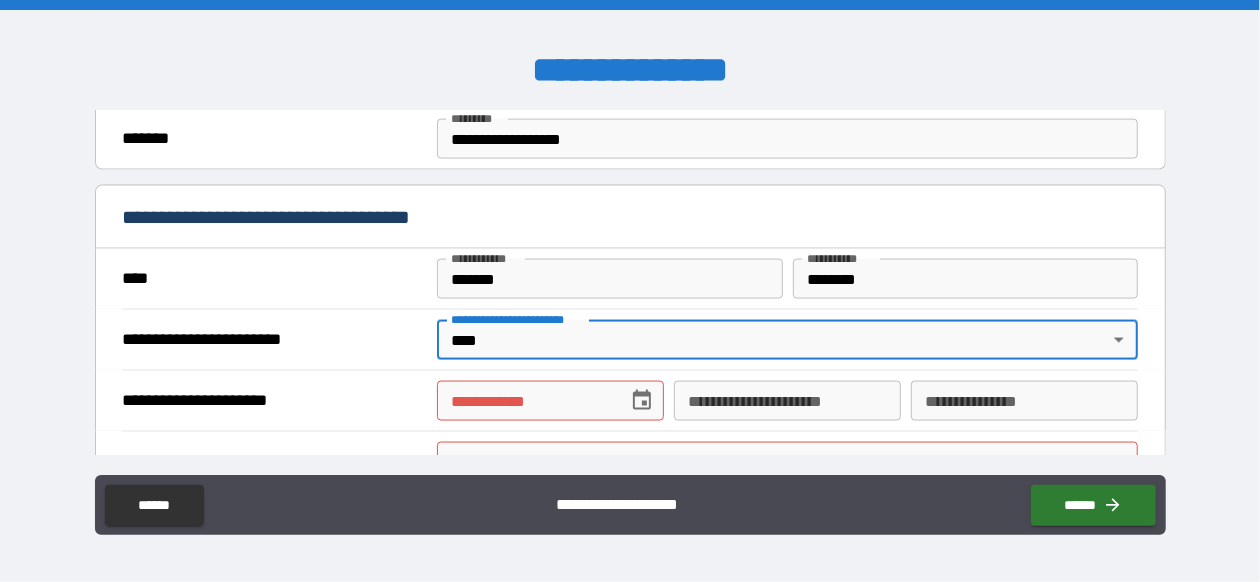 click on "**********" at bounding box center [525, 401] 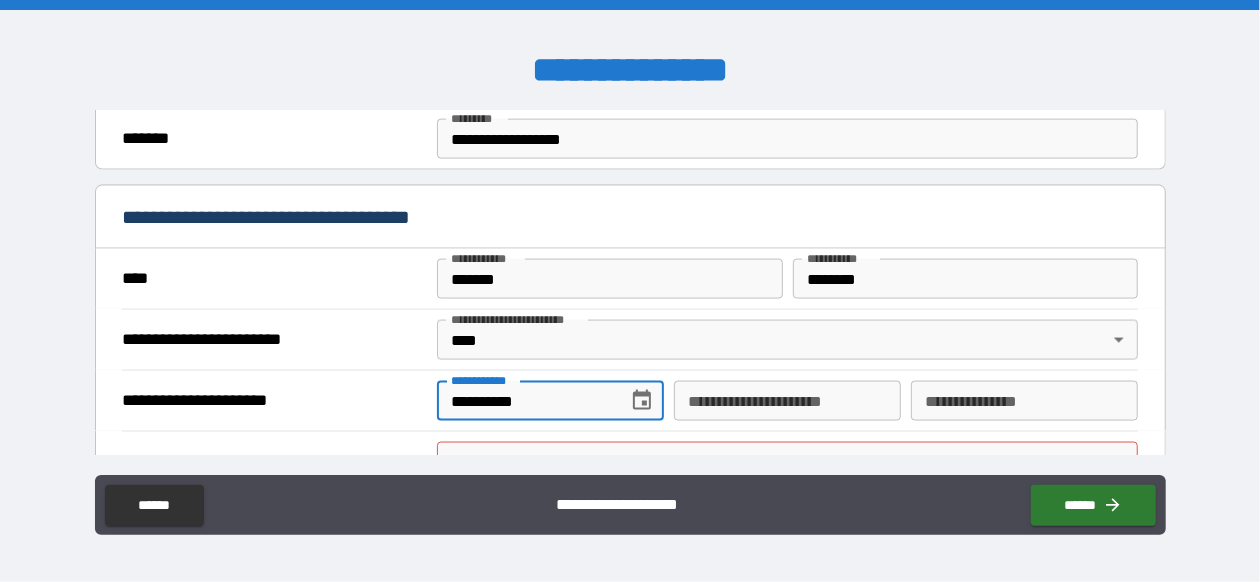 type on "**********" 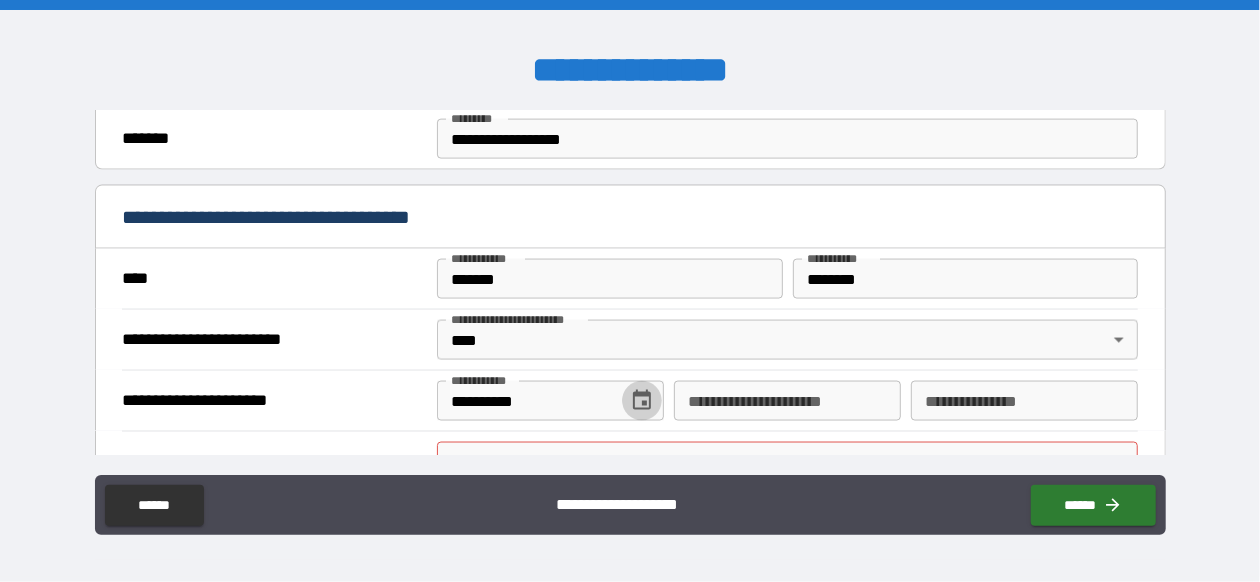 type 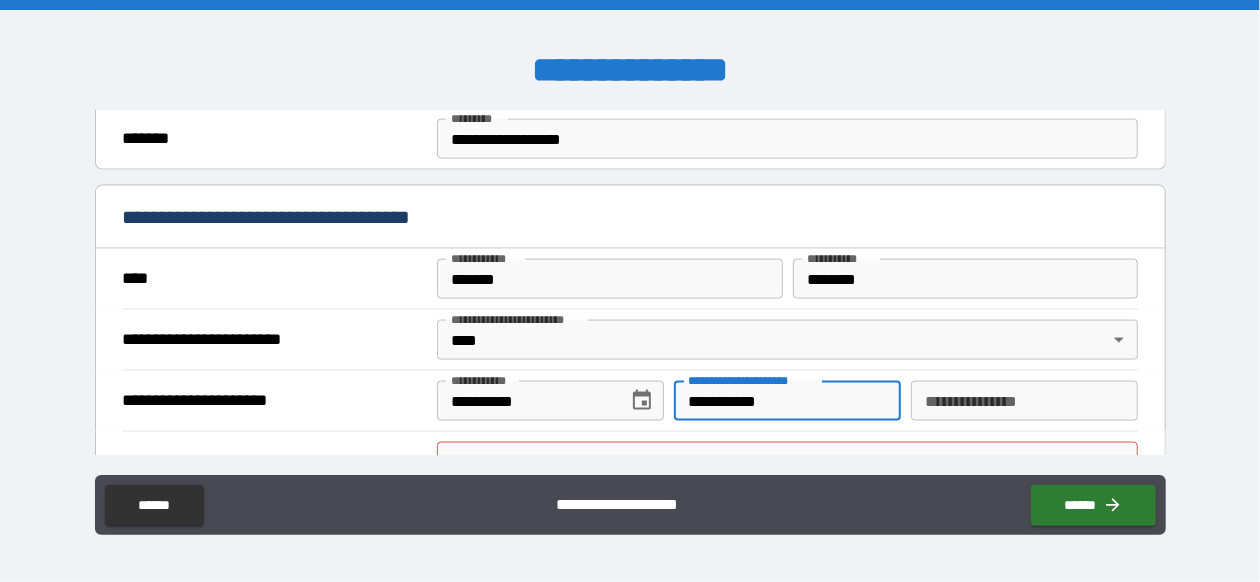 type on "**********" 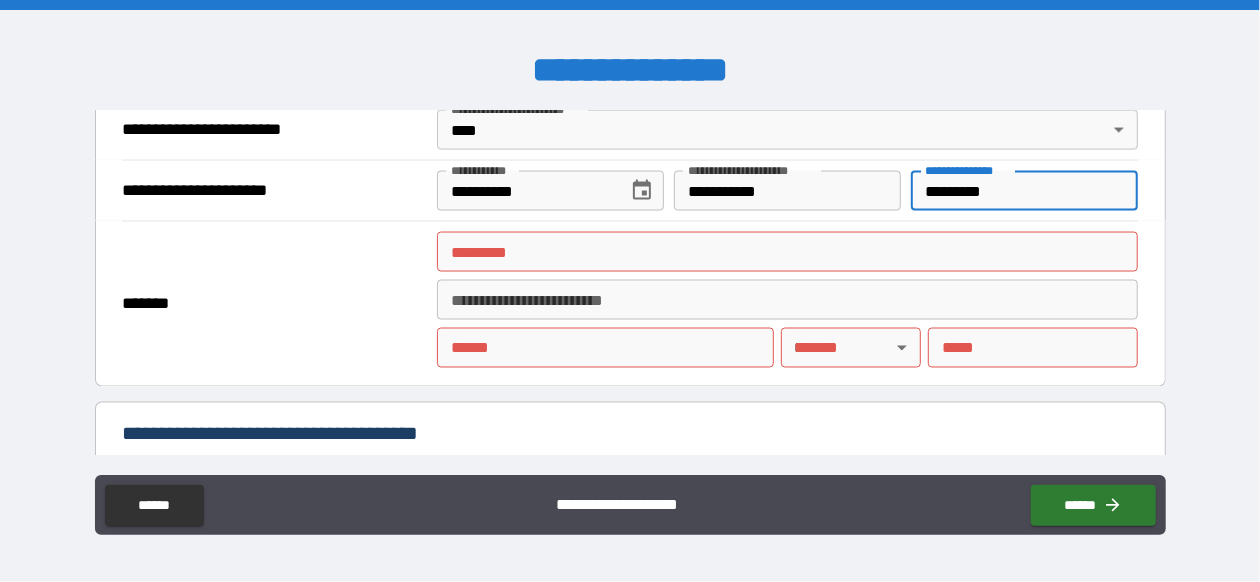 scroll, scrollTop: 1707, scrollLeft: 0, axis: vertical 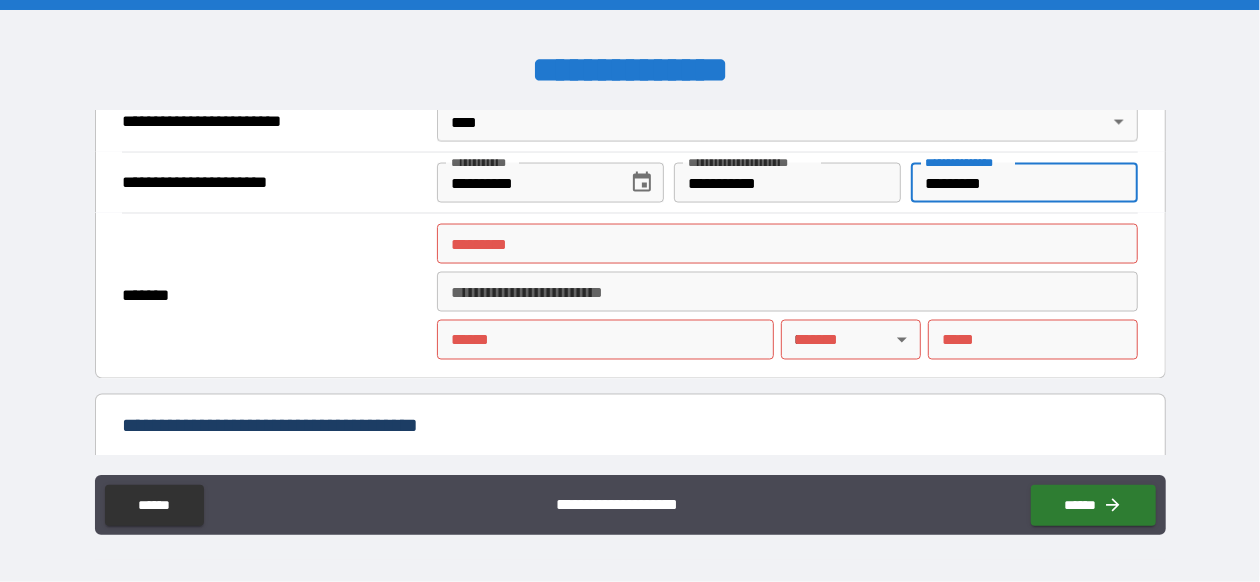type on "*********" 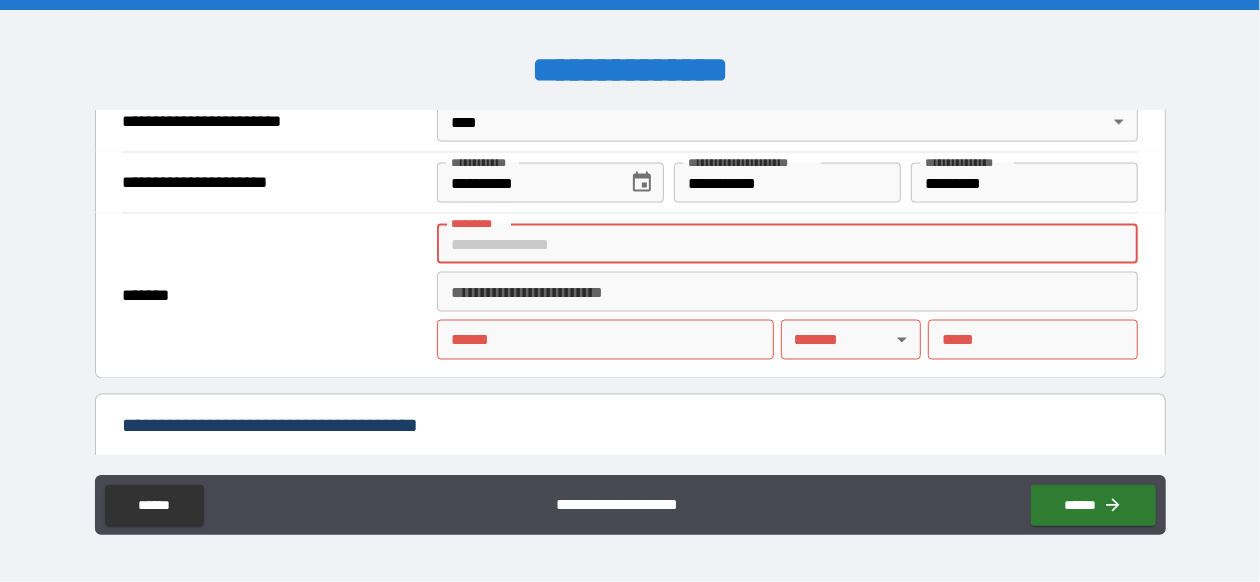 type on "**********" 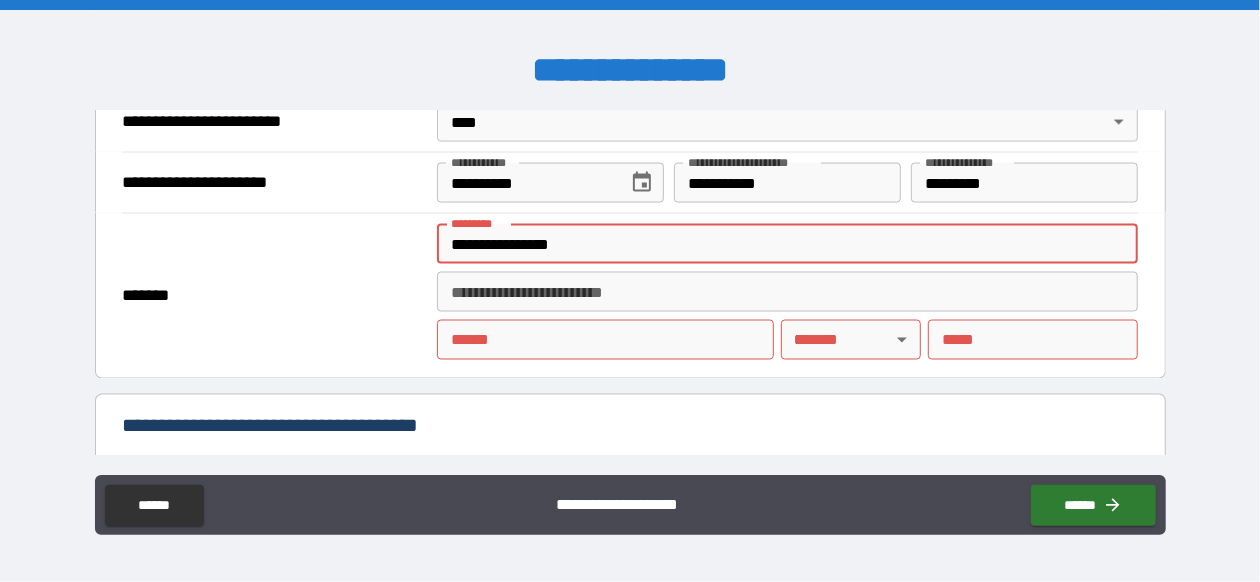 type on "**********" 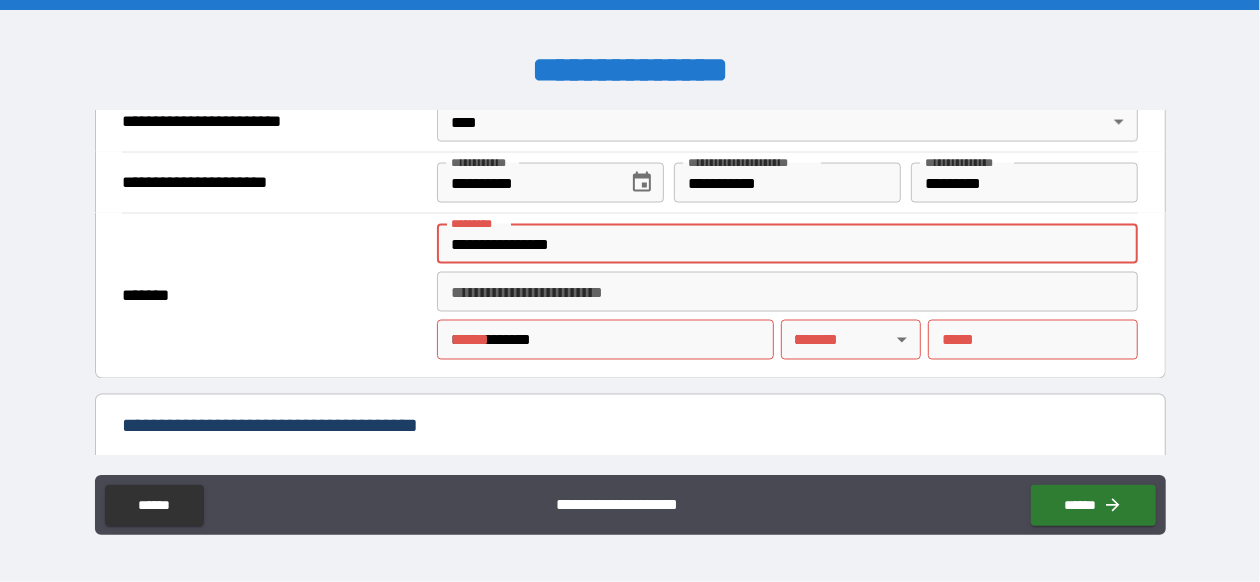 type on "**" 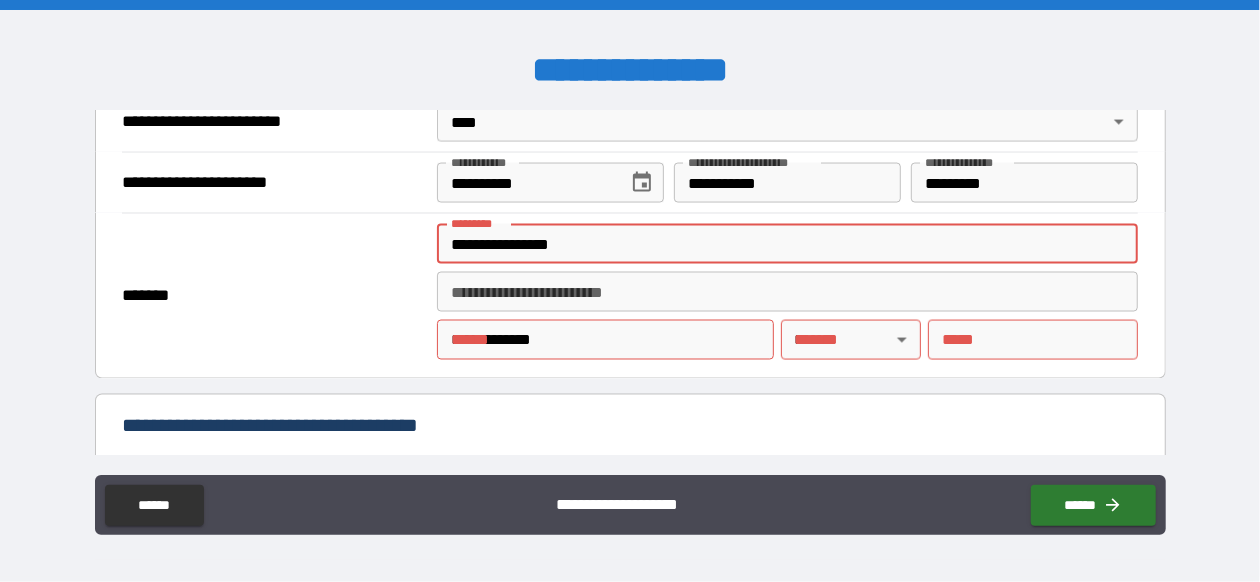type on "*****" 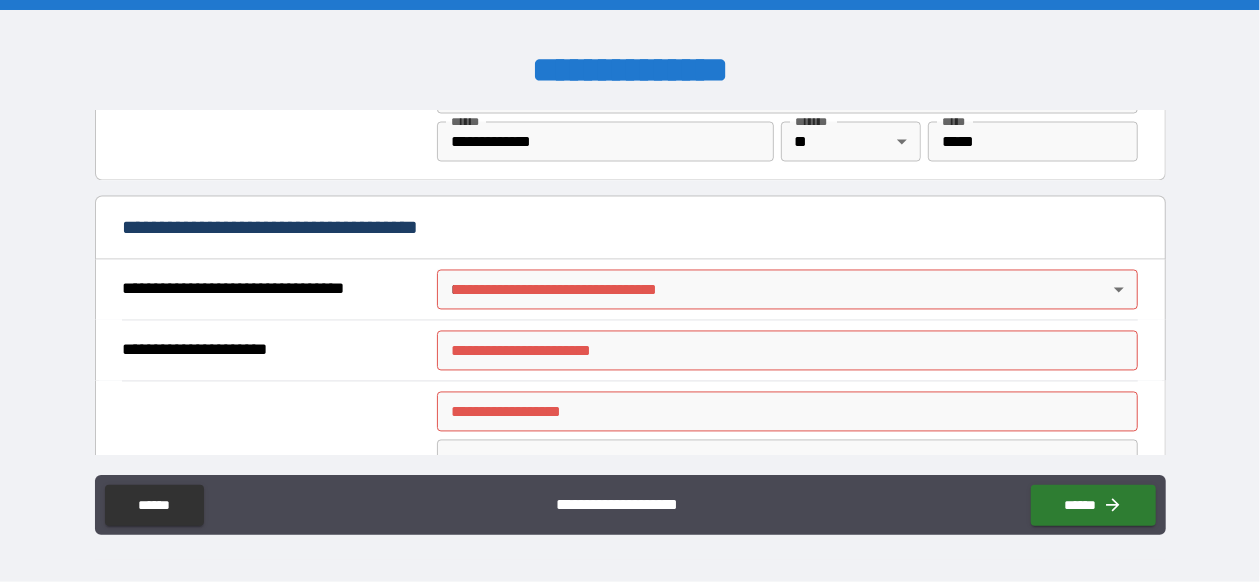 scroll, scrollTop: 1911, scrollLeft: 0, axis: vertical 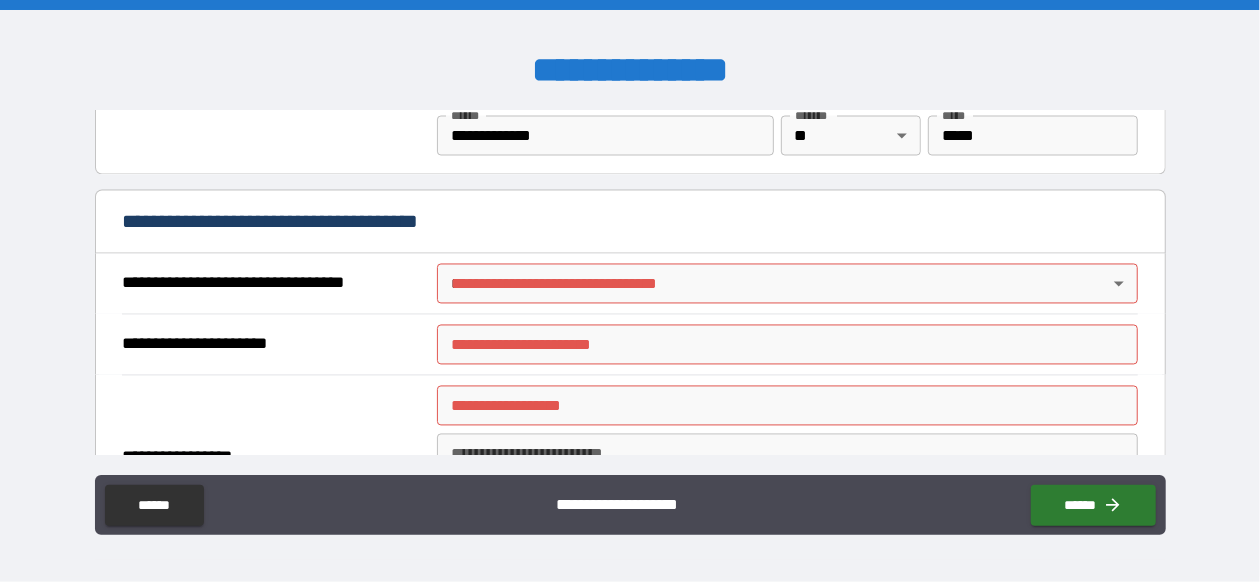 click on "**********" at bounding box center [630, 291] 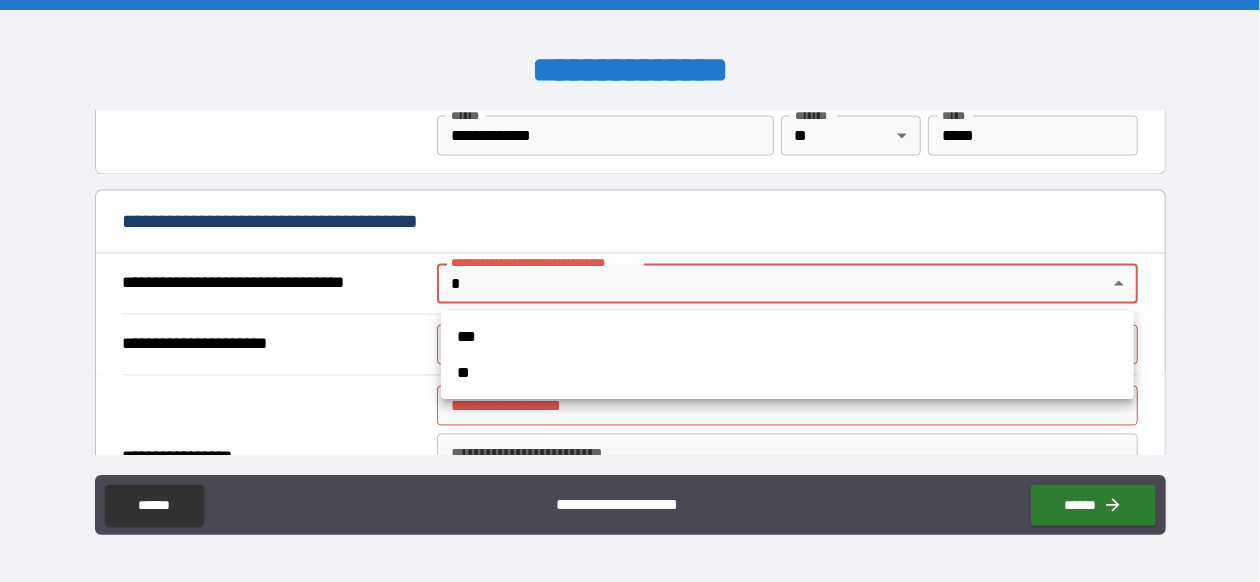 click on "**" at bounding box center (787, 373) 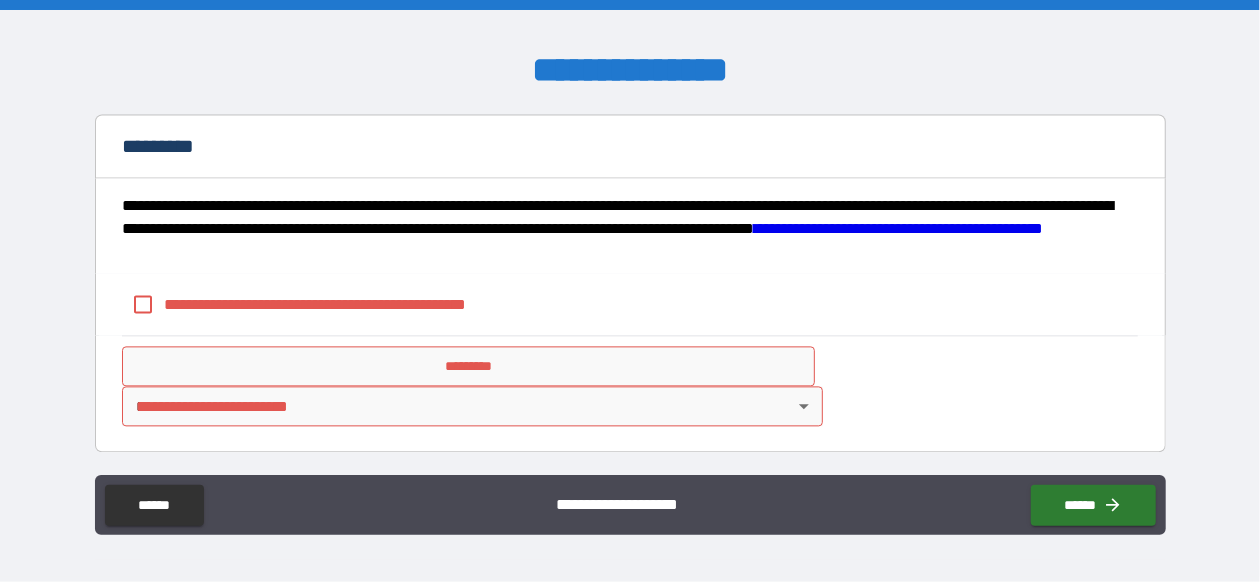 scroll, scrollTop: 2128, scrollLeft: 0, axis: vertical 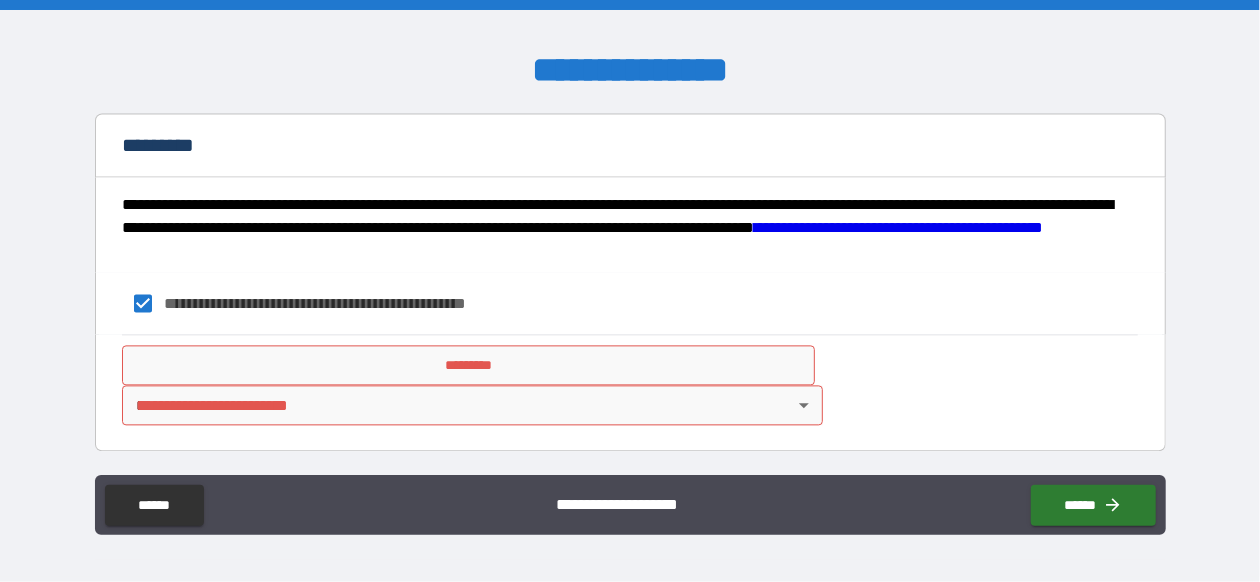 click on "**********" at bounding box center (630, 291) 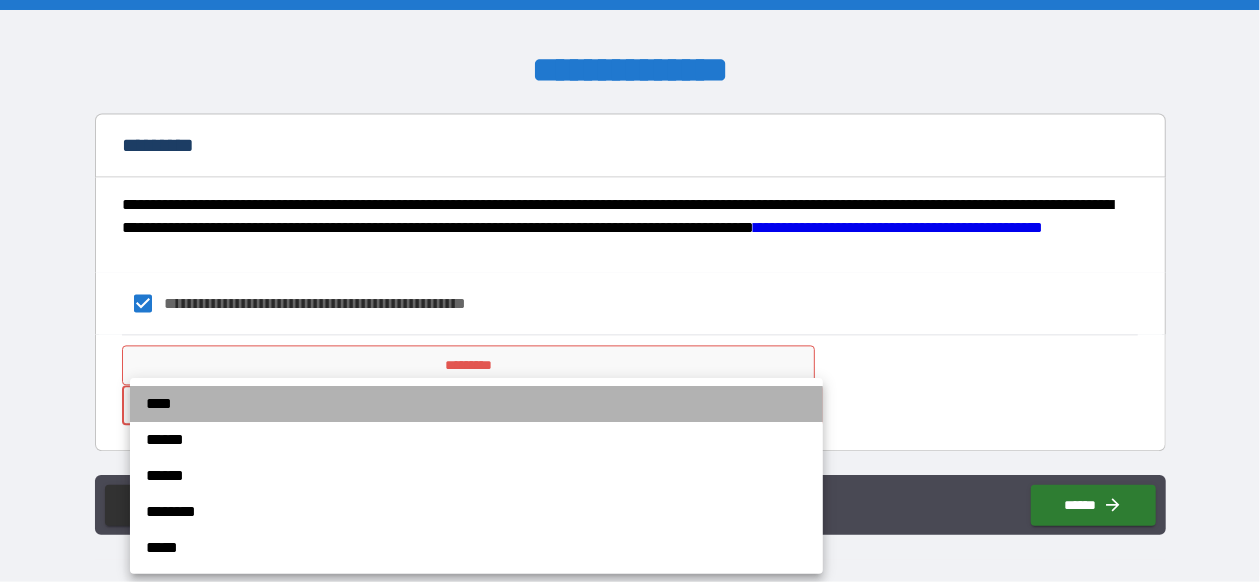 click on "****" at bounding box center (476, 404) 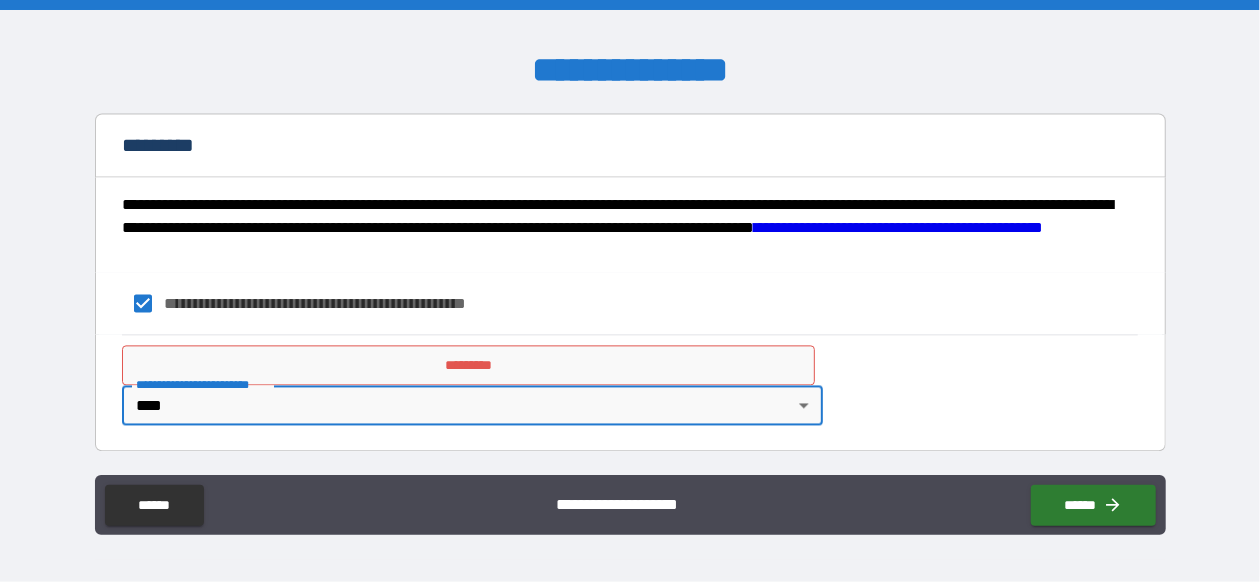 click on "*********" at bounding box center [468, 365] 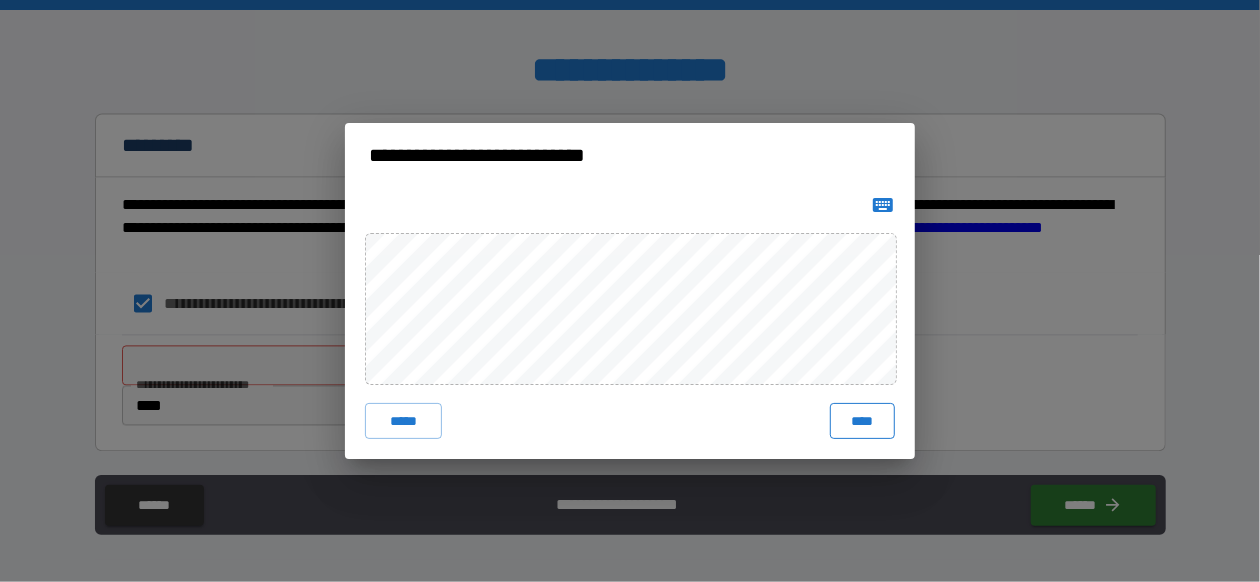 click on "****" at bounding box center (862, 421) 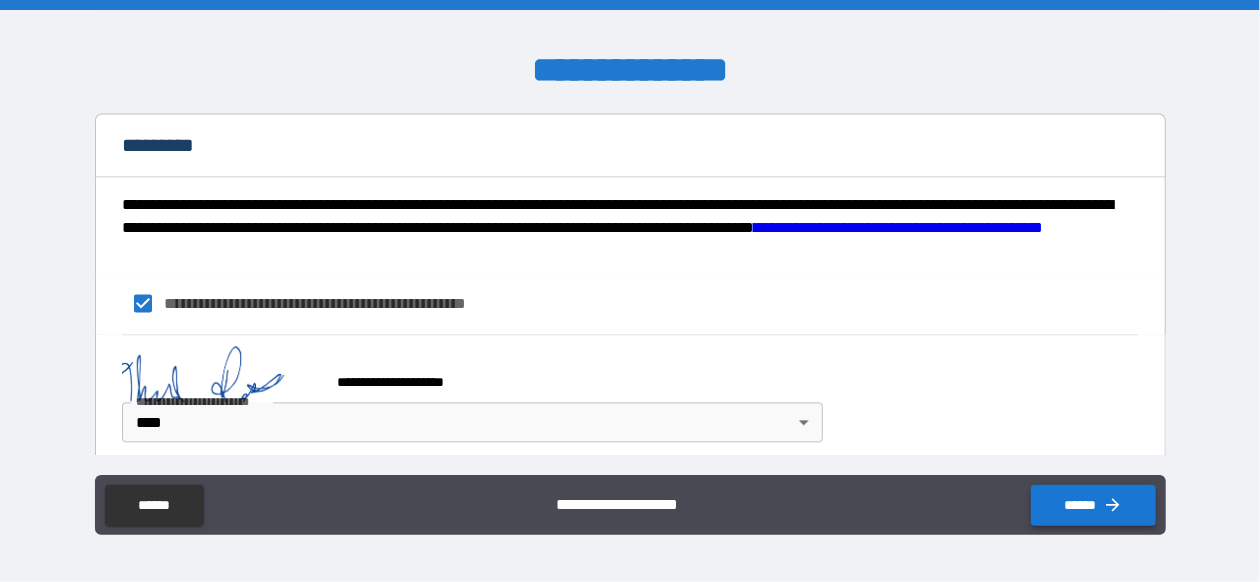 click on "******" at bounding box center [1093, 505] 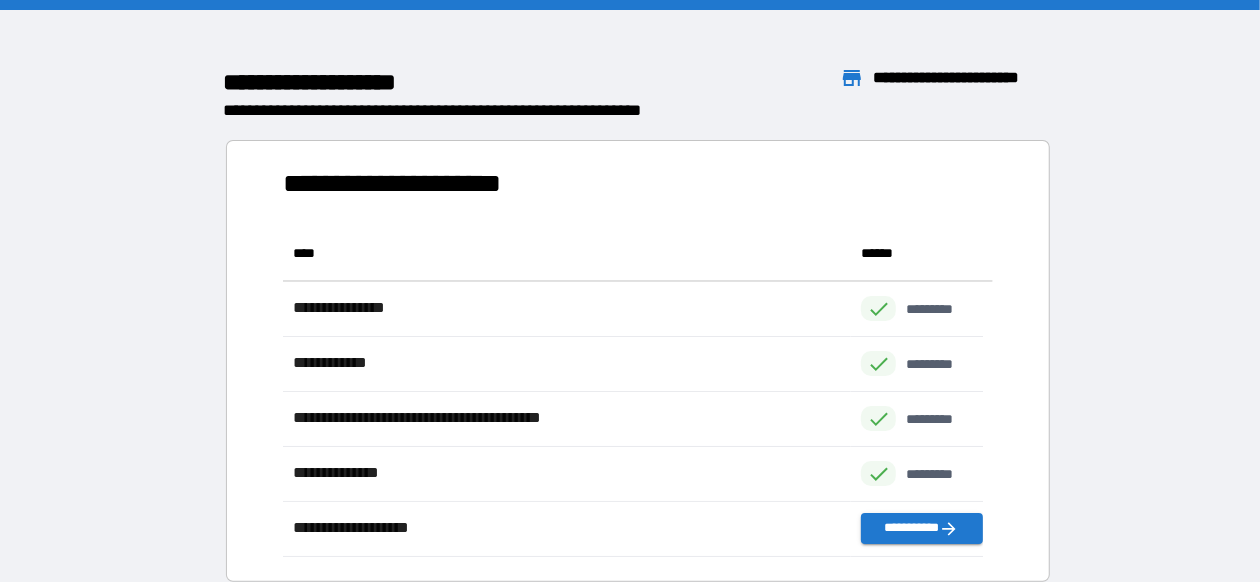 scroll, scrollTop: 16, scrollLeft: 15, axis: both 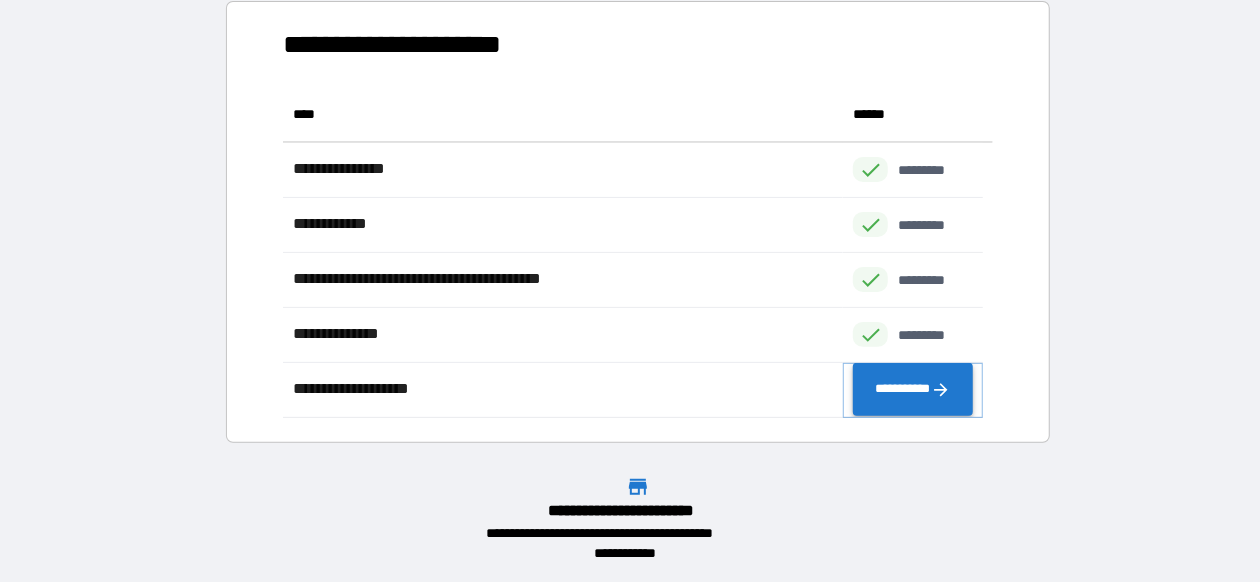 click 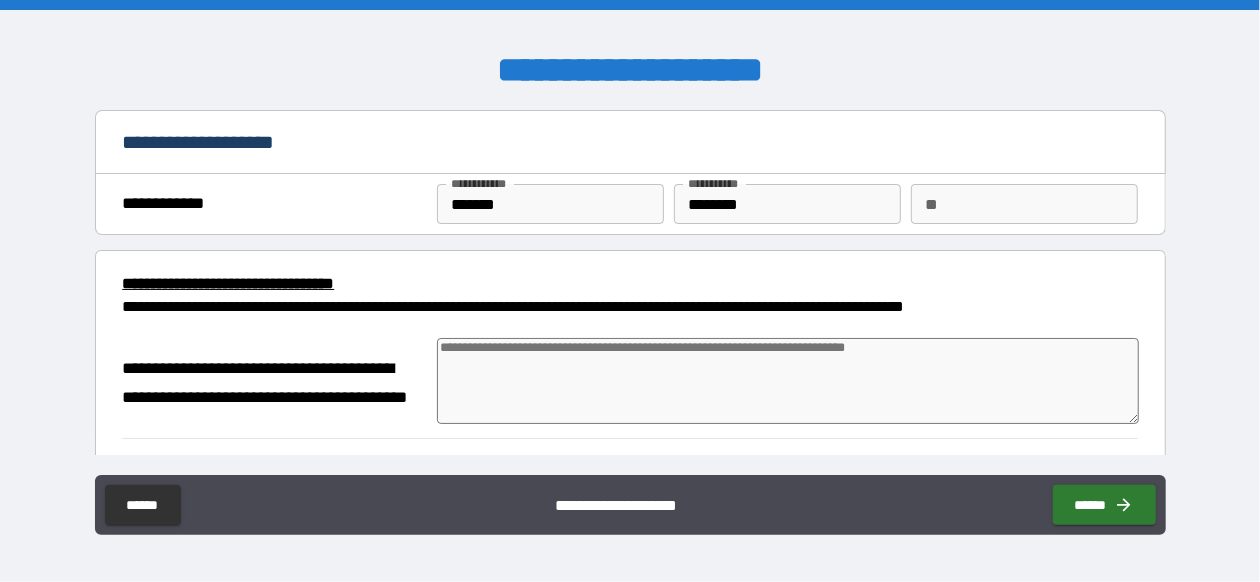 type on "*" 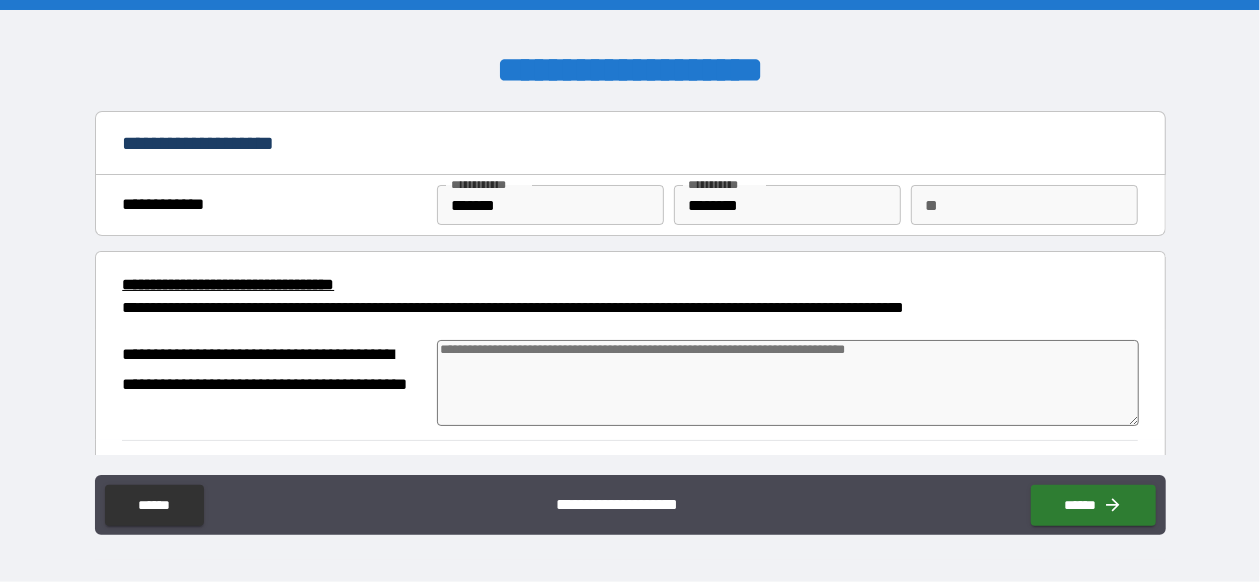 click at bounding box center (788, 383) 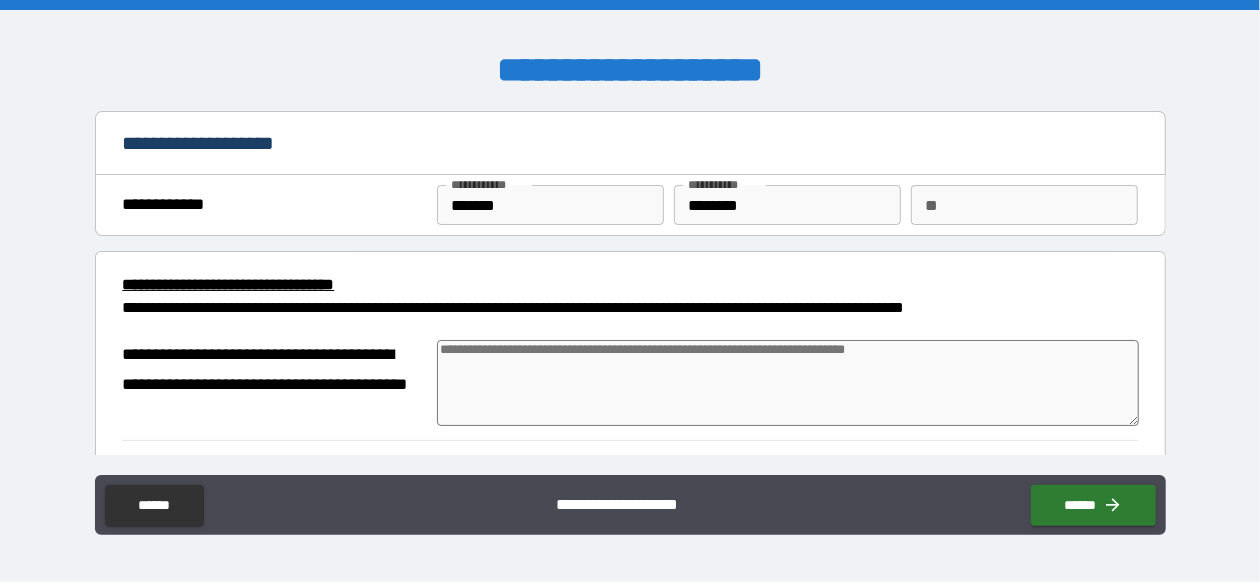 type on "*" 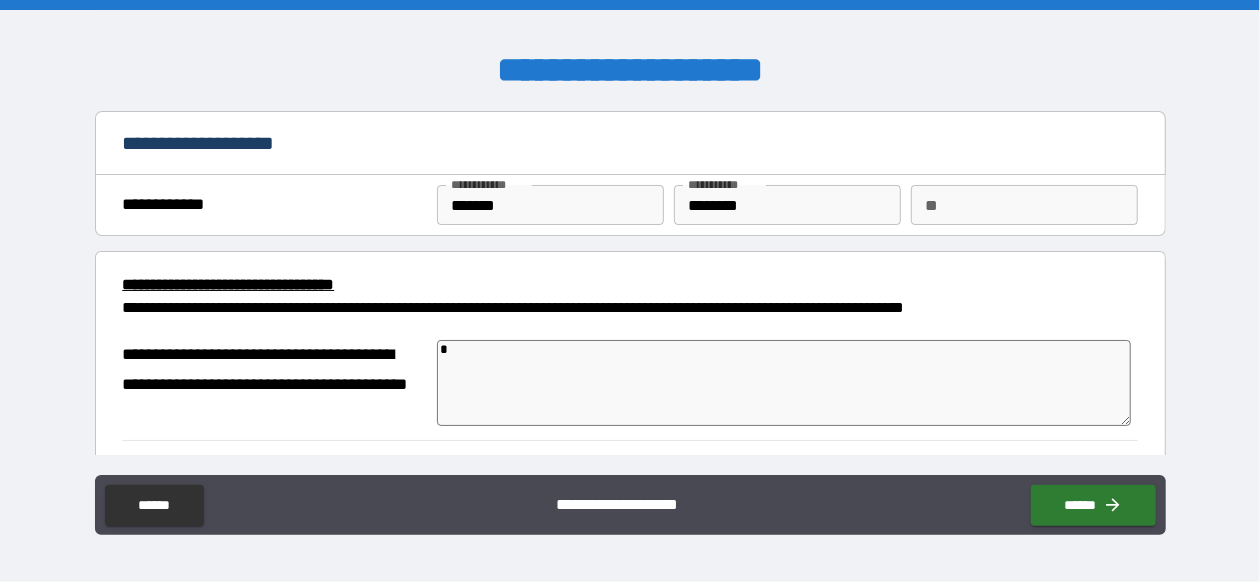 type on "*" 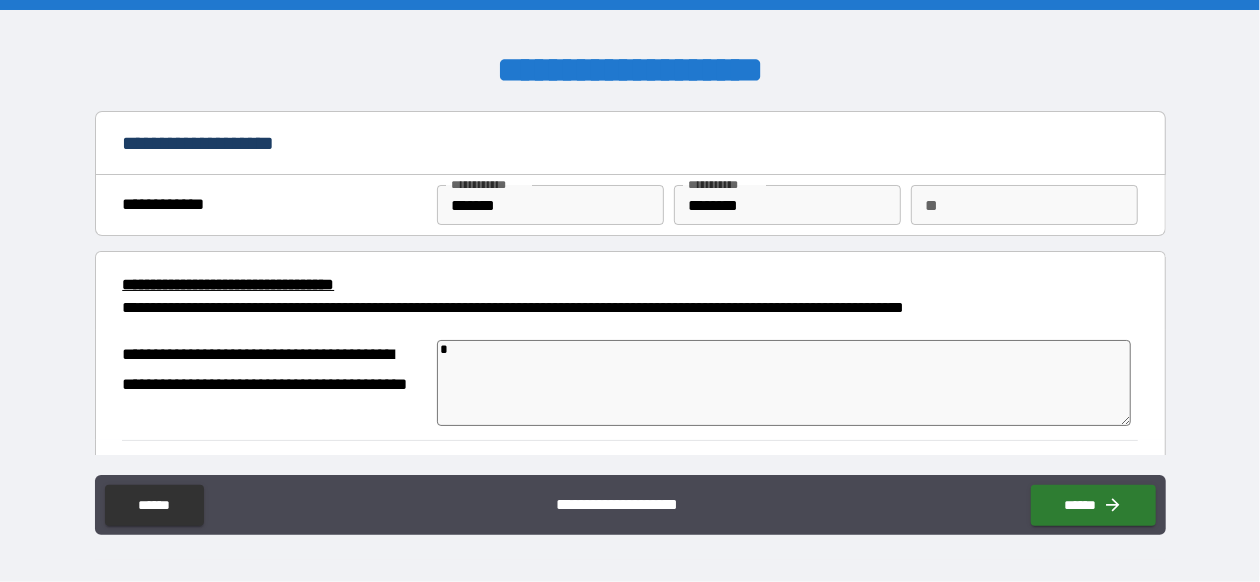 type on "**" 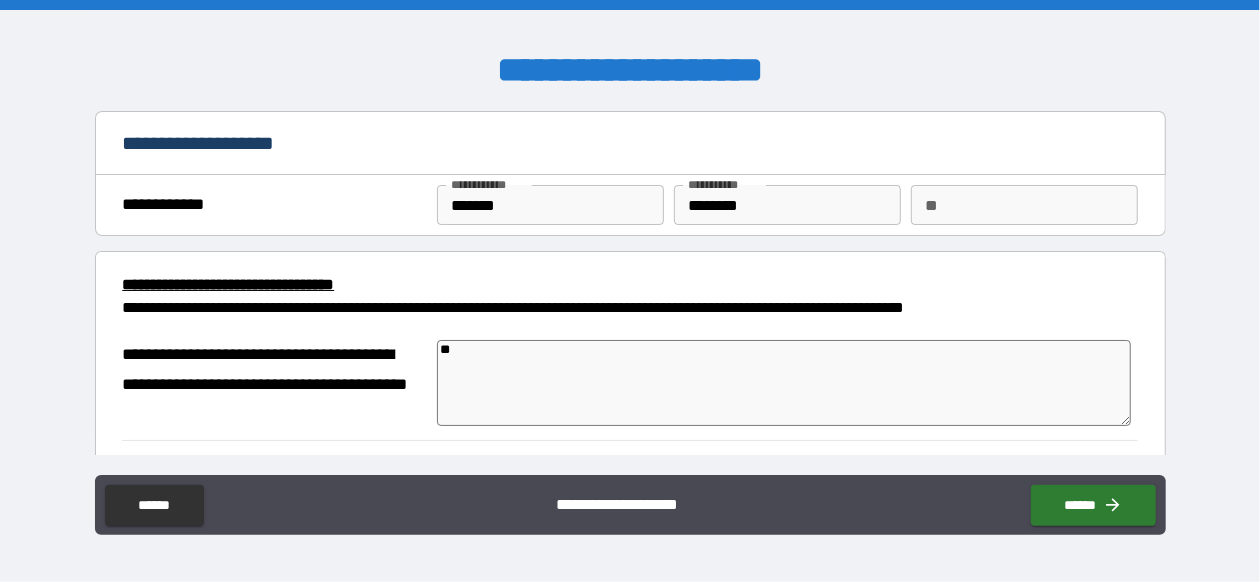 type on "*" 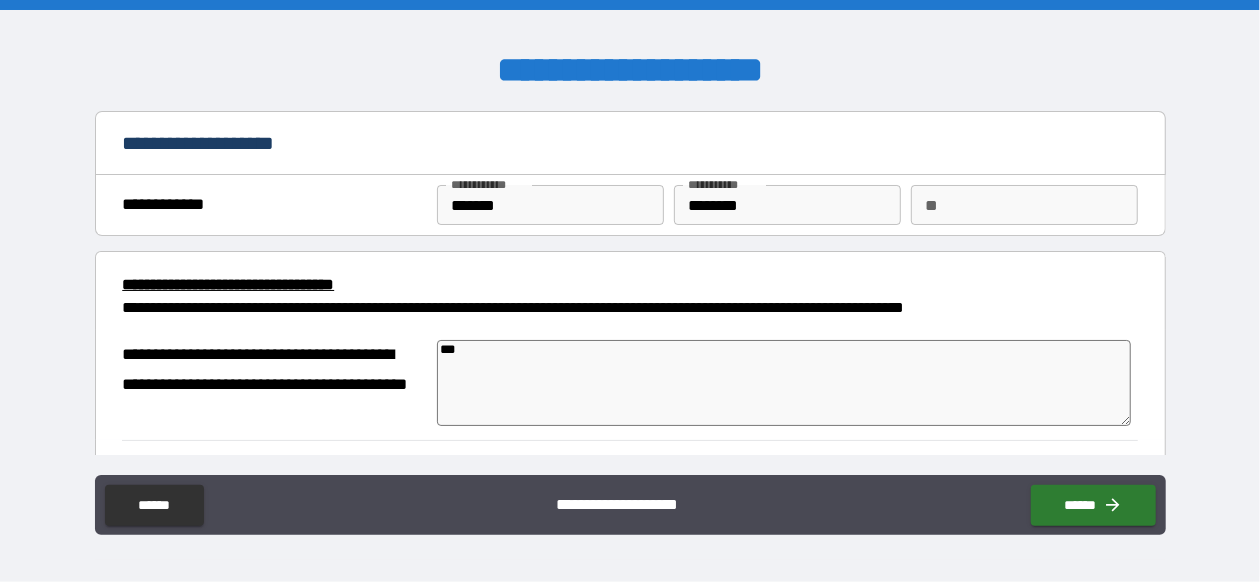 type on "*" 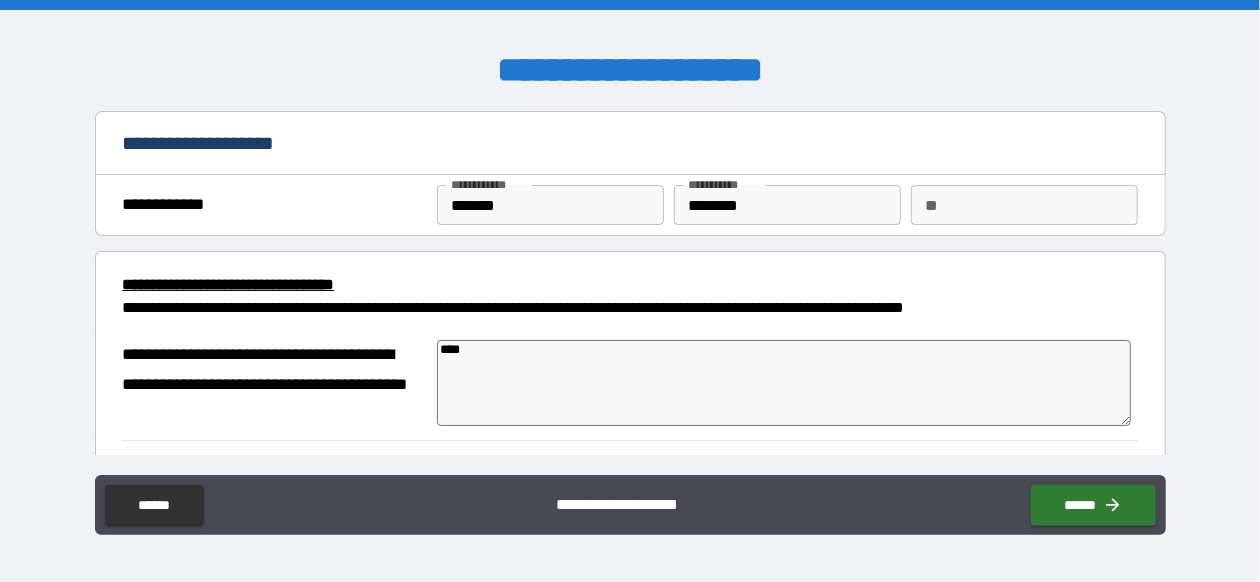 type on "*****" 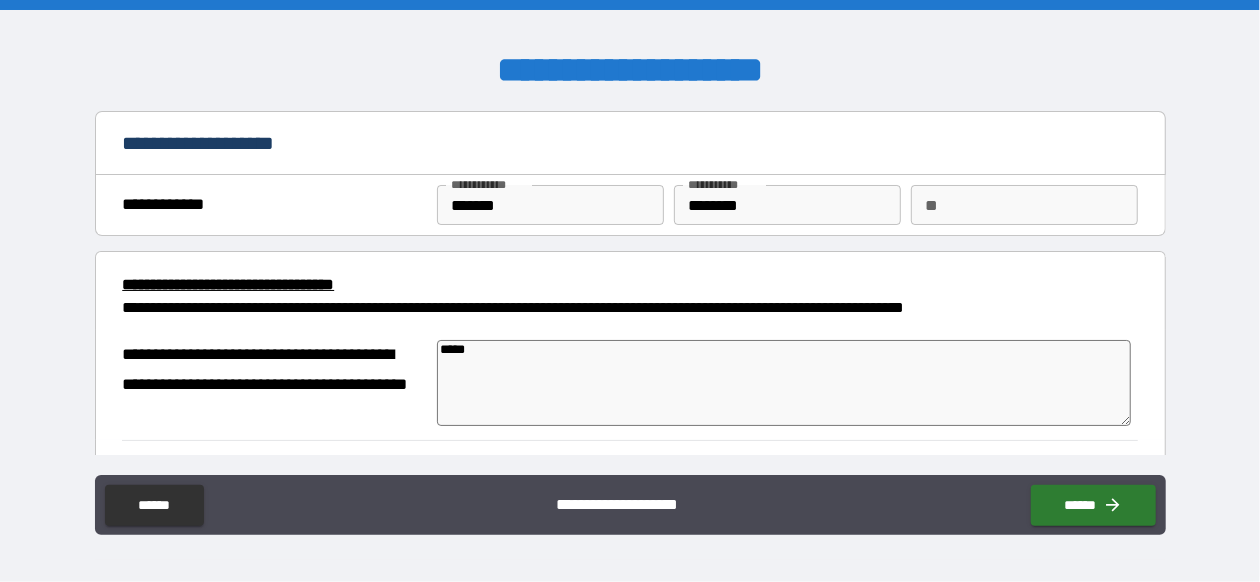 type on "******" 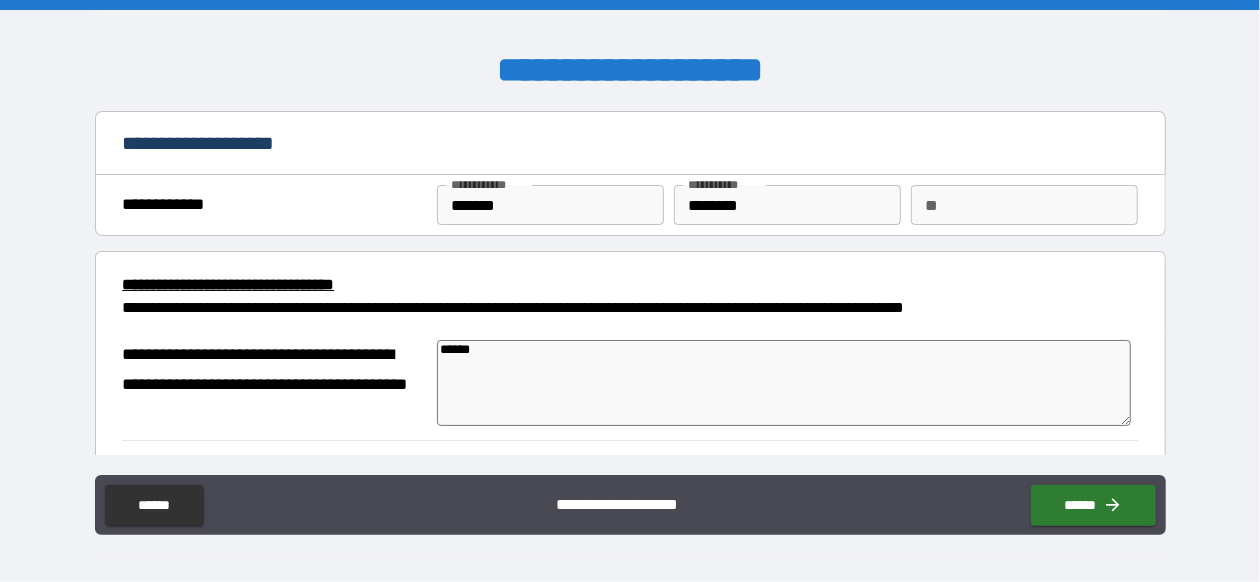 type on "*" 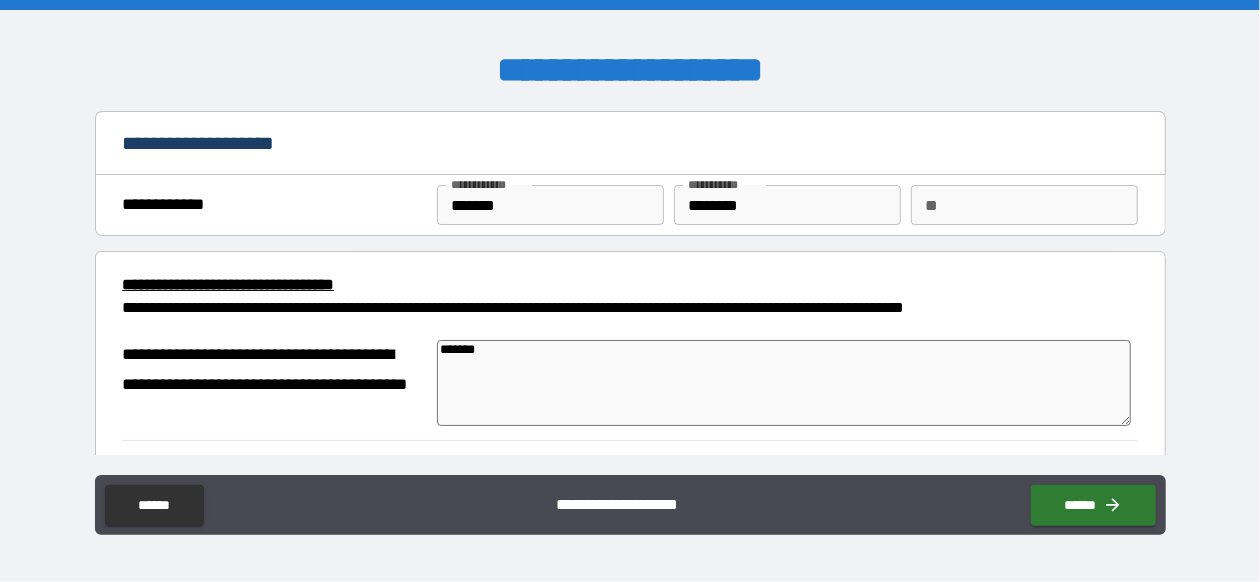 type on "*" 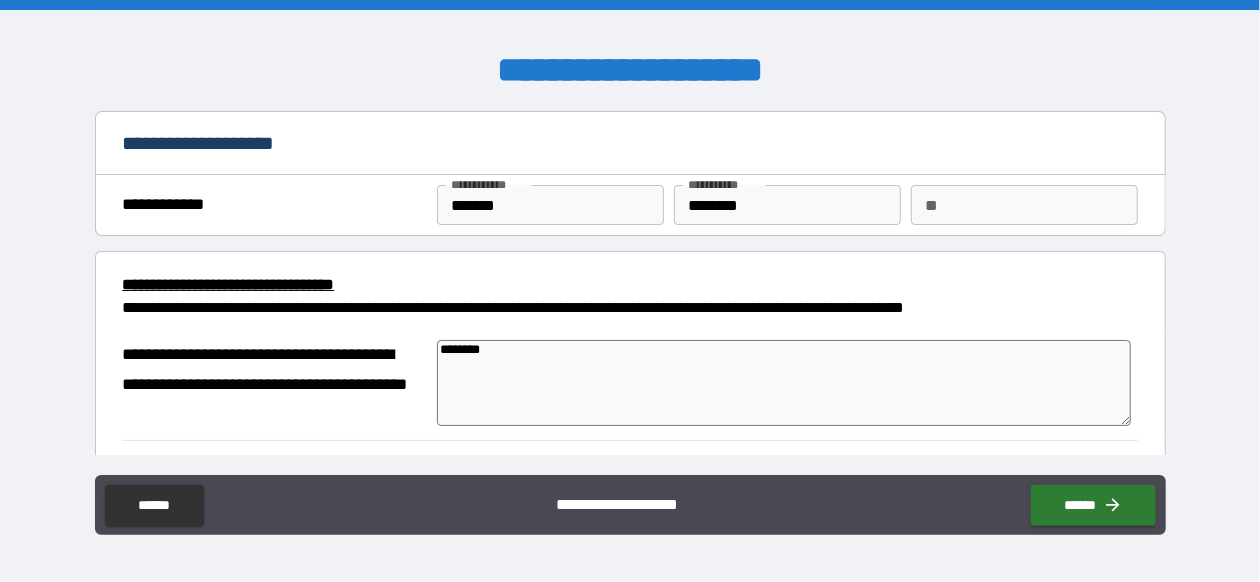 type on "*" 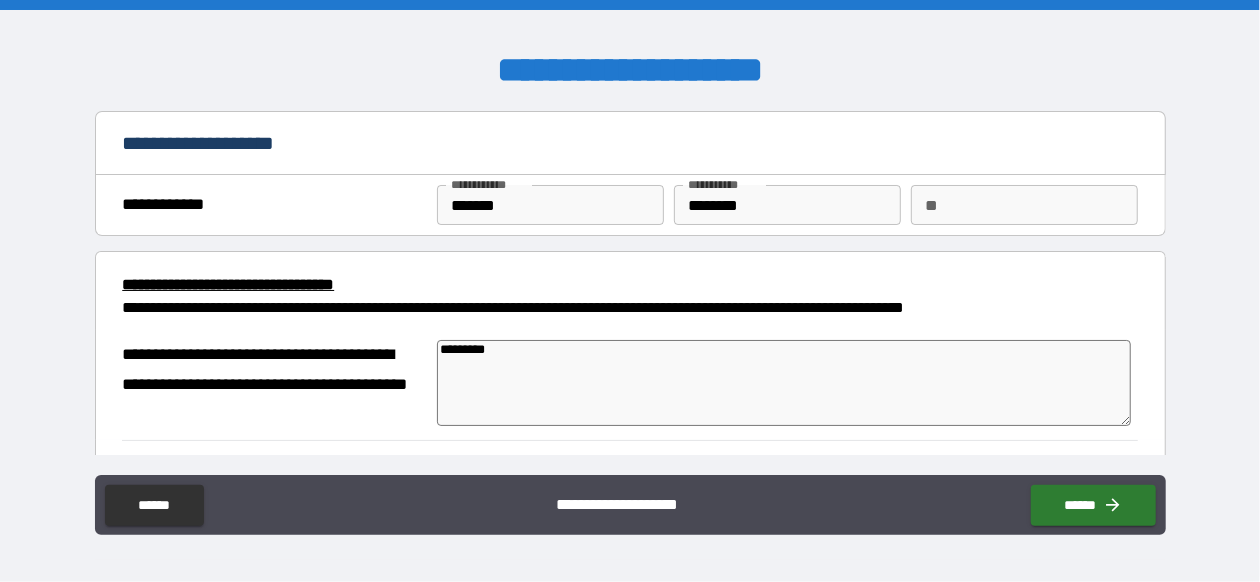 type on "*" 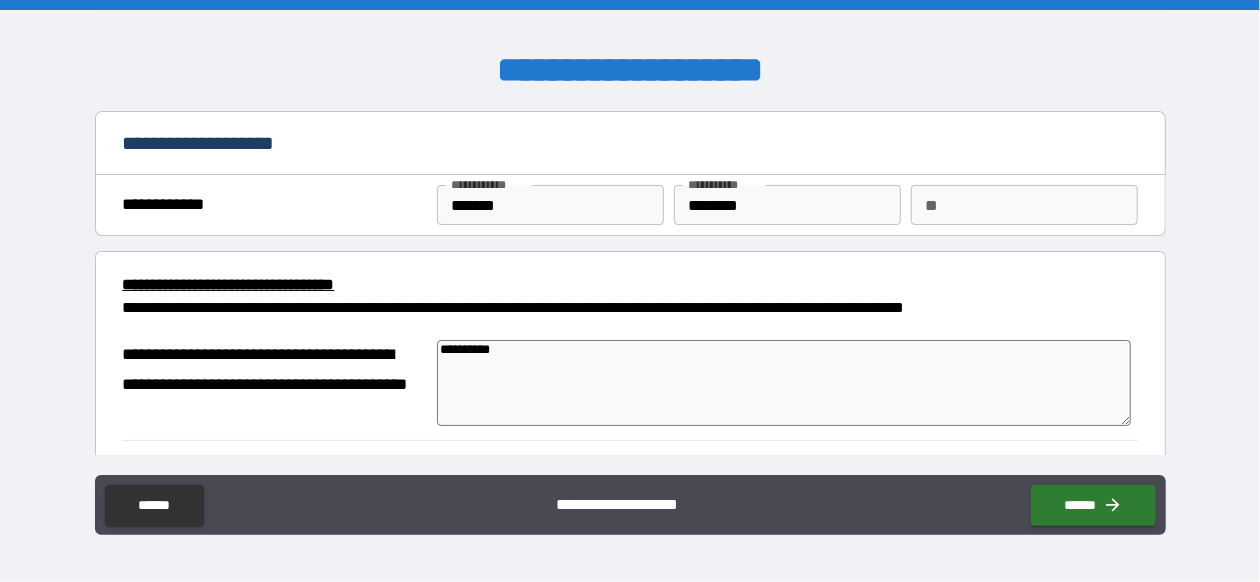 type on "**********" 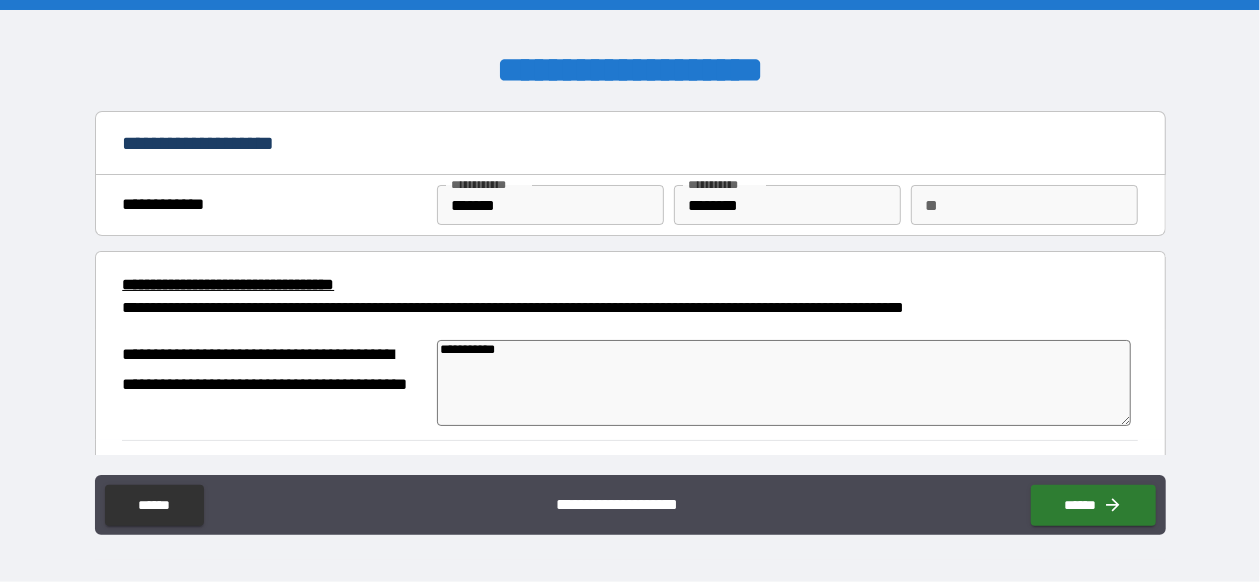 type on "**********" 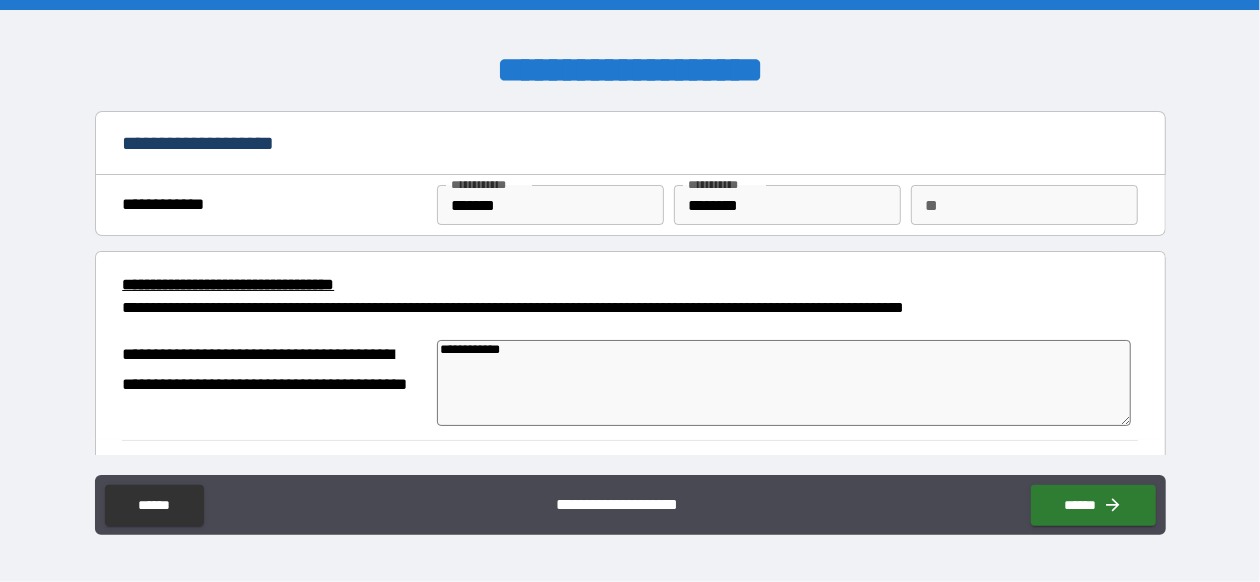 type on "*" 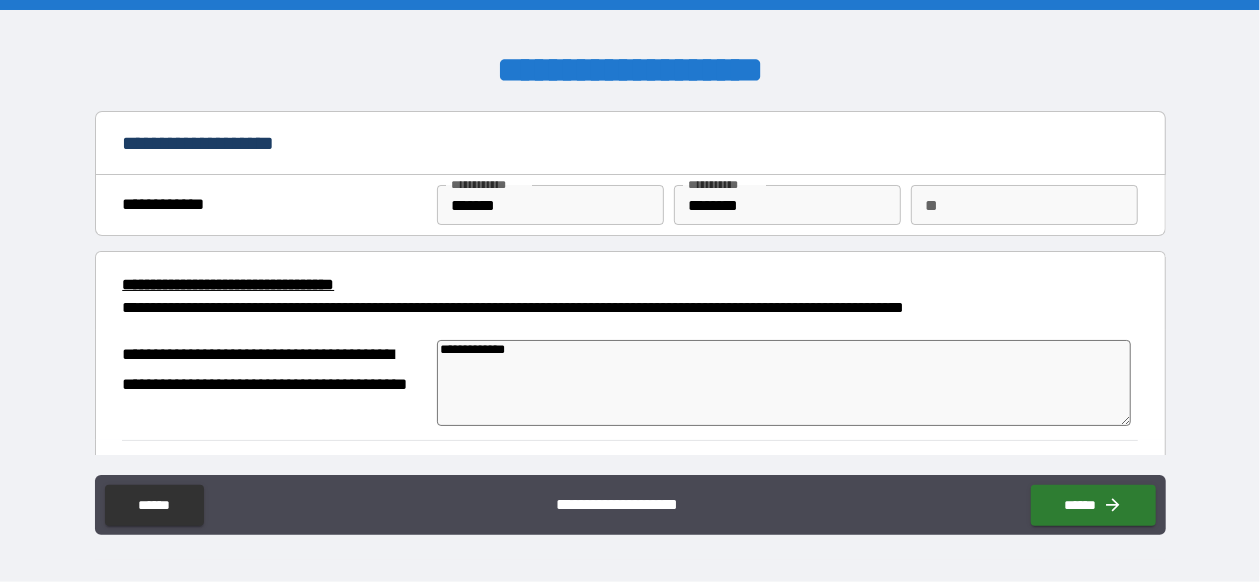 type on "**********" 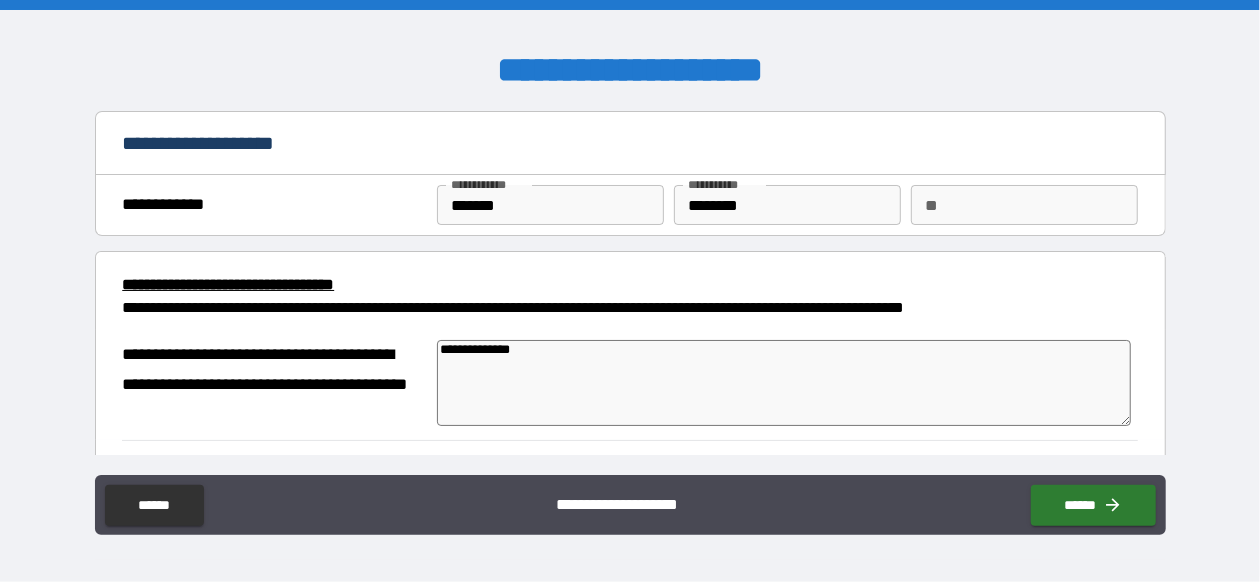 type on "**********" 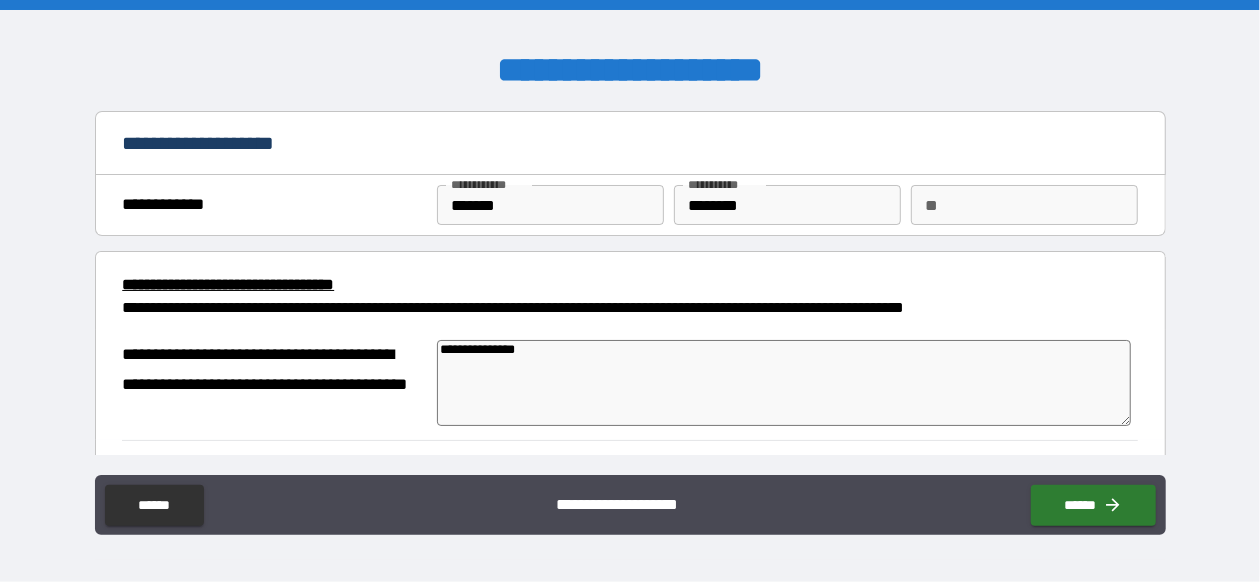type on "*" 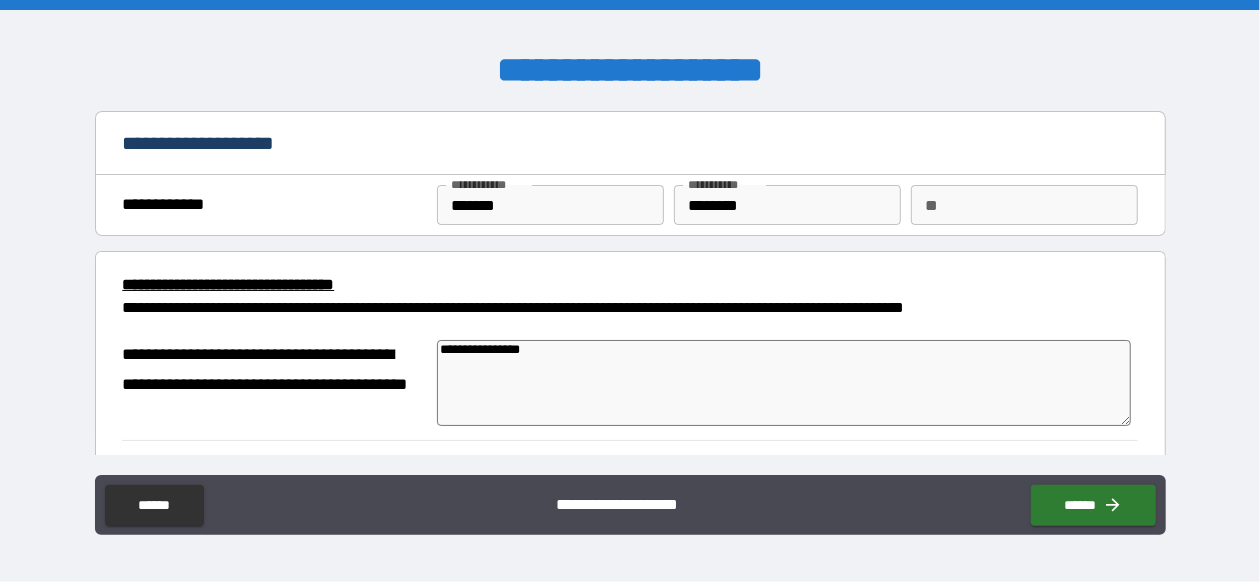 type on "**********" 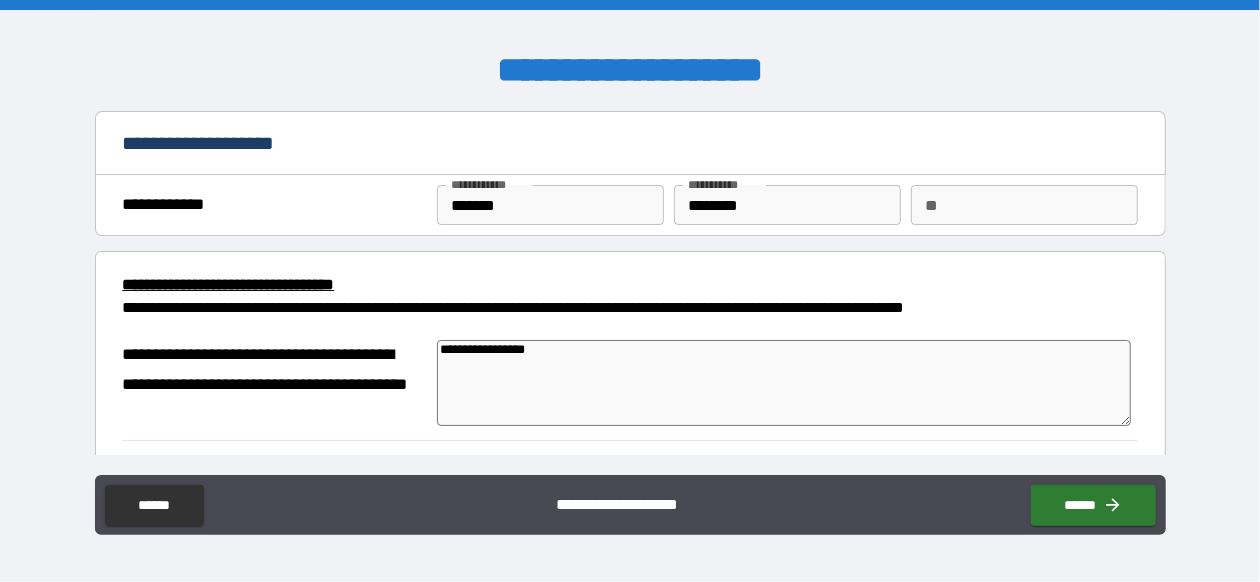 type on "*" 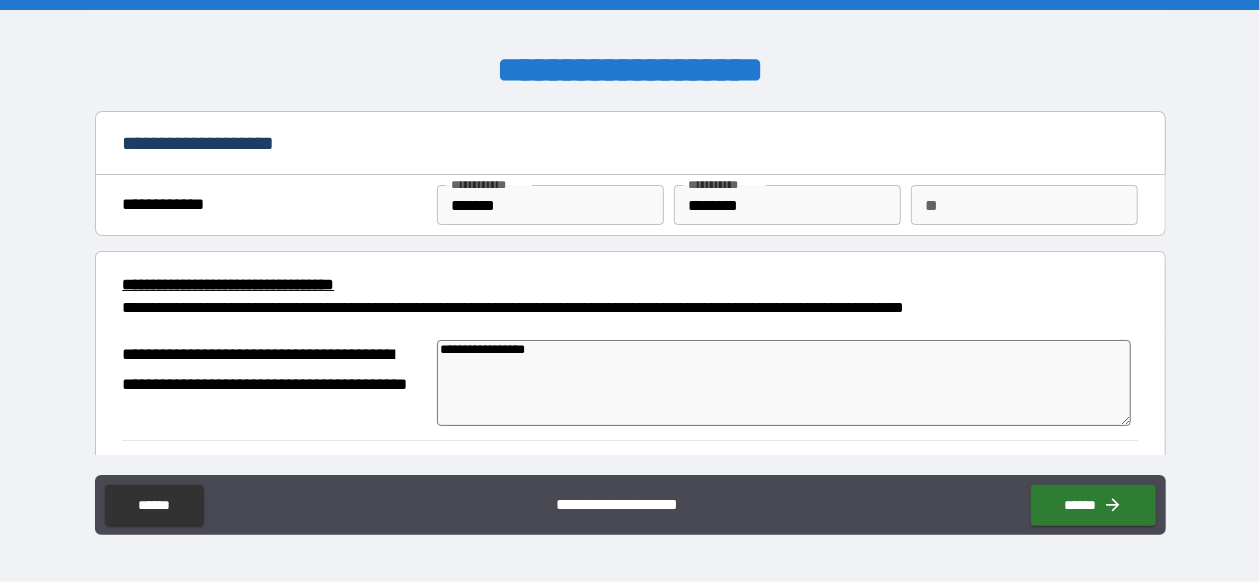 type on "**********" 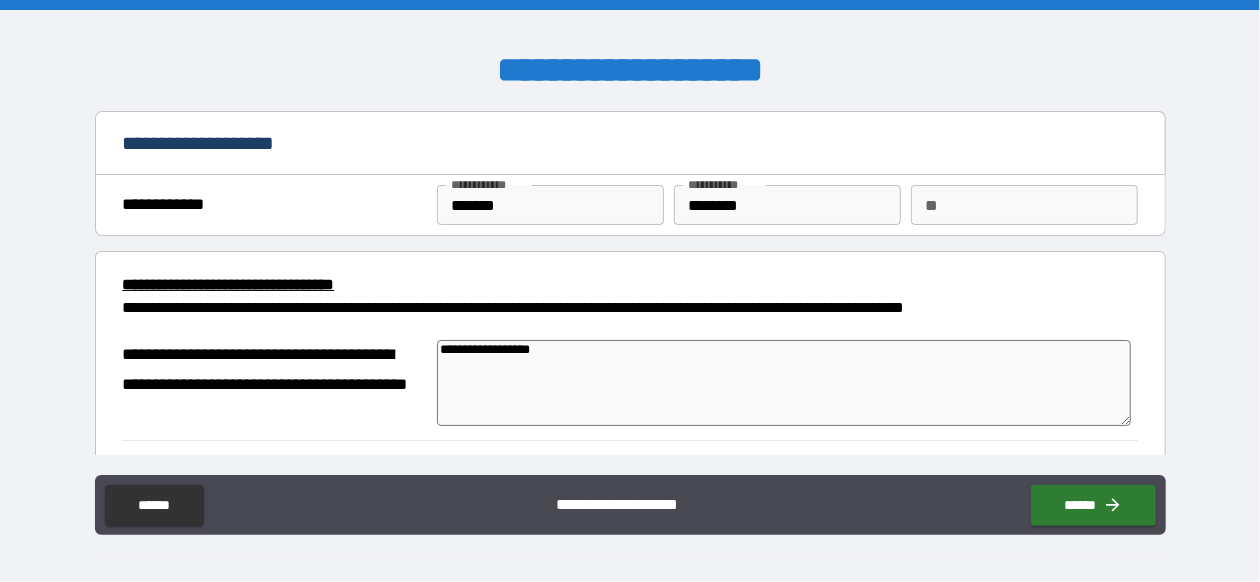 type on "*" 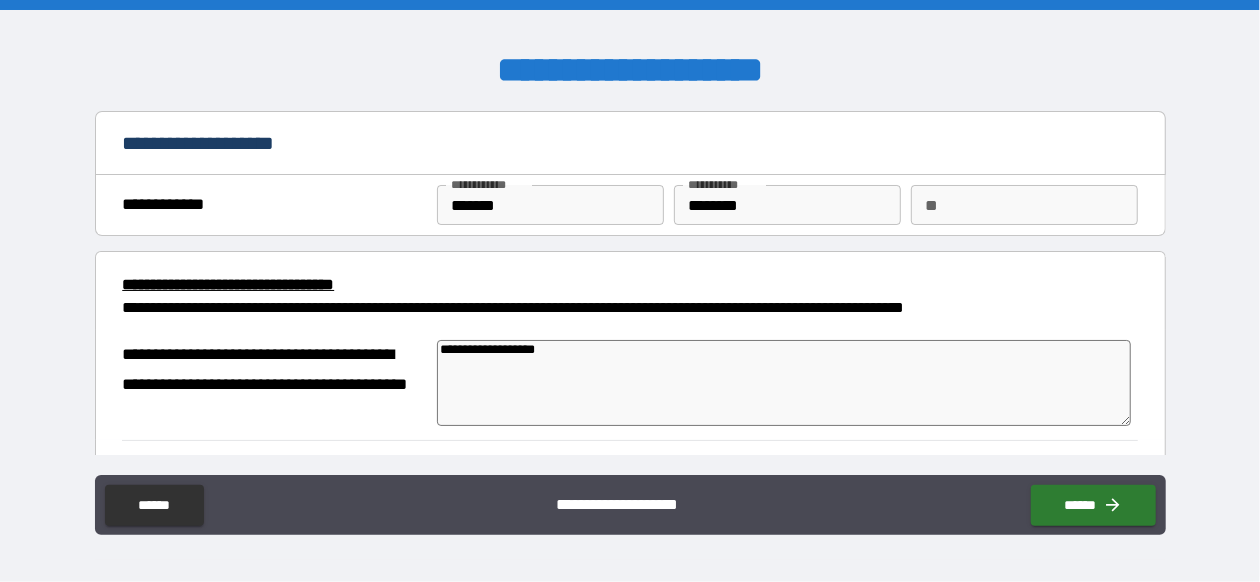 type on "**********" 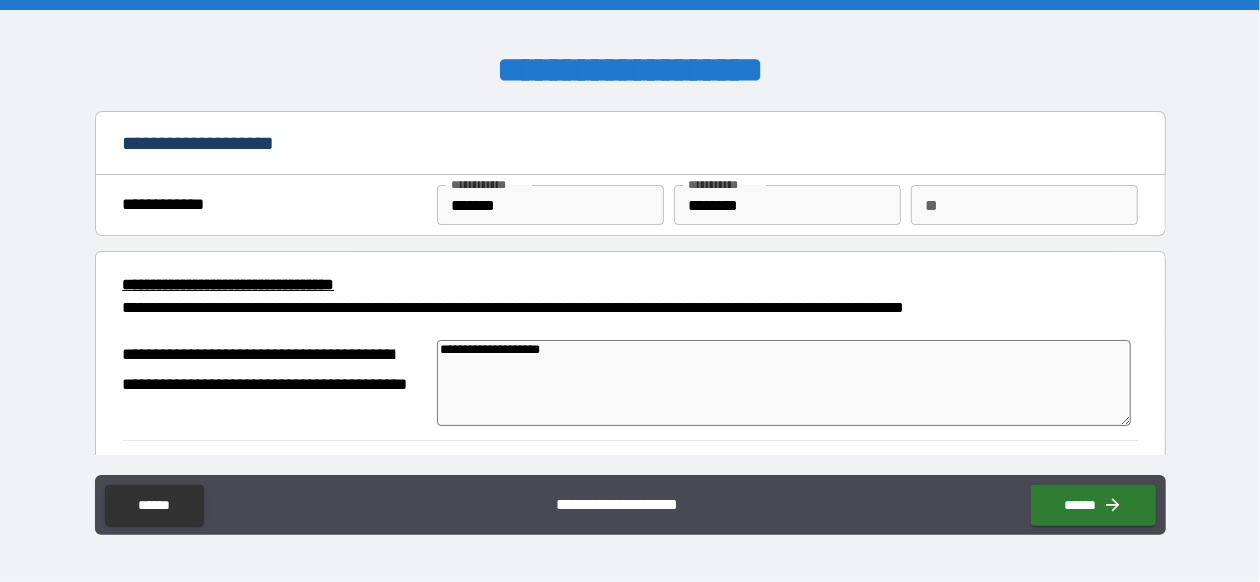 type on "**********" 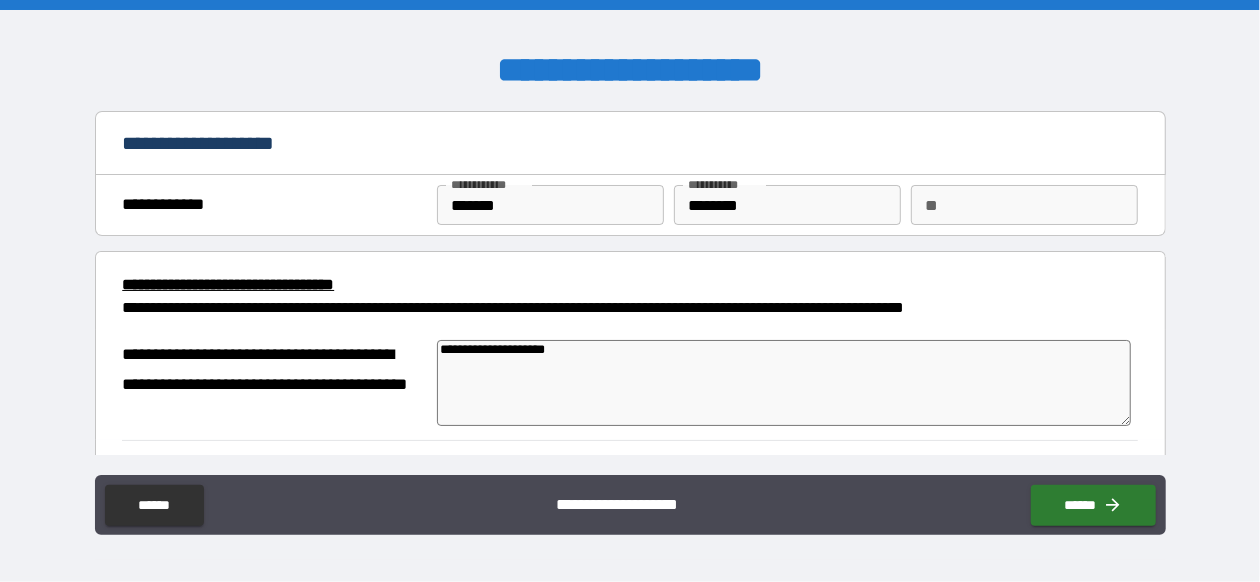 type on "**********" 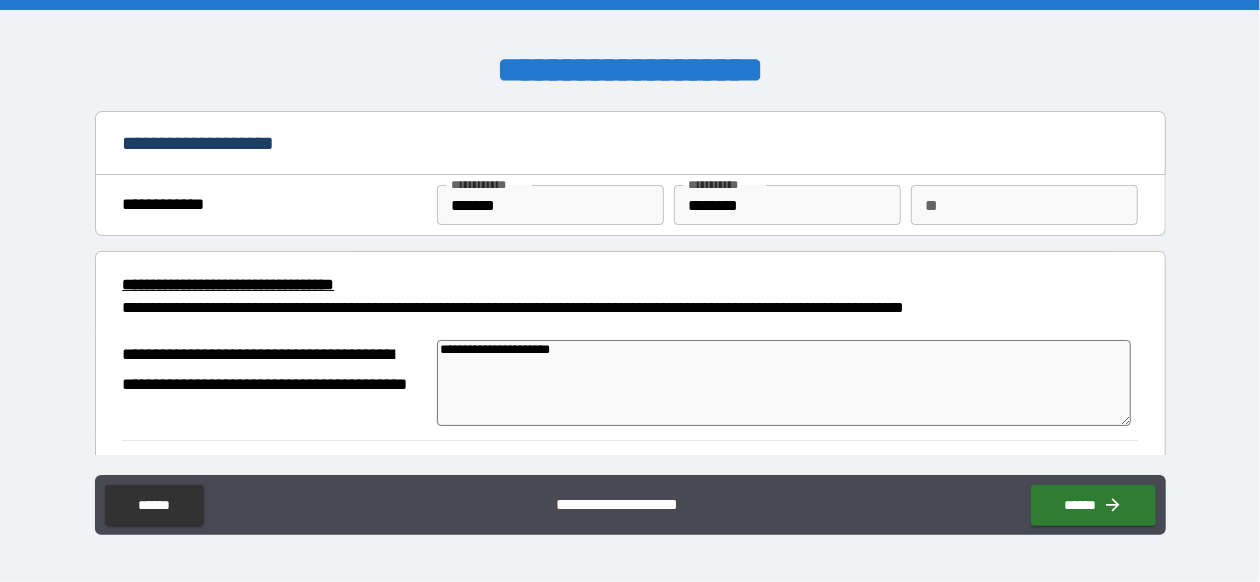type on "*" 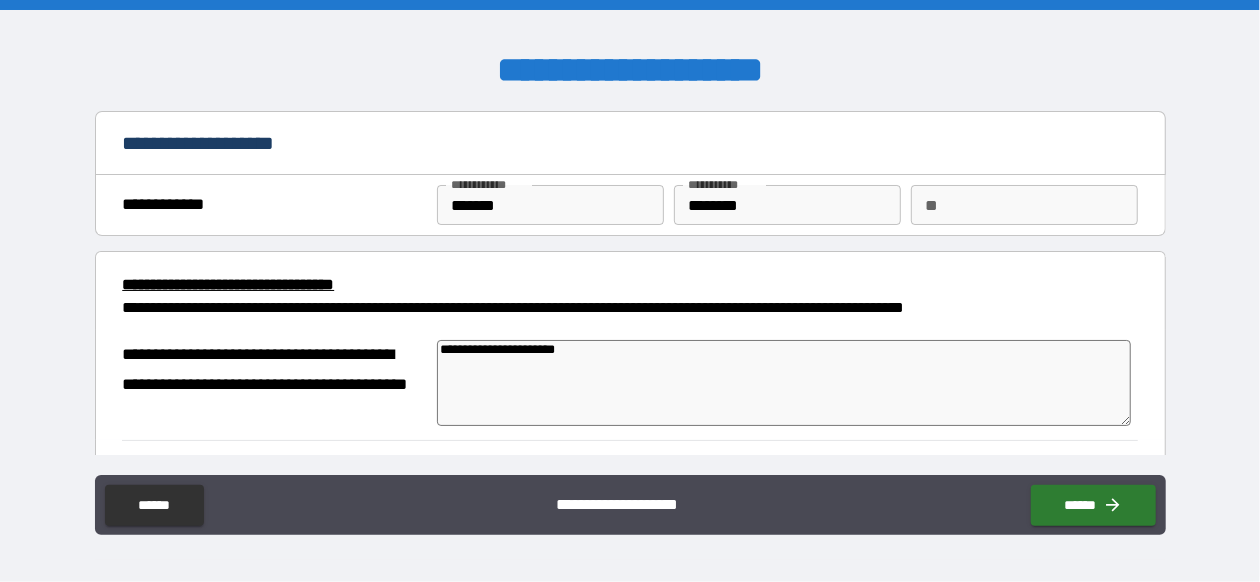 type on "**********" 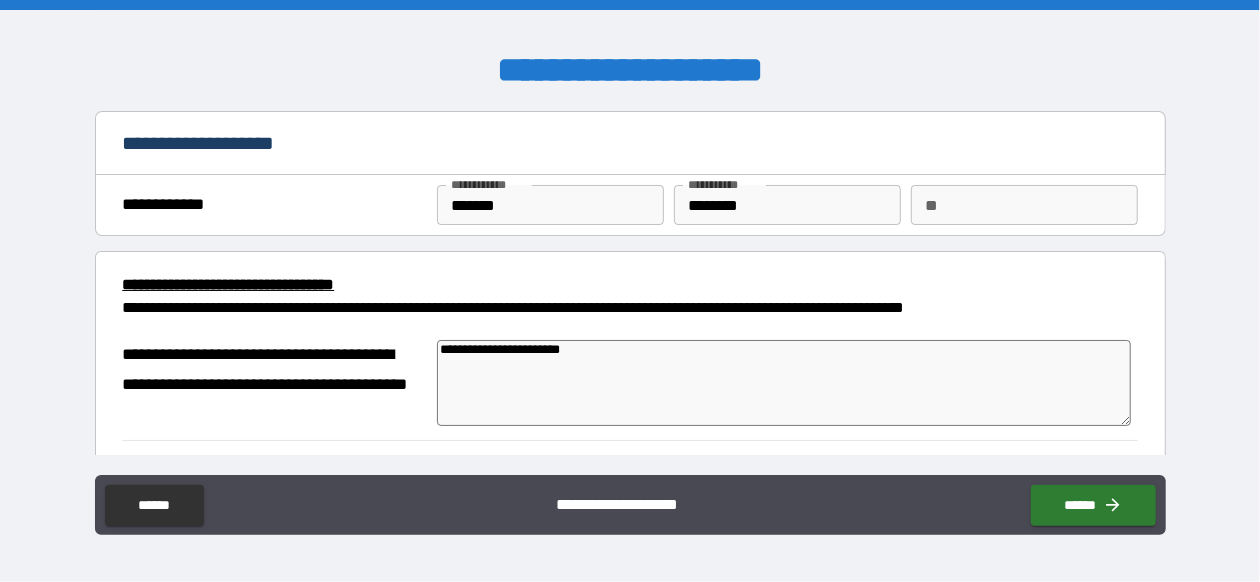 type on "**********" 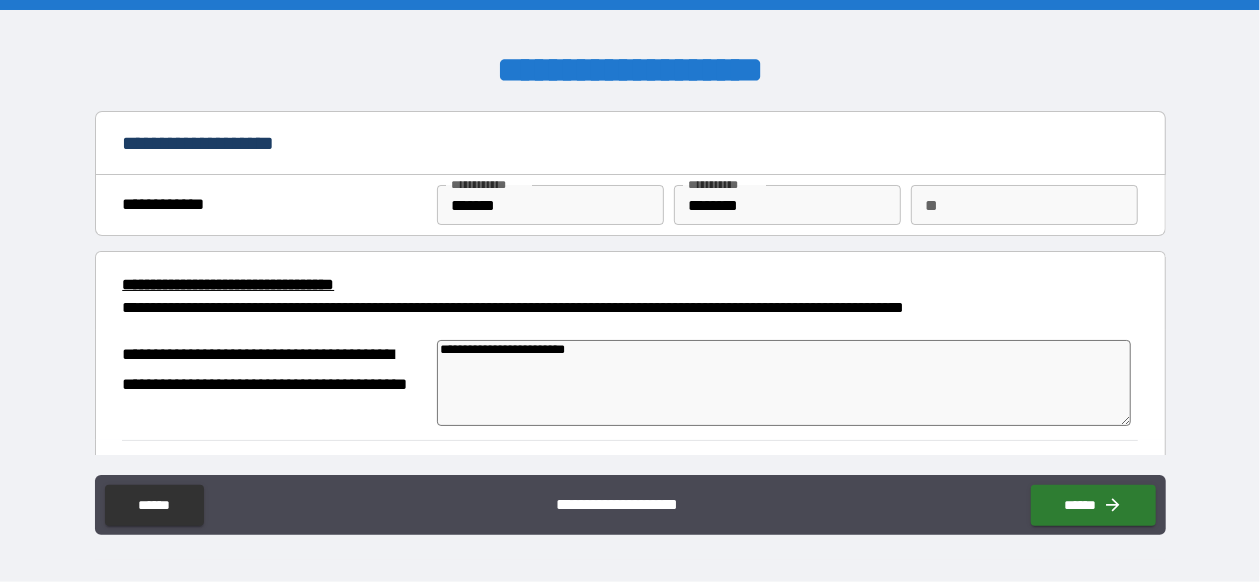 type on "*" 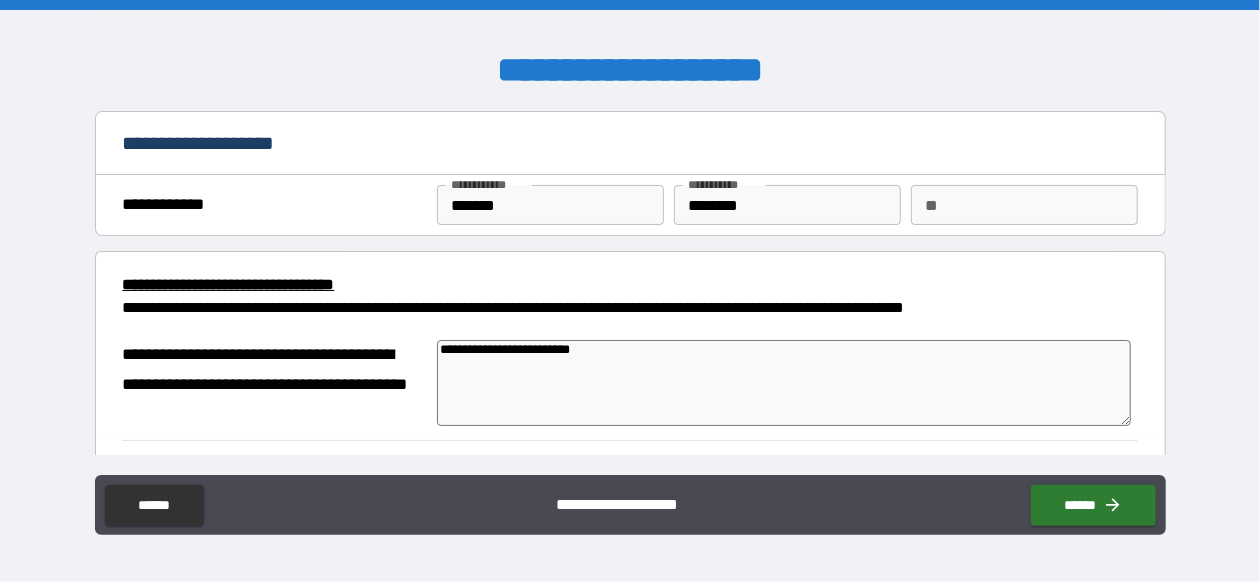 type on "**********" 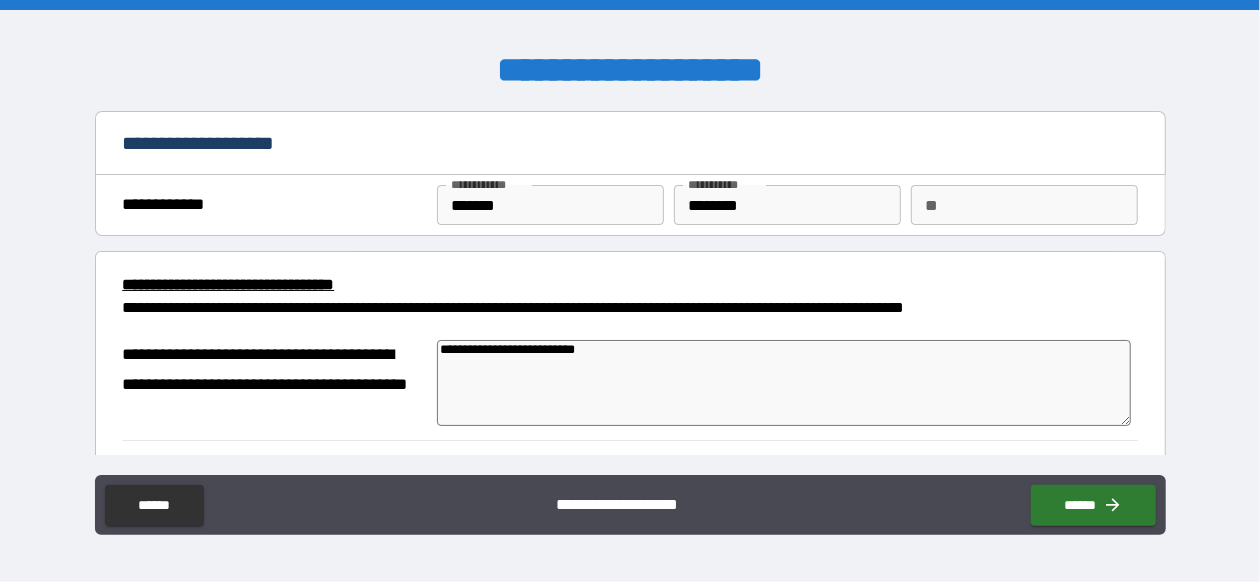 type on "*" 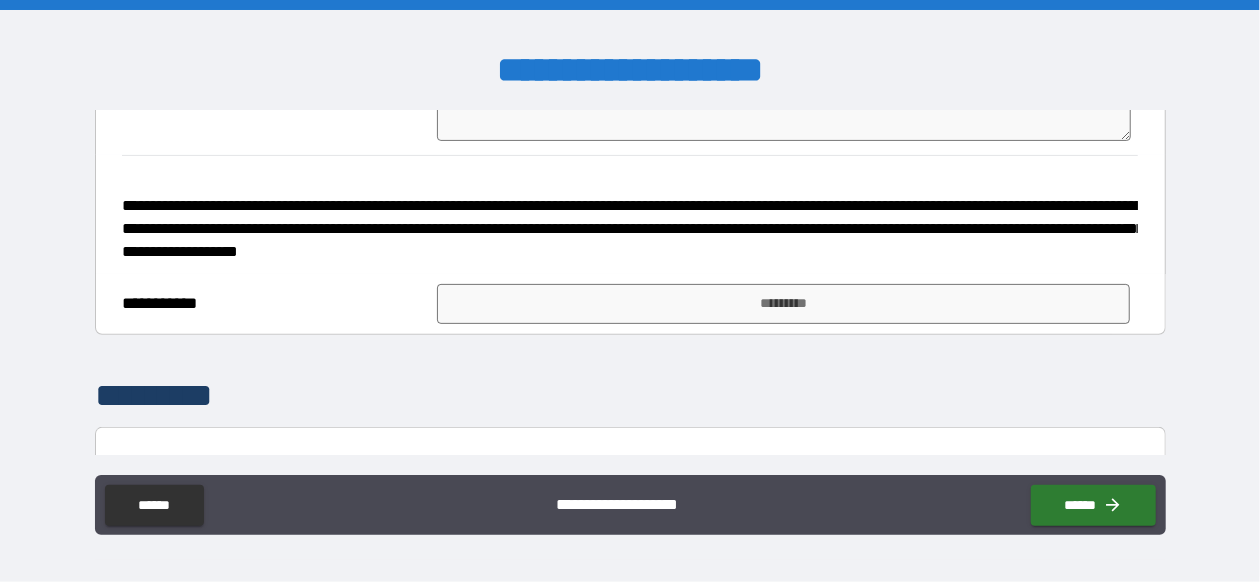 scroll, scrollTop: 285, scrollLeft: 0, axis: vertical 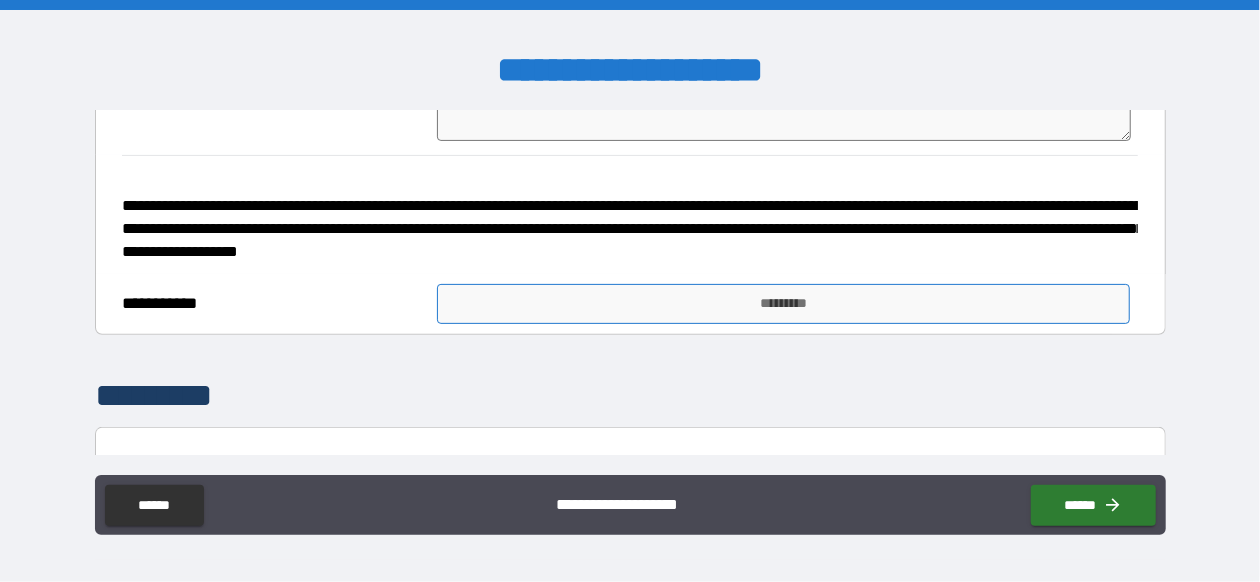 click on "*********" at bounding box center [783, 304] 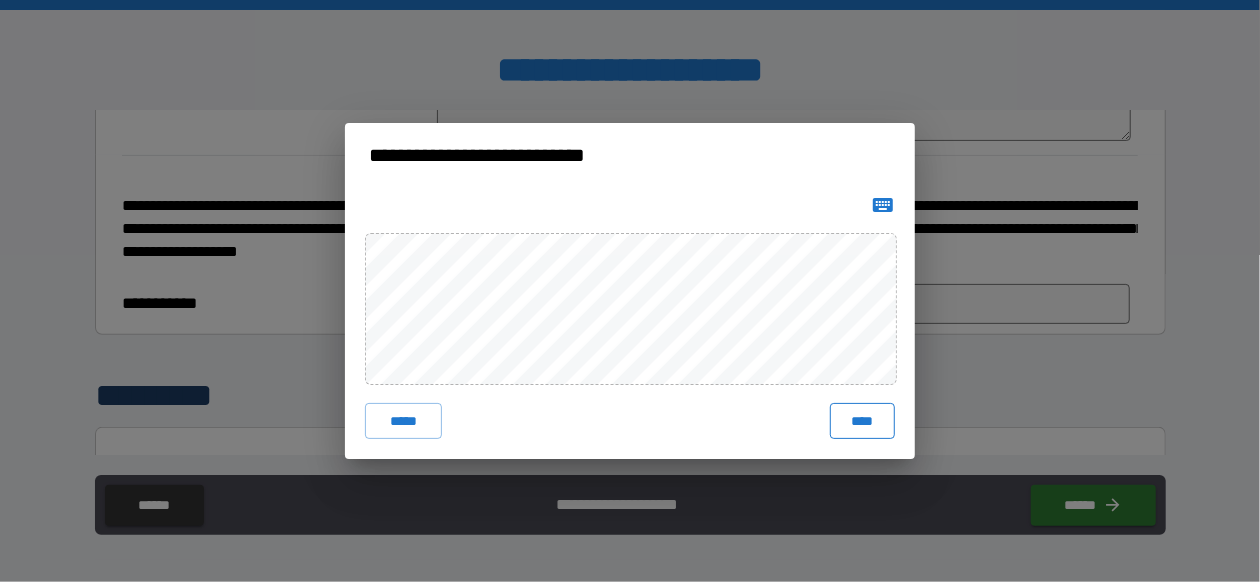 click on "****" at bounding box center [862, 421] 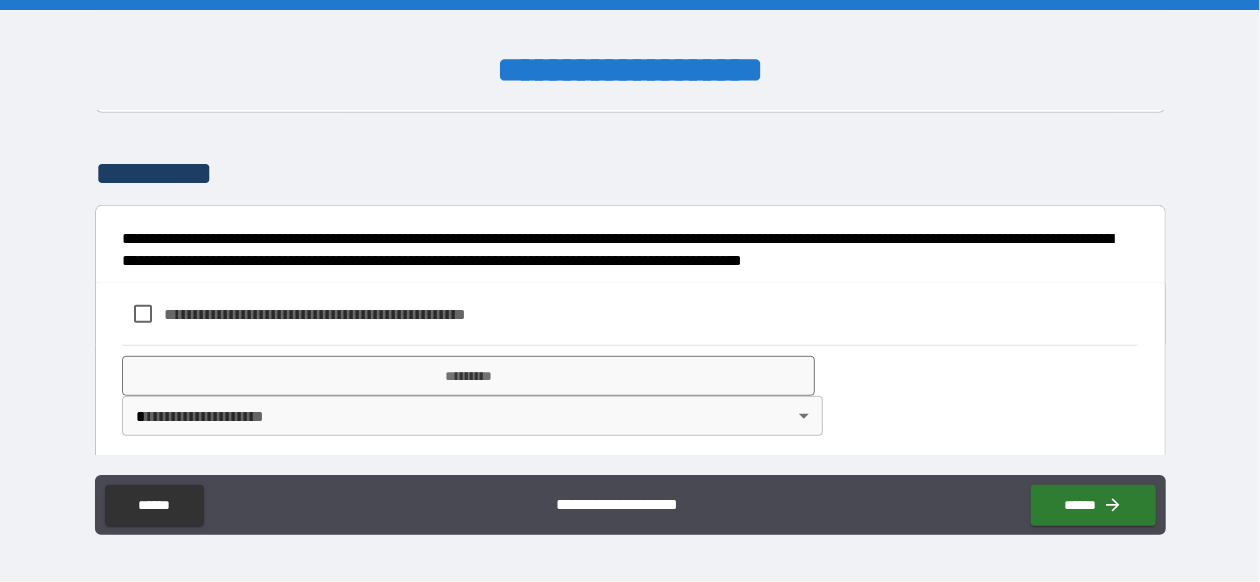 scroll, scrollTop: 535, scrollLeft: 0, axis: vertical 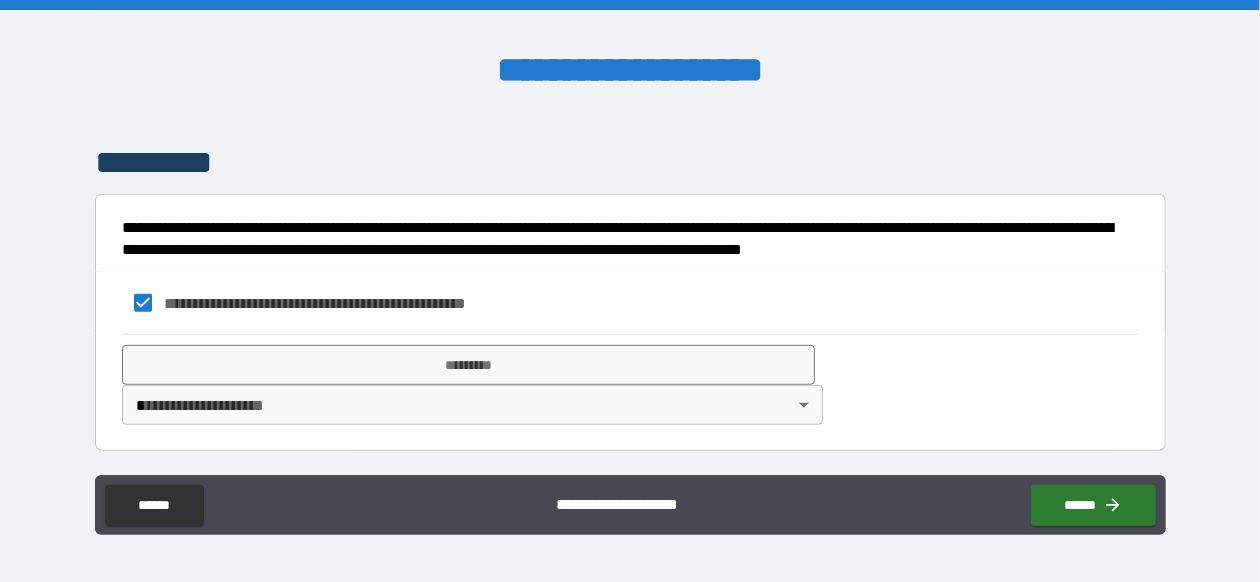 click on "**********" at bounding box center [630, 291] 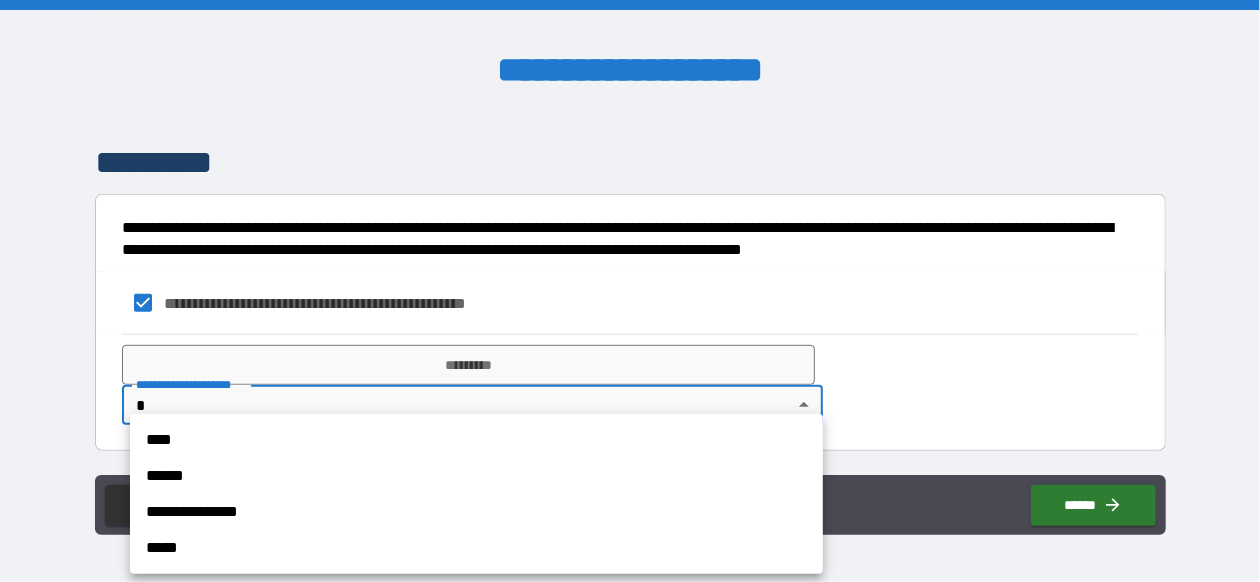 click on "****" at bounding box center [476, 440] 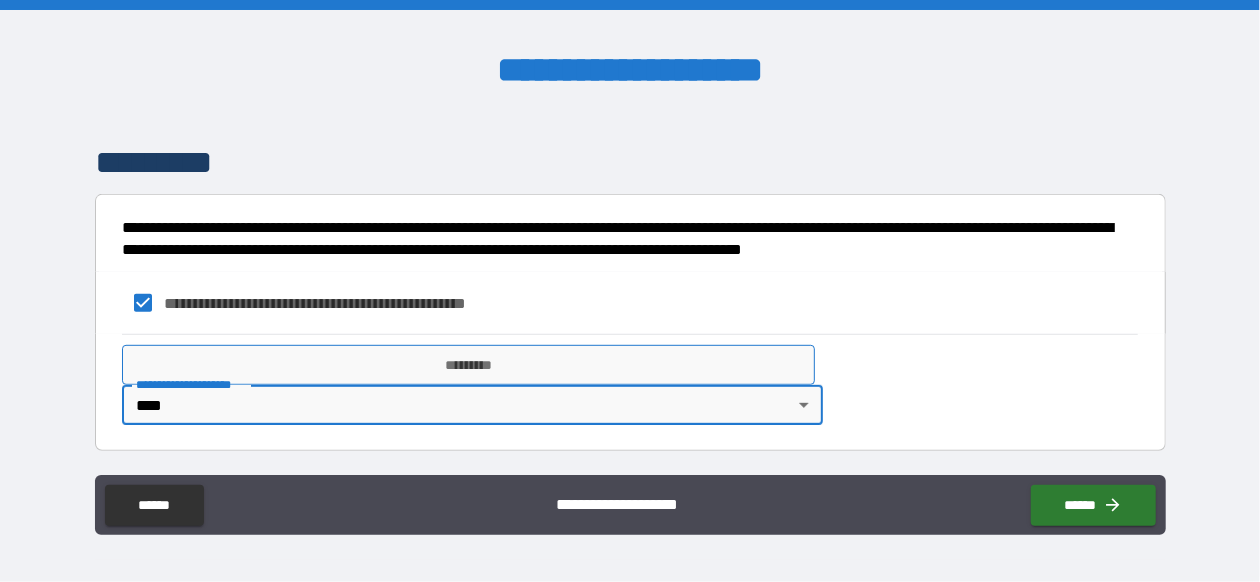 click on "*********" at bounding box center (468, 365) 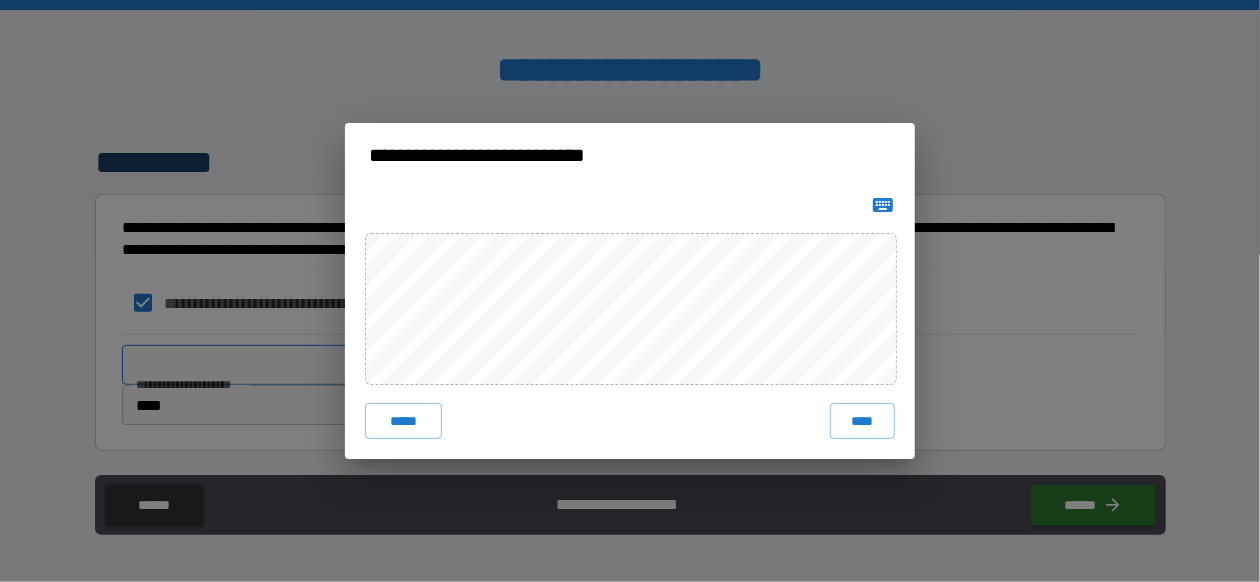 click on "****" at bounding box center [862, 421] 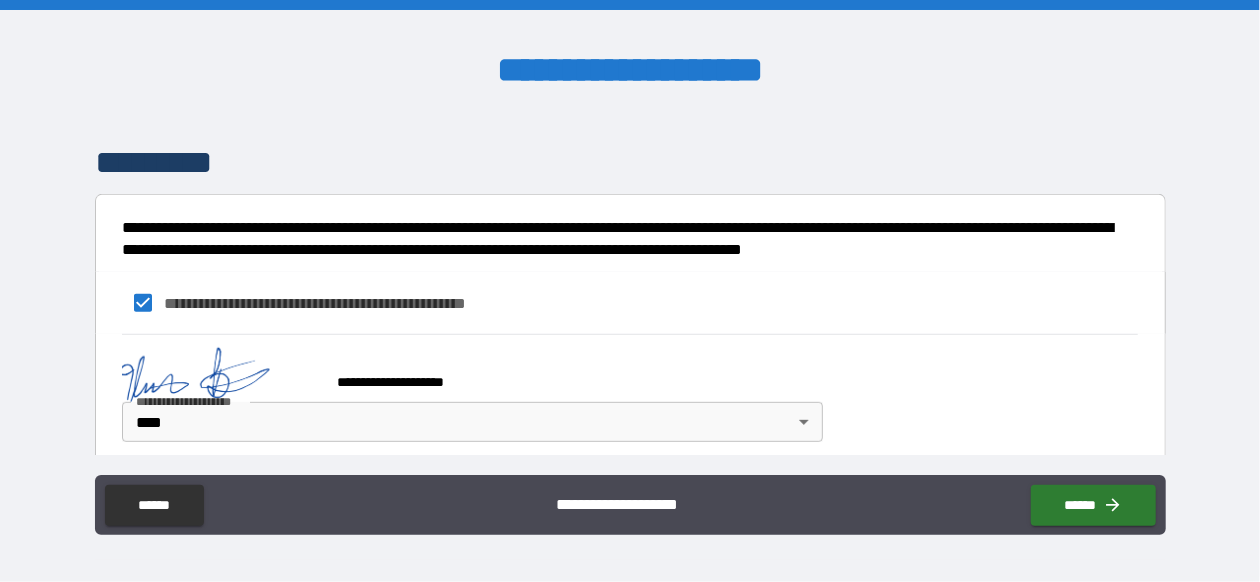 type on "*" 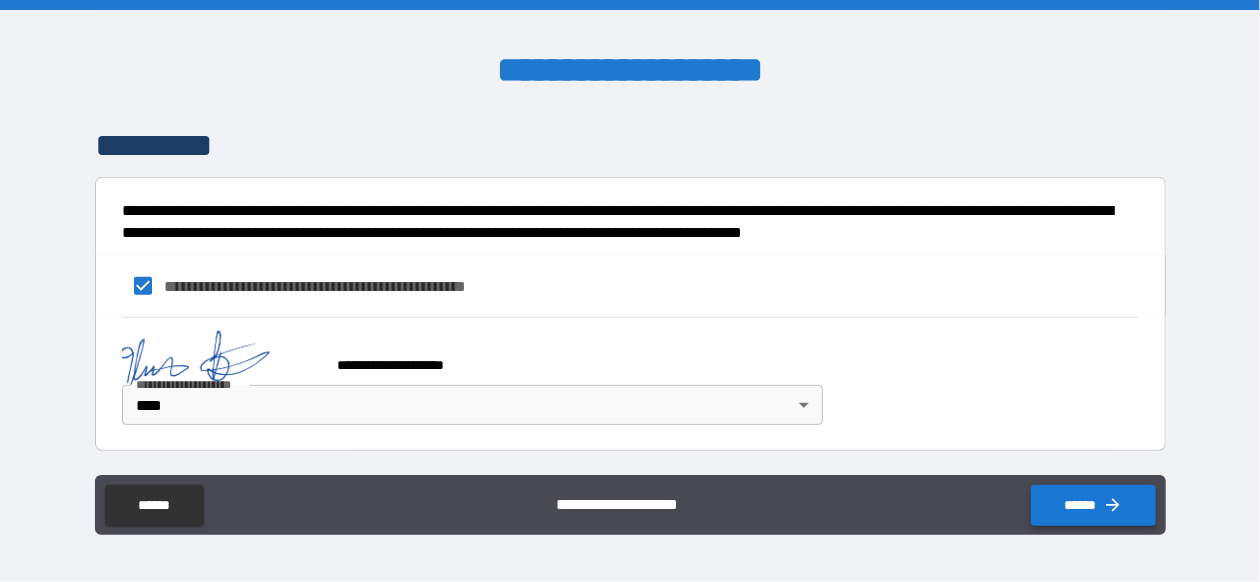 click on "******" at bounding box center (1093, 505) 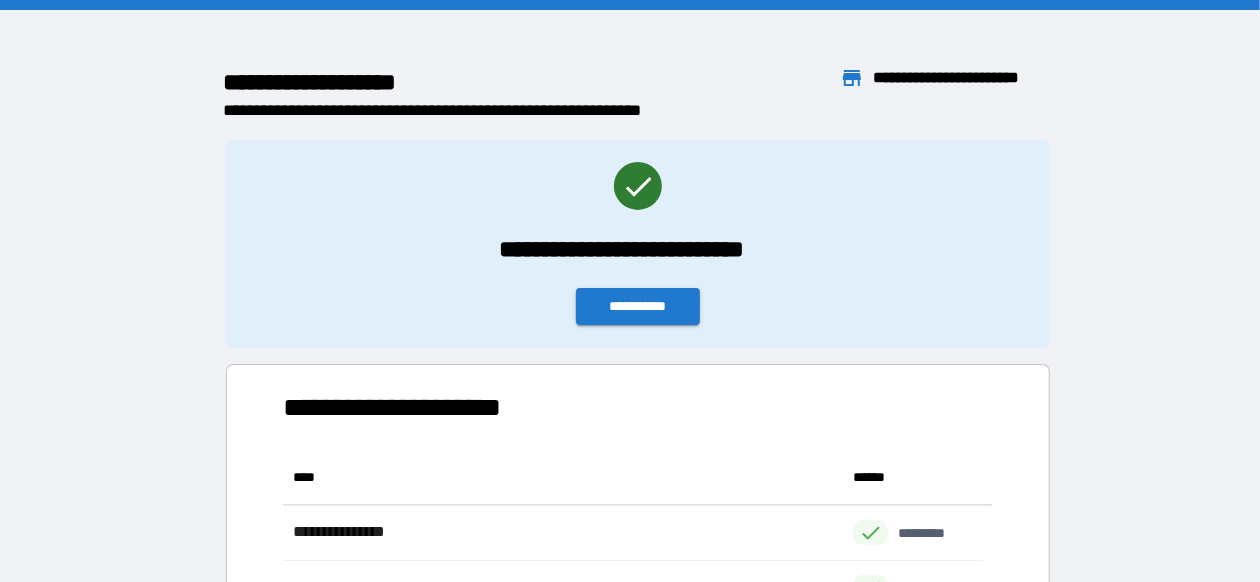 scroll, scrollTop: 16, scrollLeft: 15, axis: both 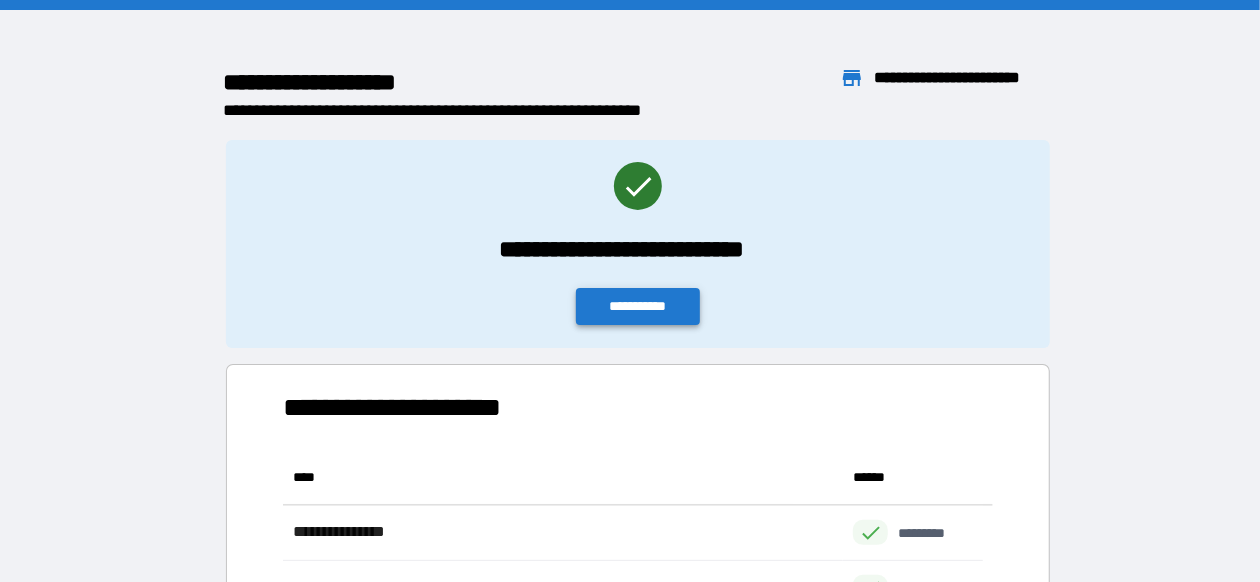 click on "**********" at bounding box center [638, 306] 